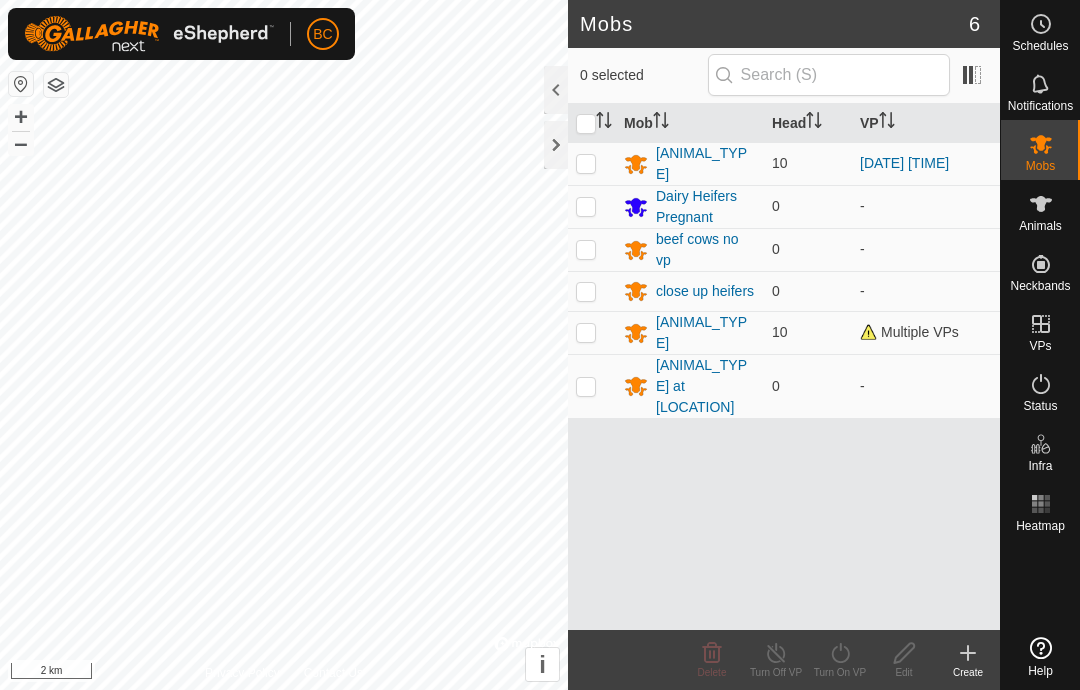 scroll, scrollTop: 0, scrollLeft: 0, axis: both 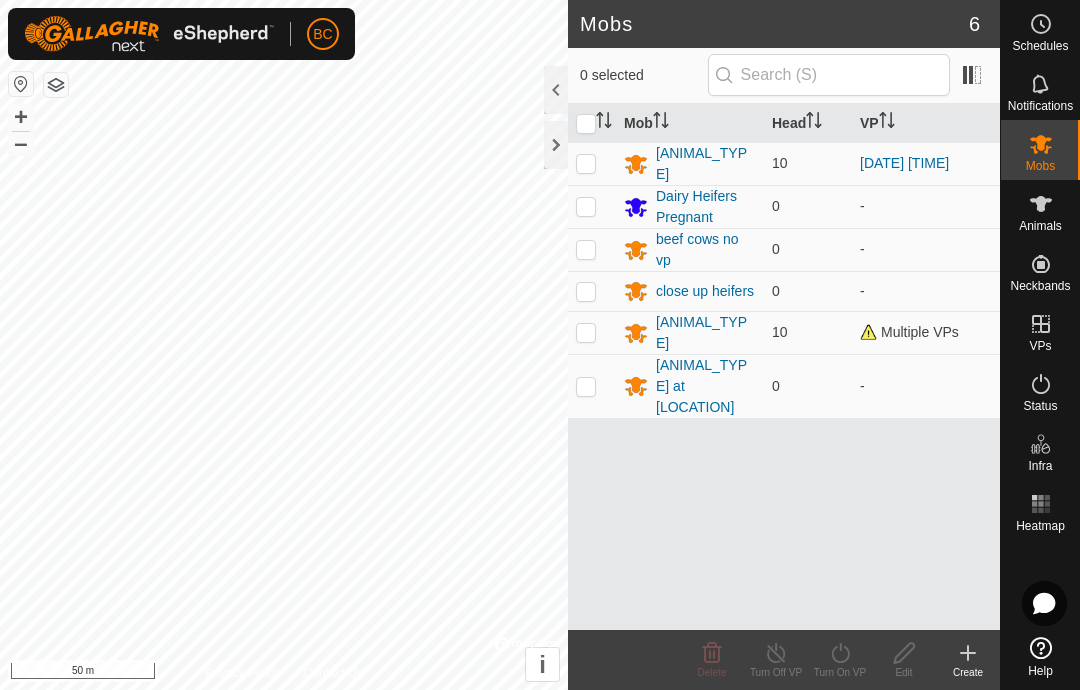 click on "[ANIMAL_TYPE]" at bounding box center (706, 164) 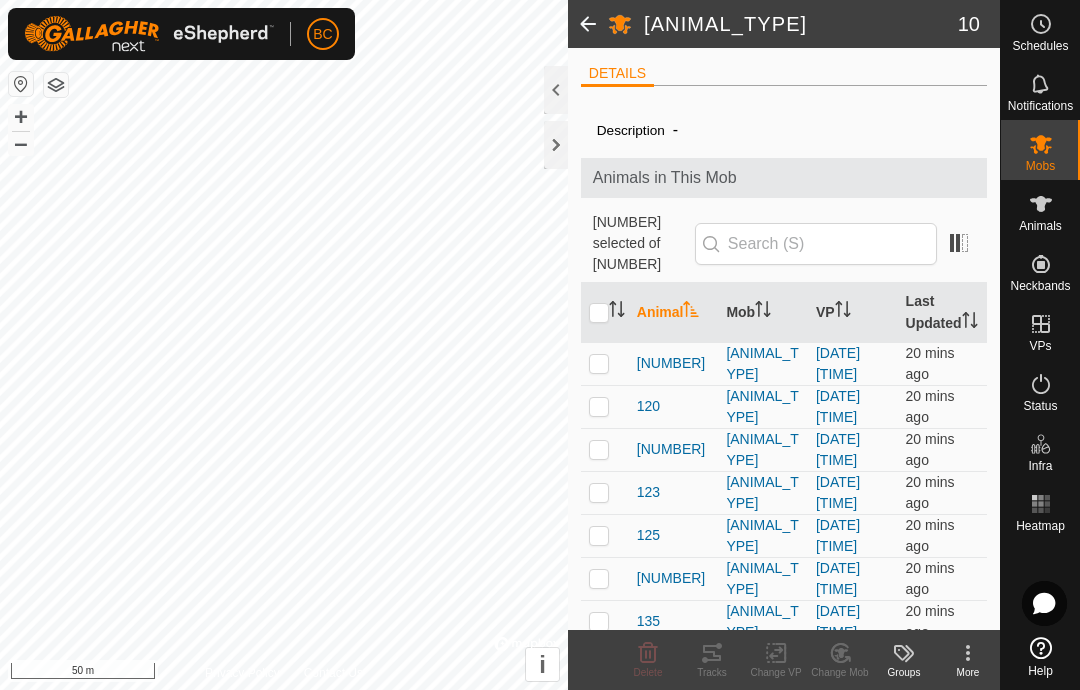 click at bounding box center (605, 363) 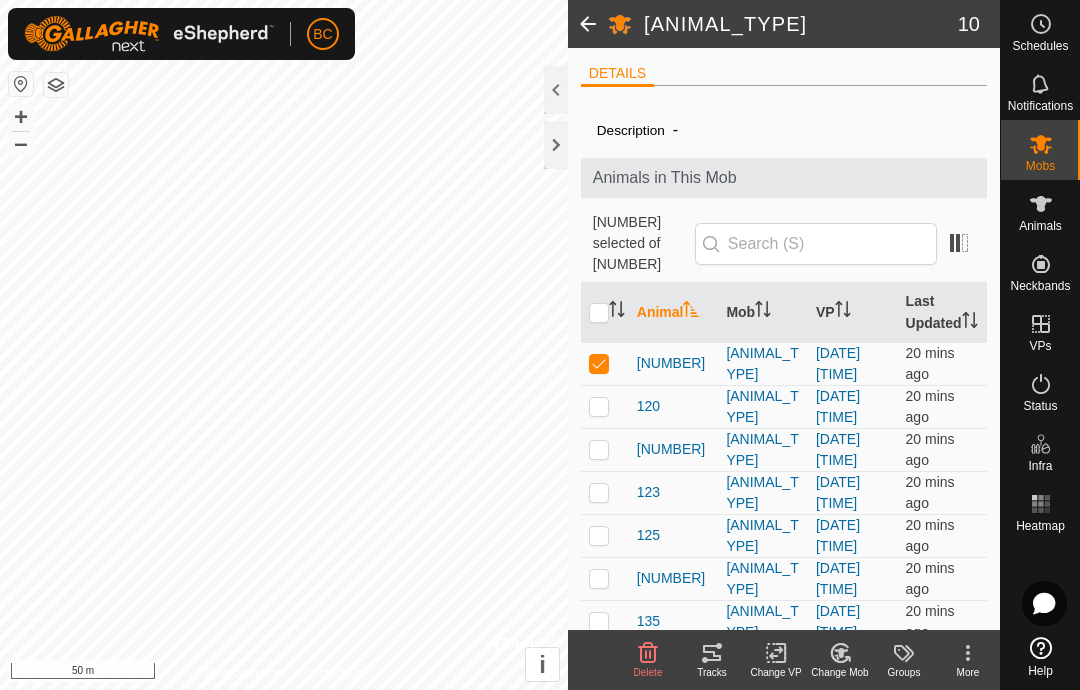 click at bounding box center [599, 313] 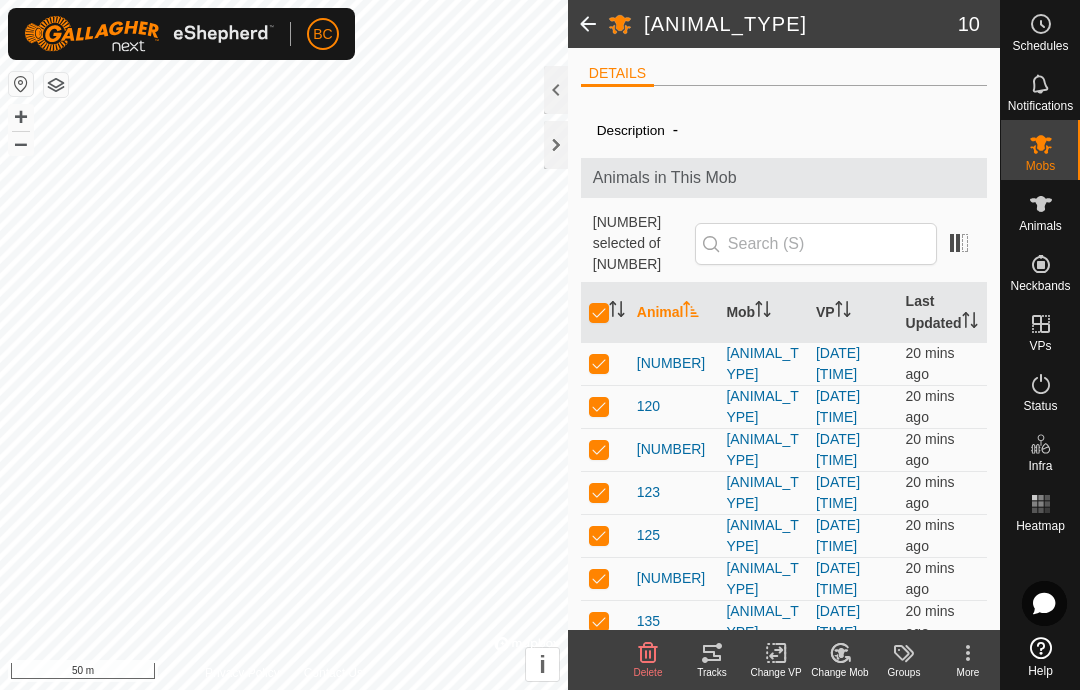 click 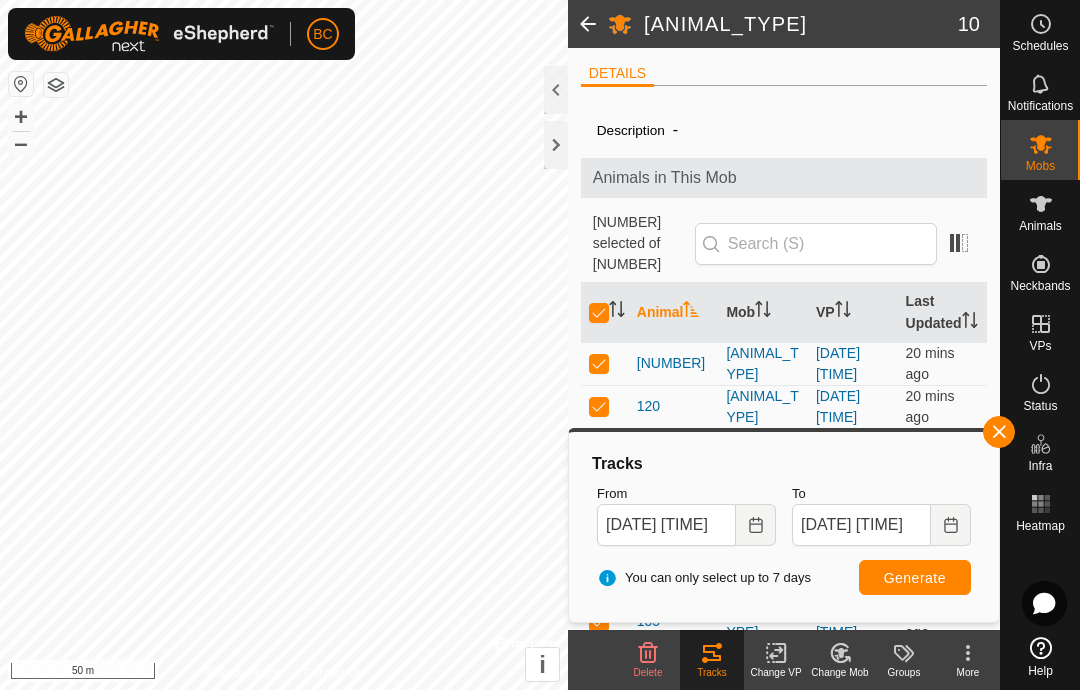 click 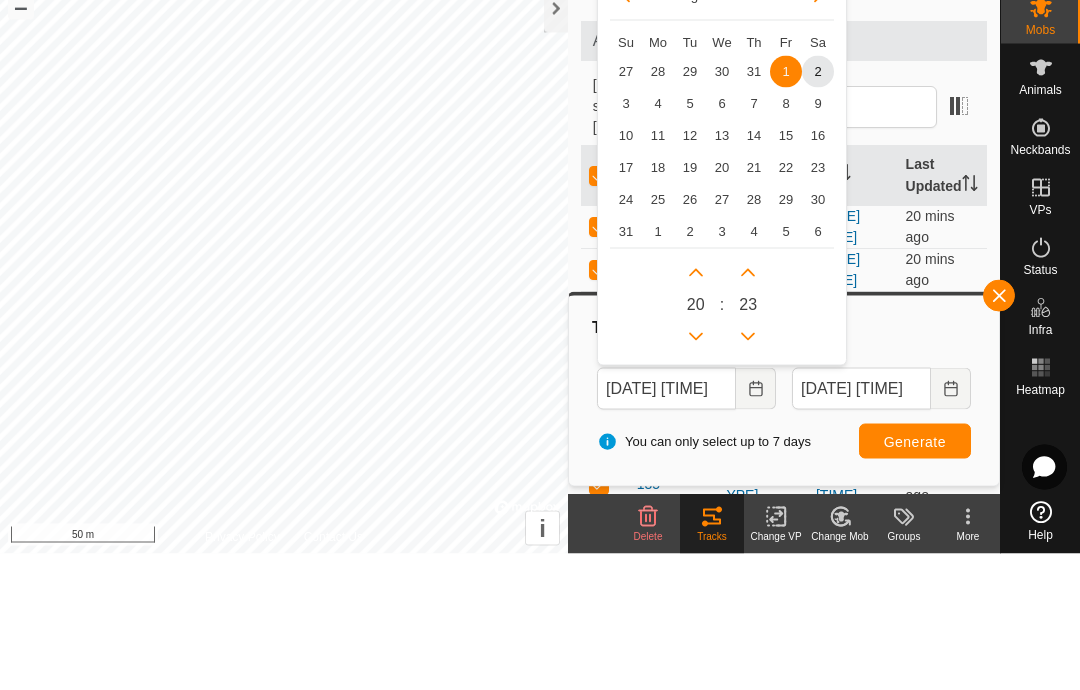 click on "2" at bounding box center (818, 208) 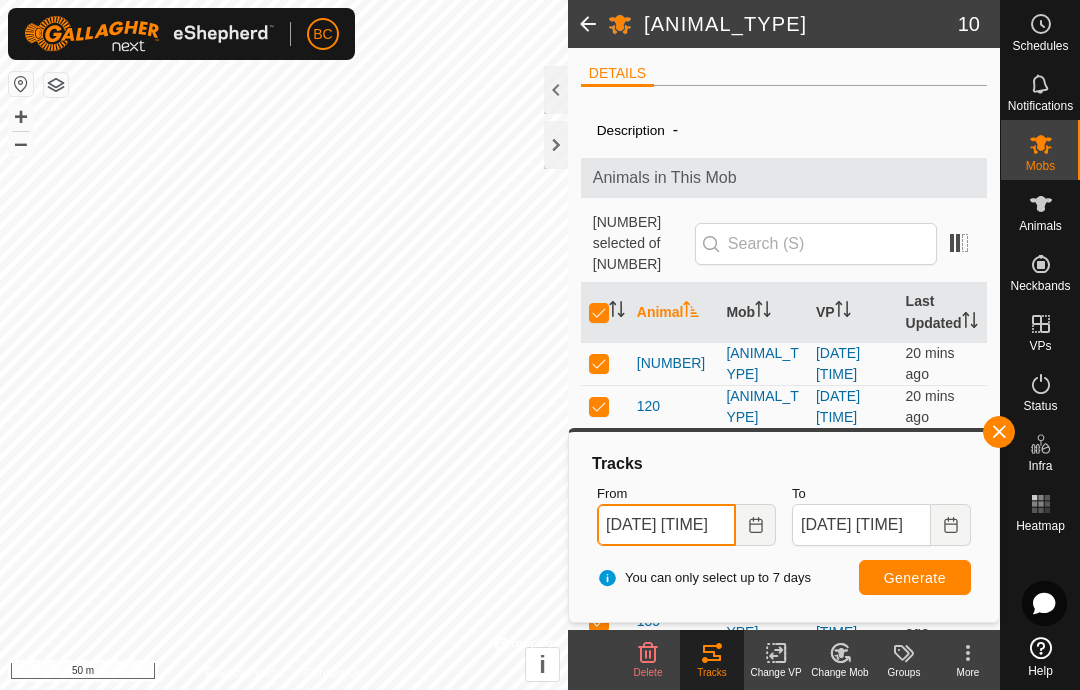 click on "[DATE] [TIME]" at bounding box center [666, 525] 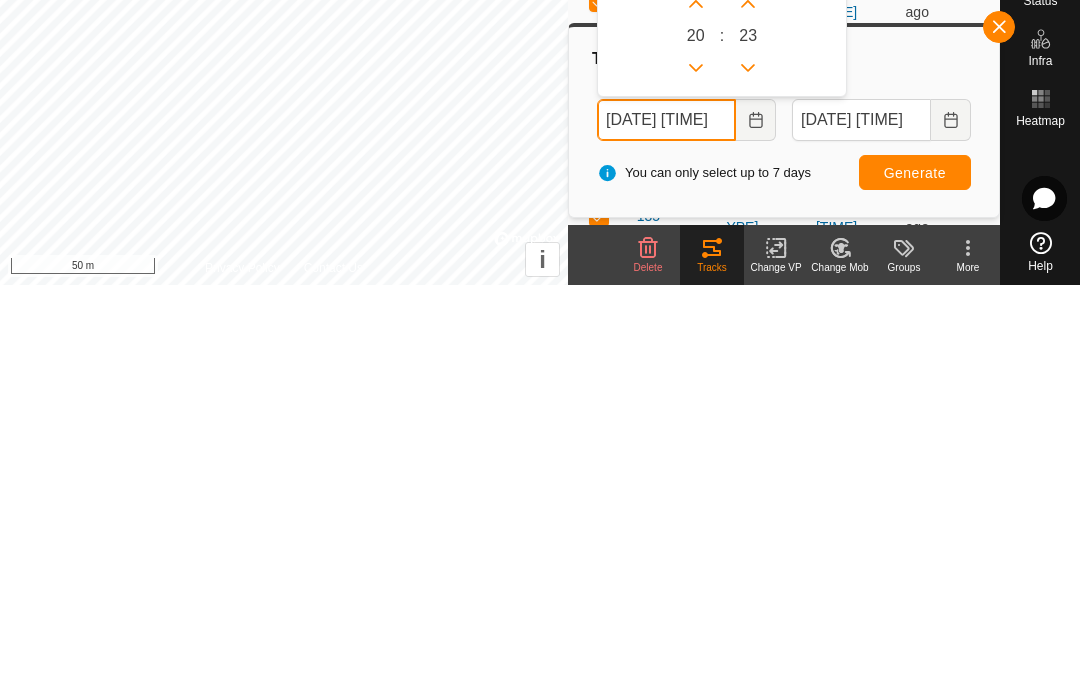 click 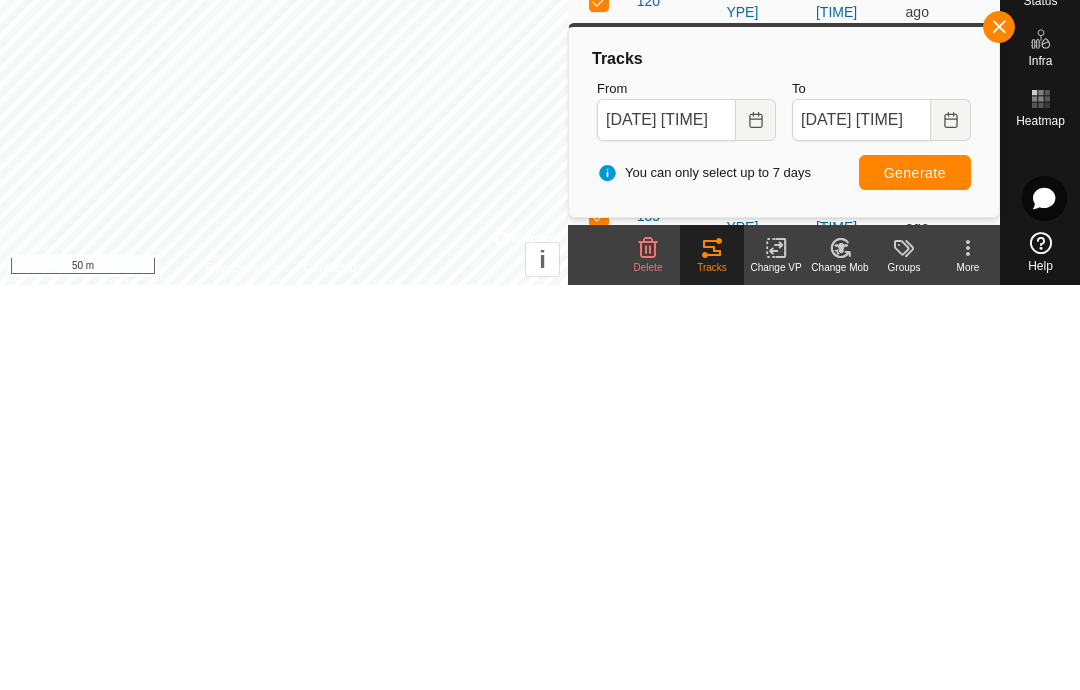 click on "Generate" at bounding box center (915, 578) 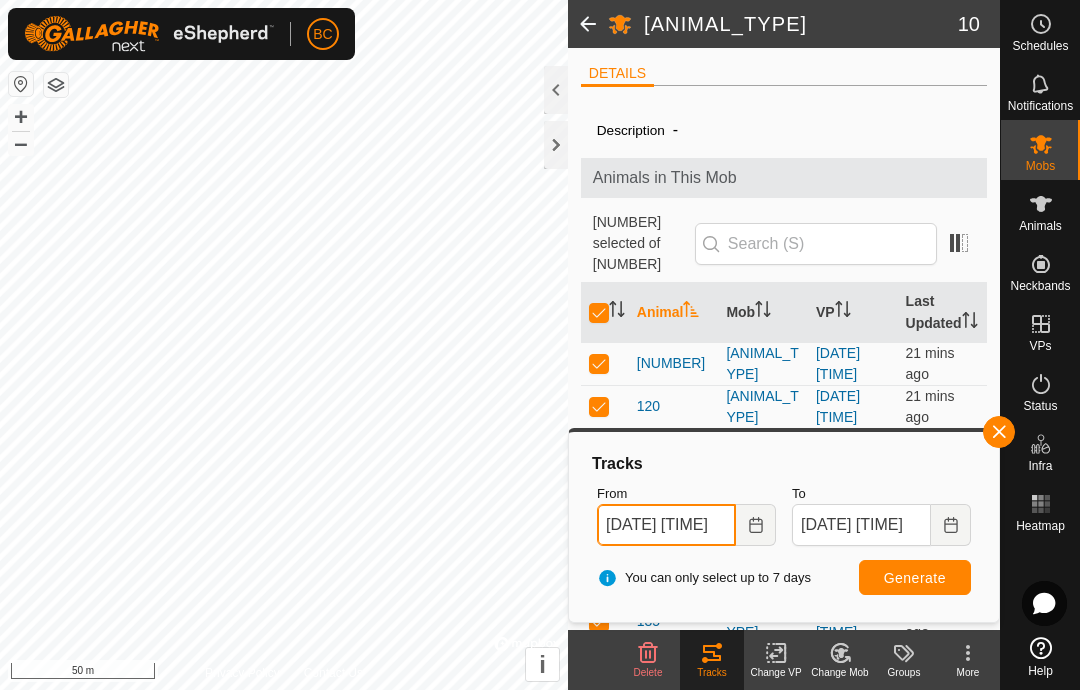 click on "[DATE] [TIME]" at bounding box center [666, 525] 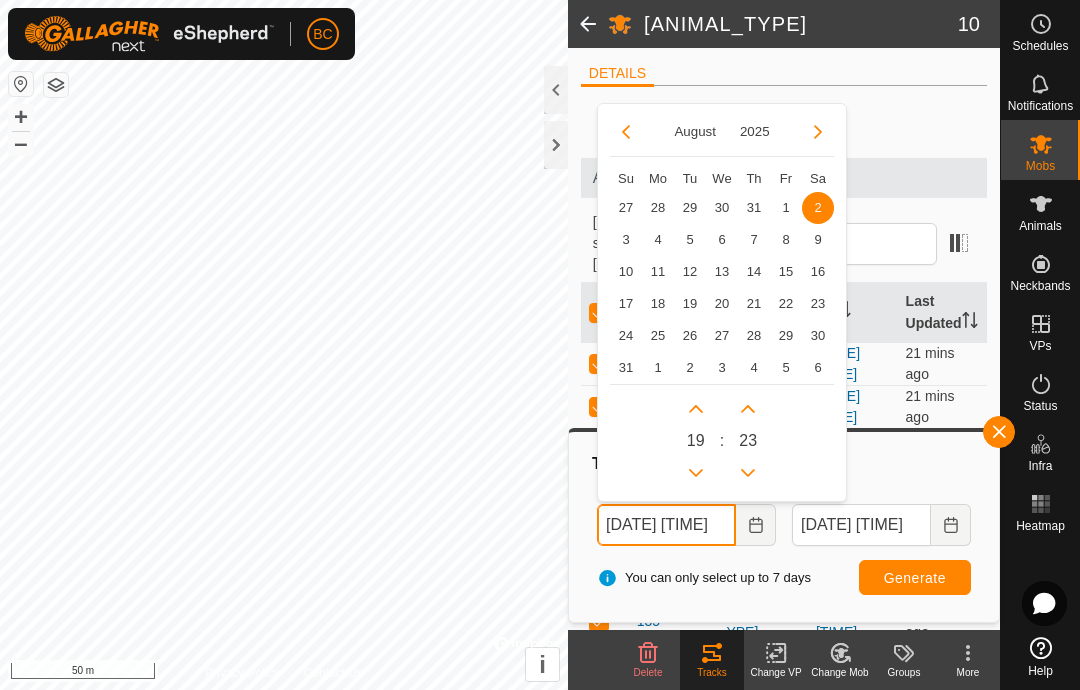 click 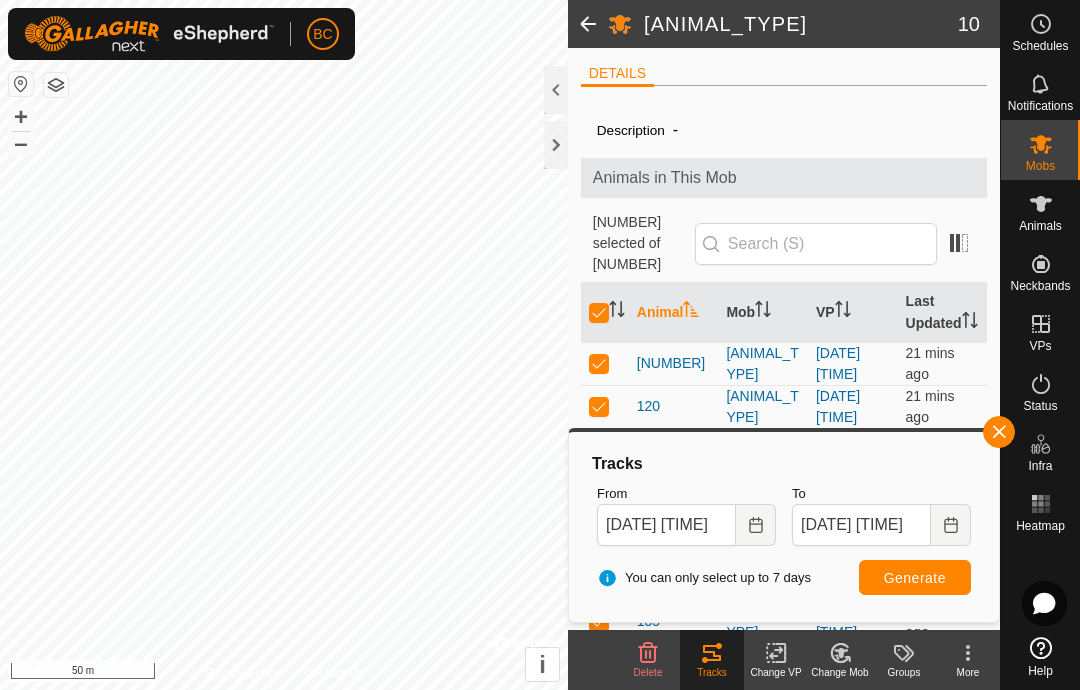 click on "Generate" at bounding box center [915, 578] 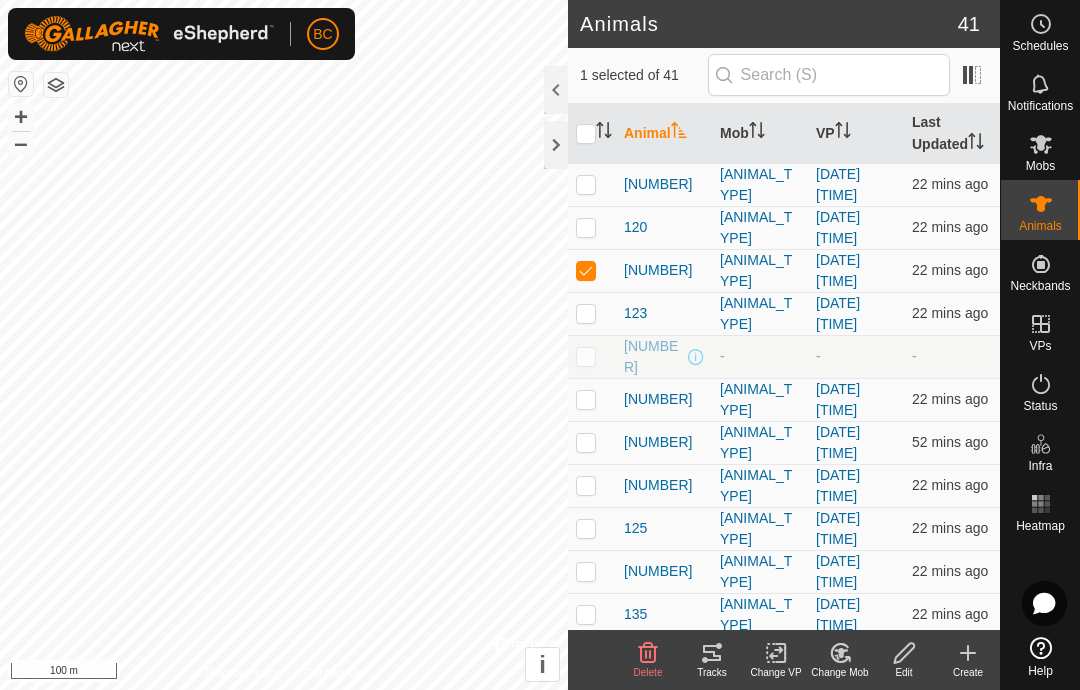 checkbox on "true" 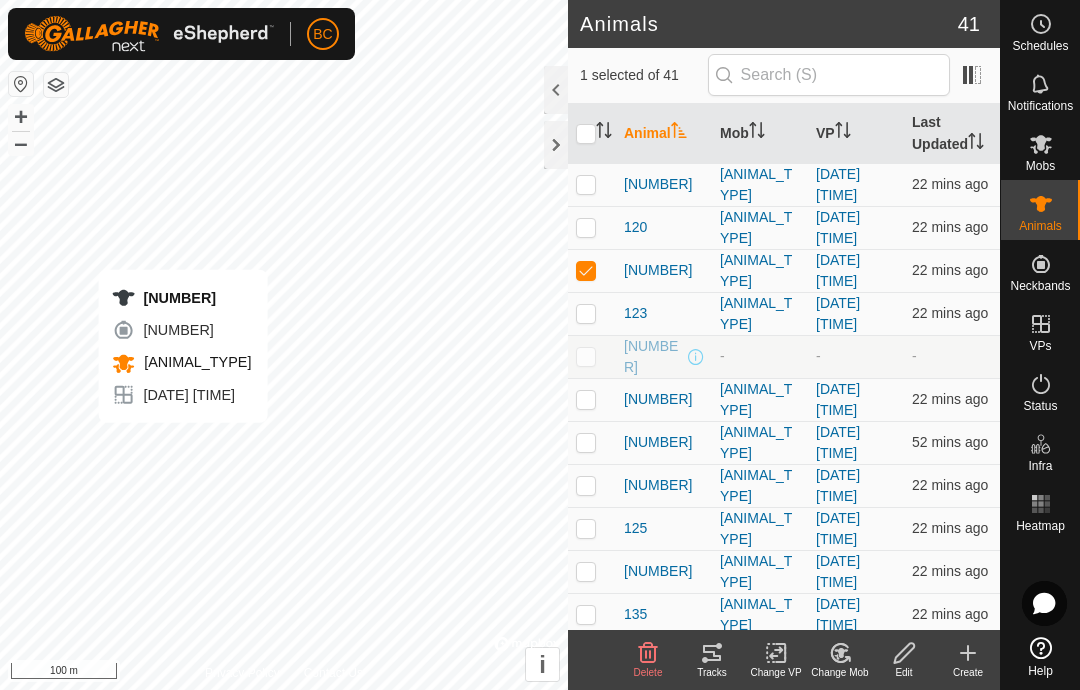 click 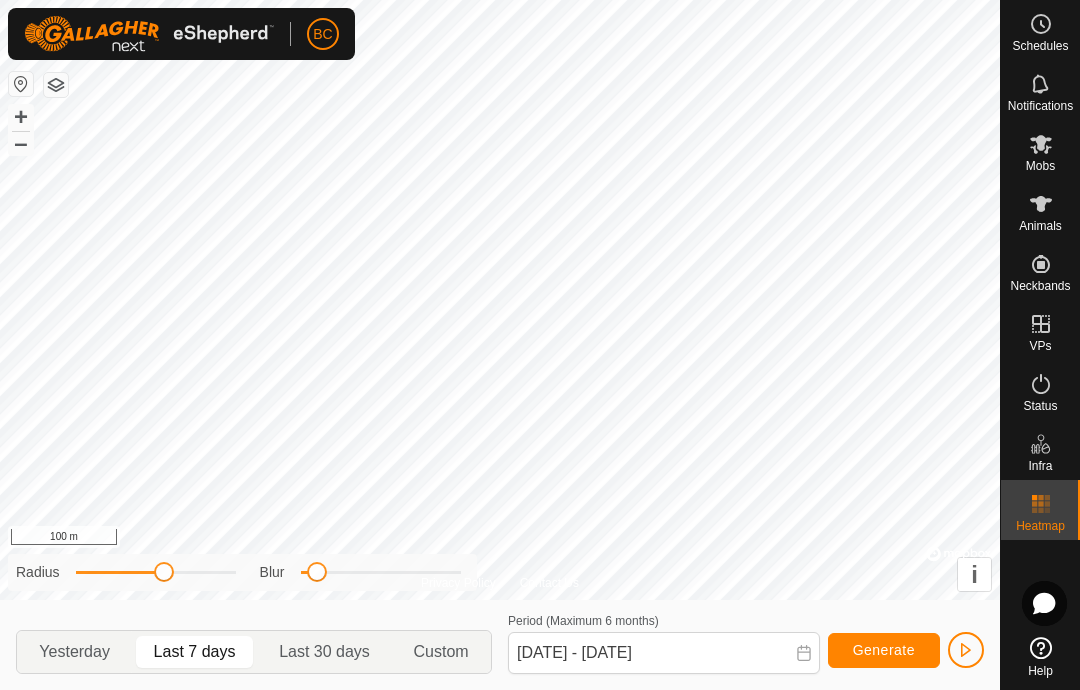 click on "Yesterday" 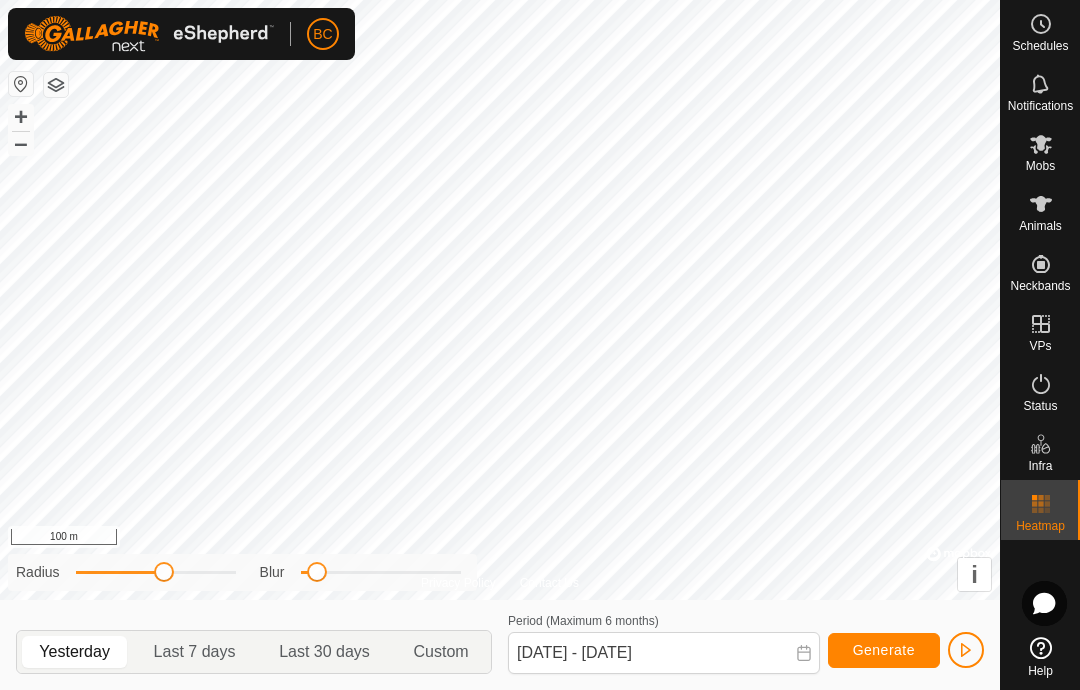 click on "Yesterday" 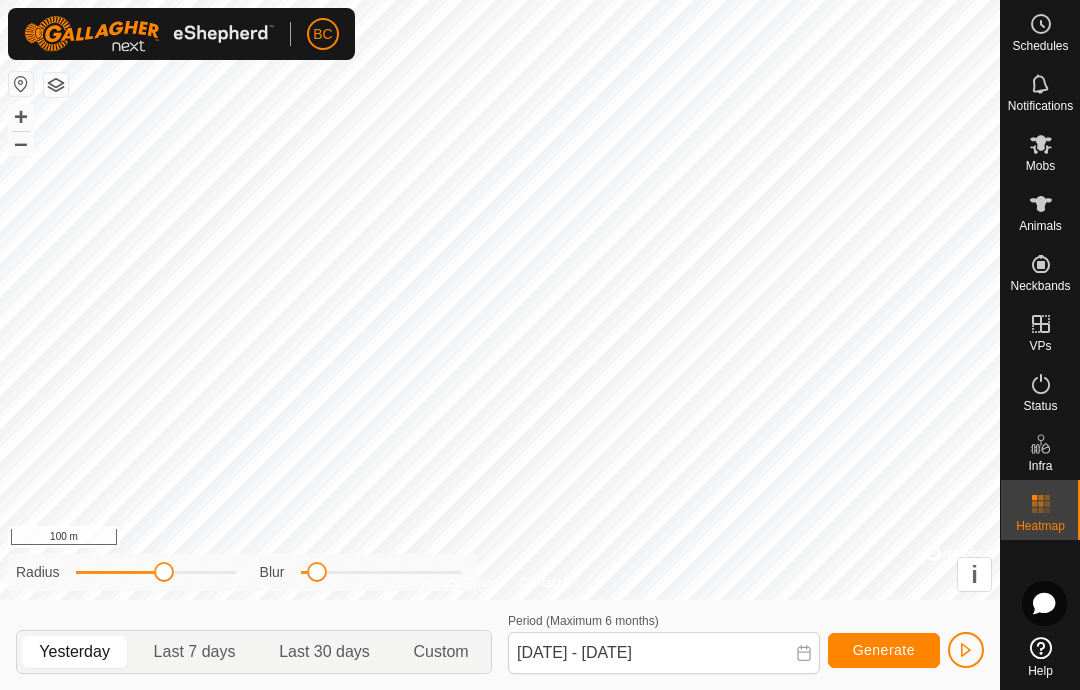 click on "Generate" 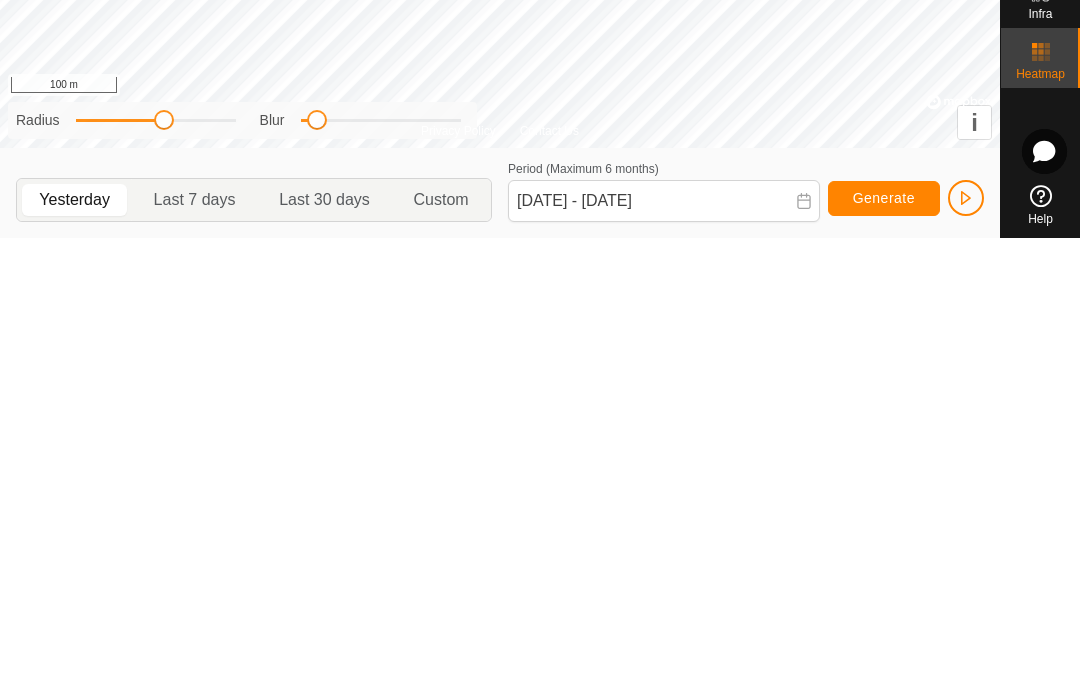 click on "Custom" 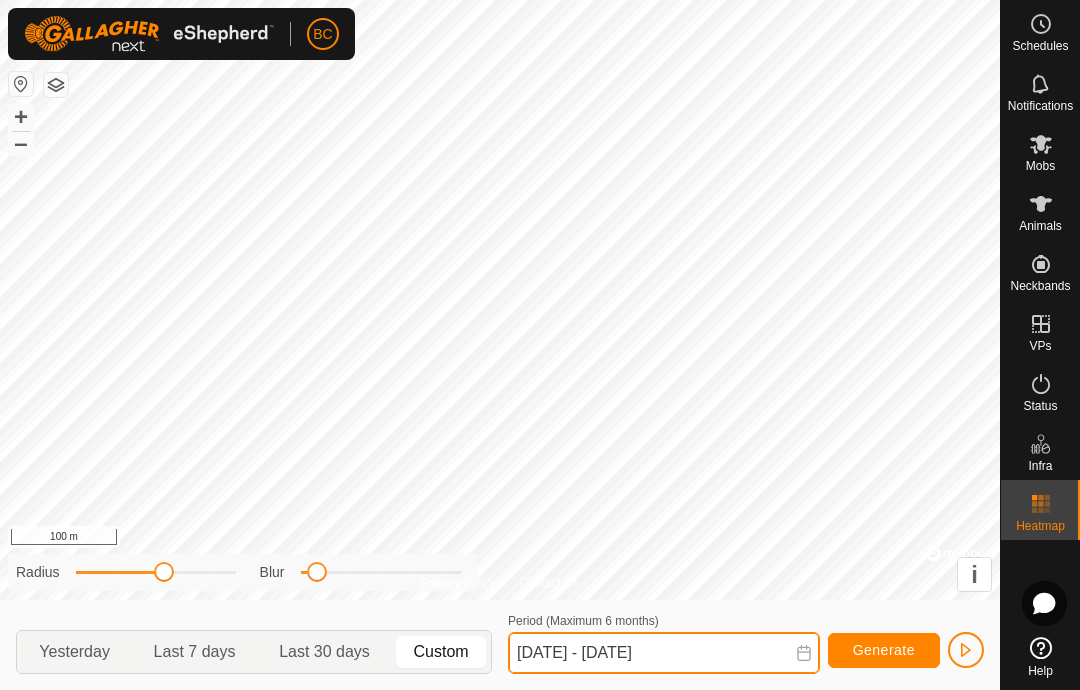 click on "[DATE] - [DATE]" at bounding box center (664, 653) 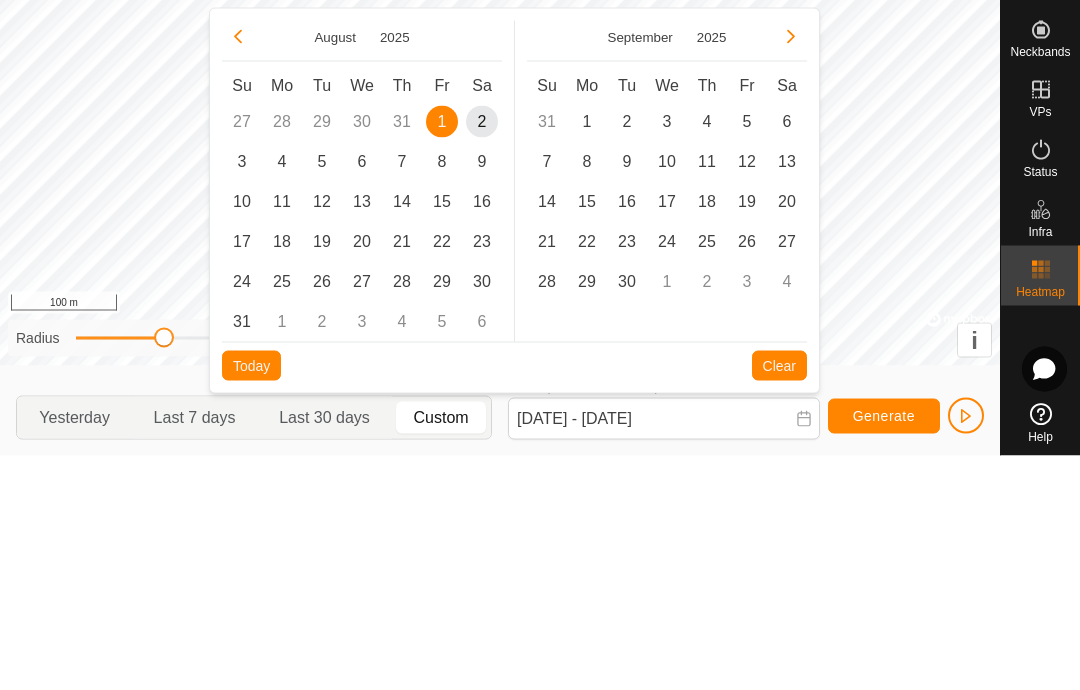 click on "2" at bounding box center (482, 356) 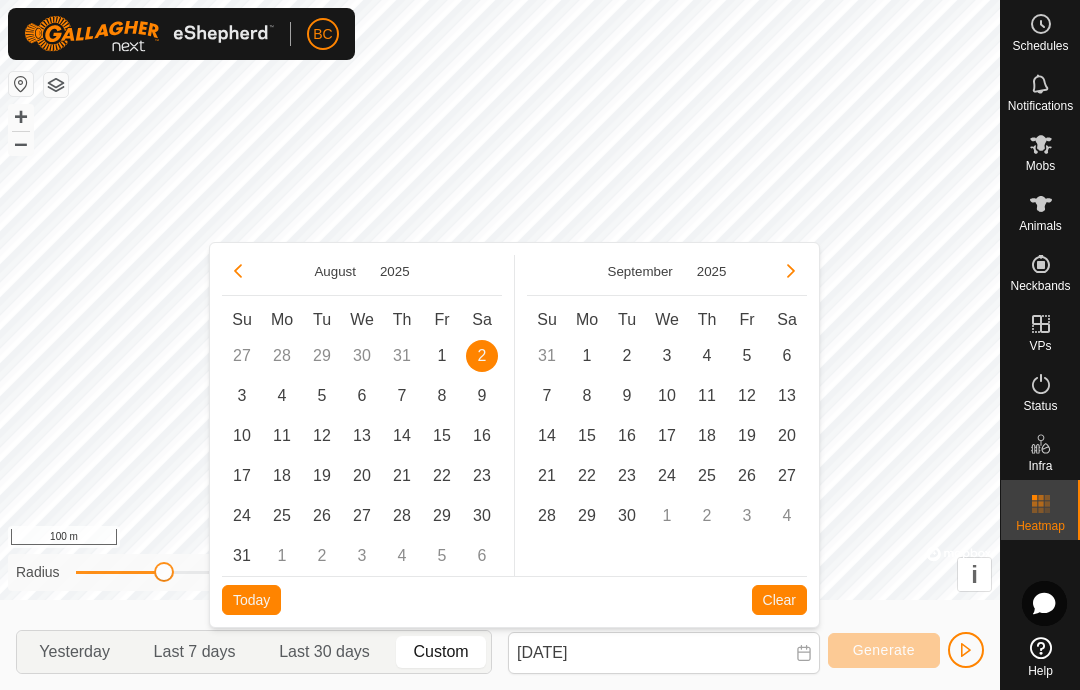 click on "Today" at bounding box center [251, 600] 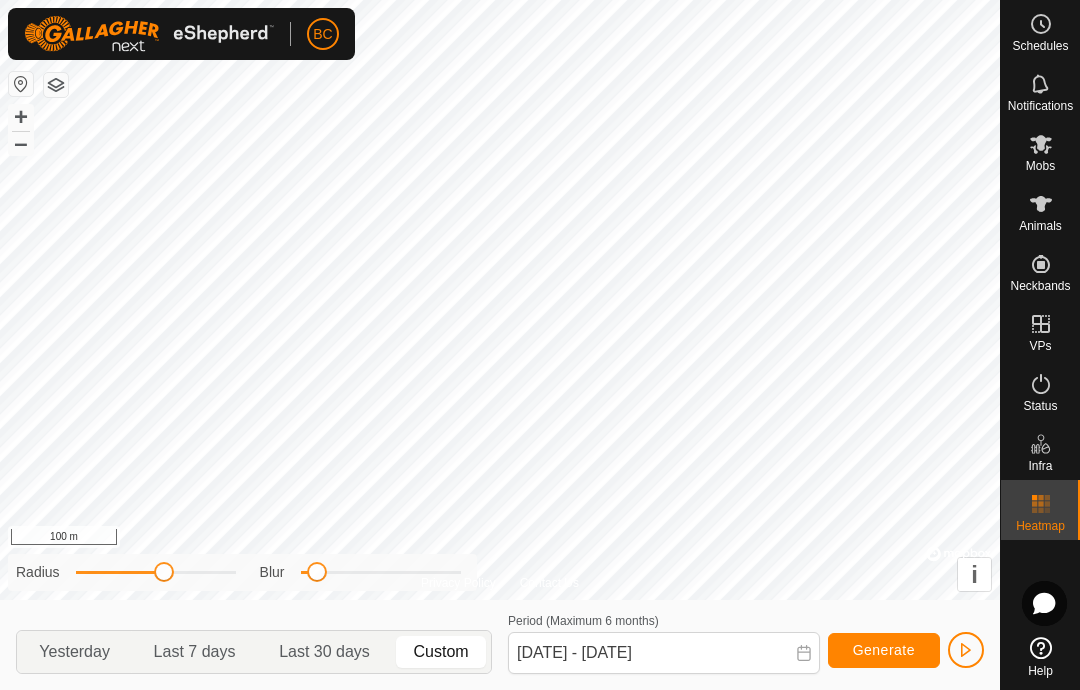 click on "Generate" 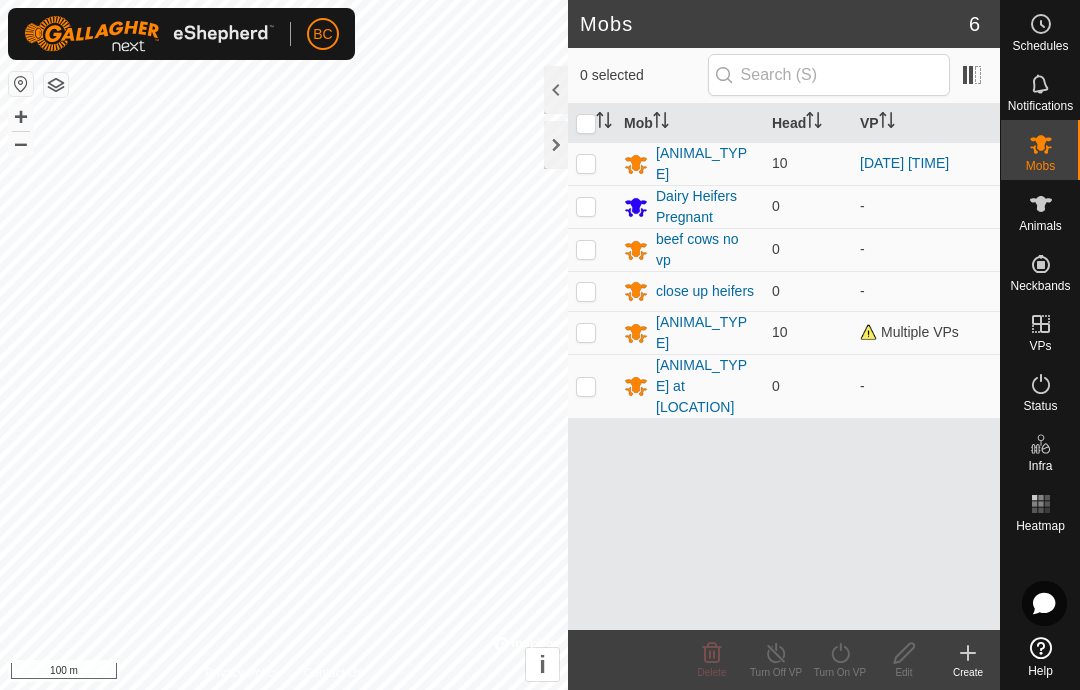 click on "[ANIMAL_TYPE]" at bounding box center [706, 164] 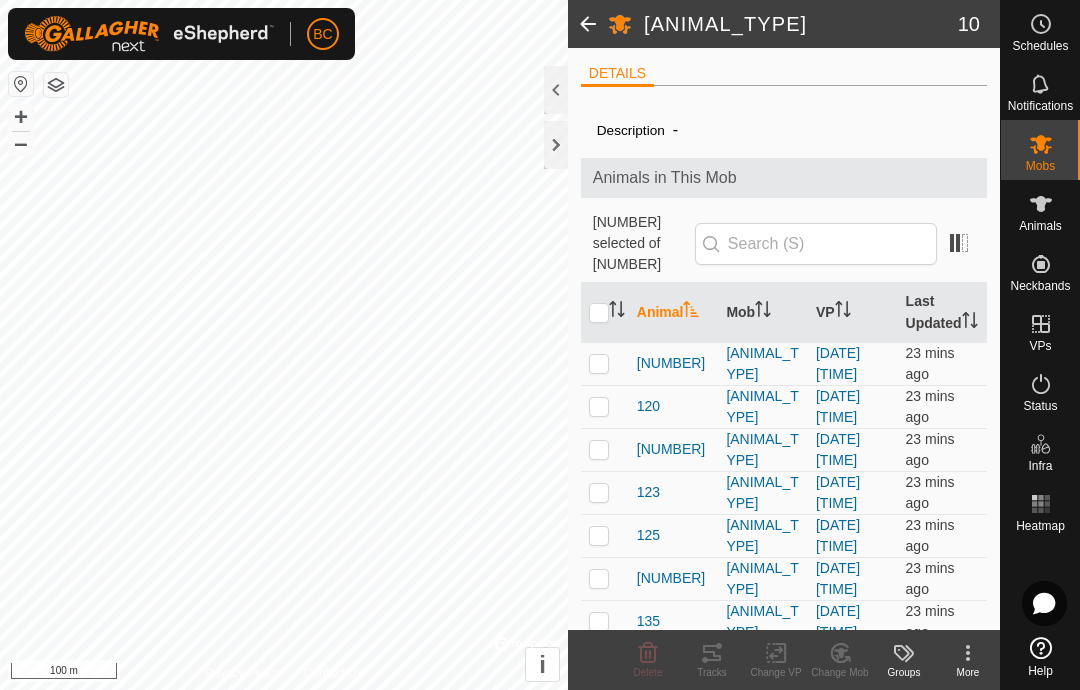 click at bounding box center [599, 363] 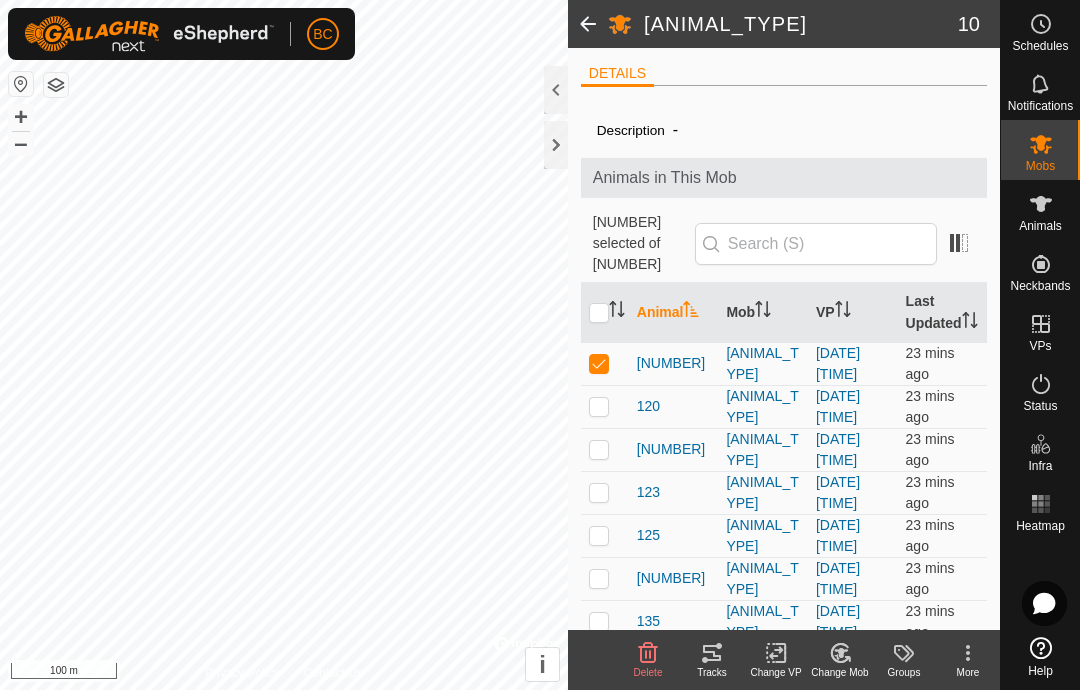 click at bounding box center (599, 313) 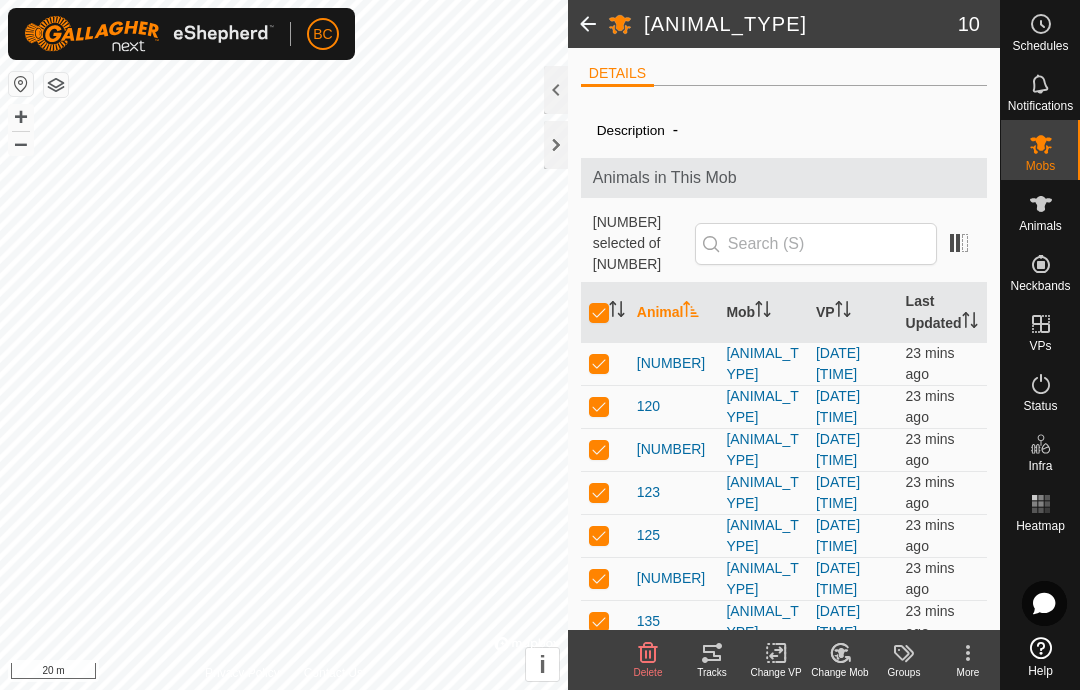 click on "Mobs" at bounding box center (1040, 166) 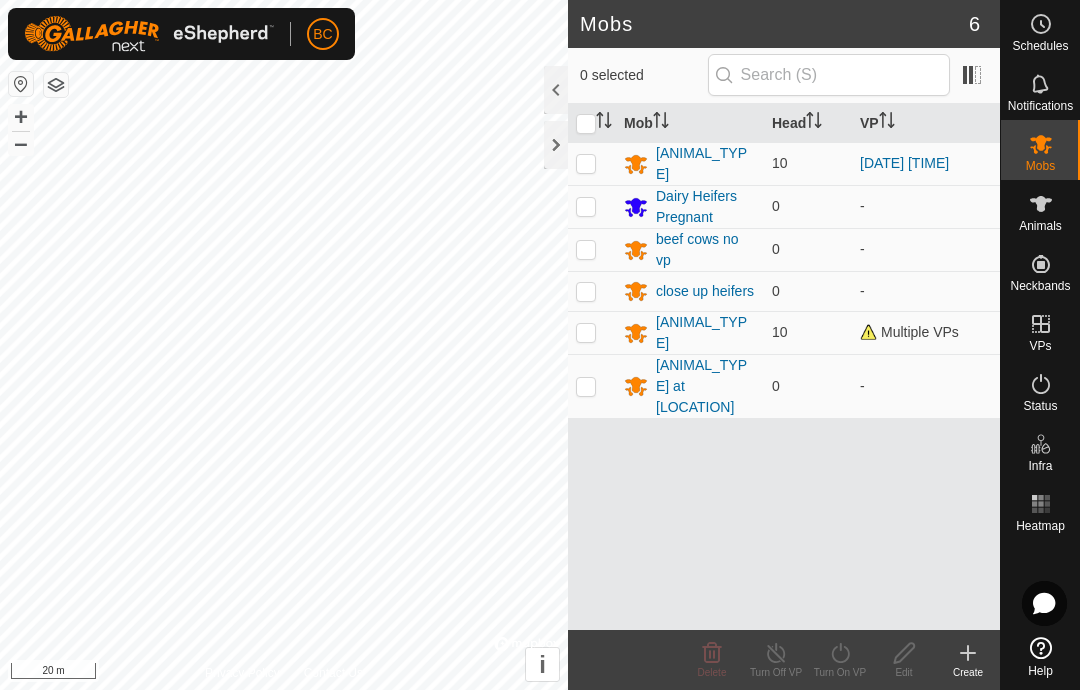 click at bounding box center (586, 332) 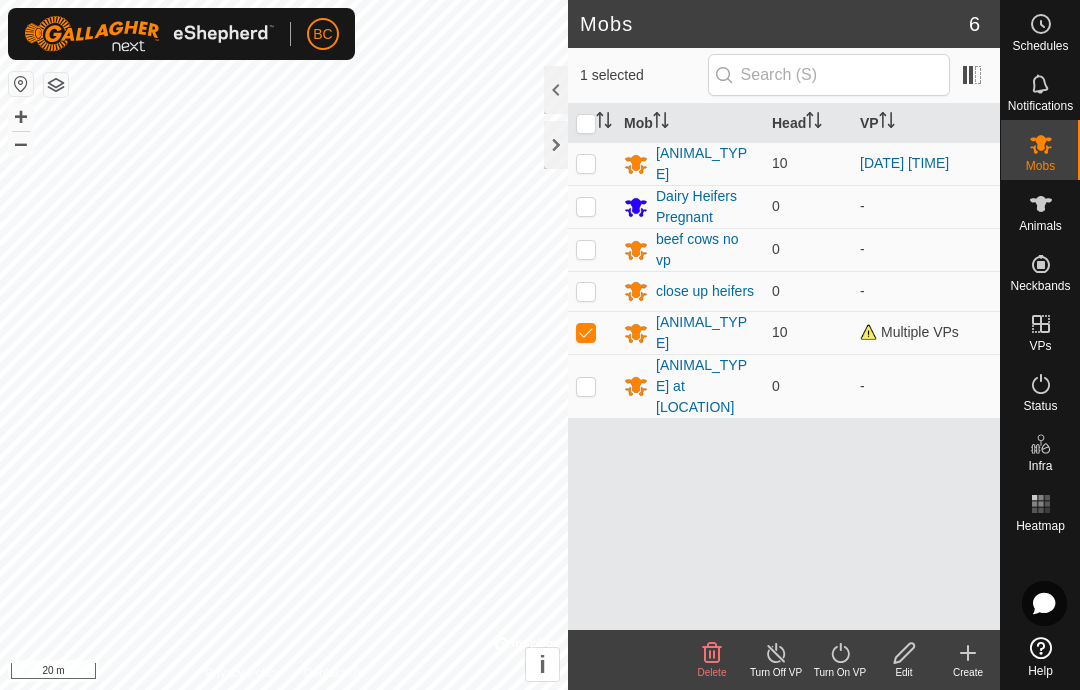 checkbox on "true" 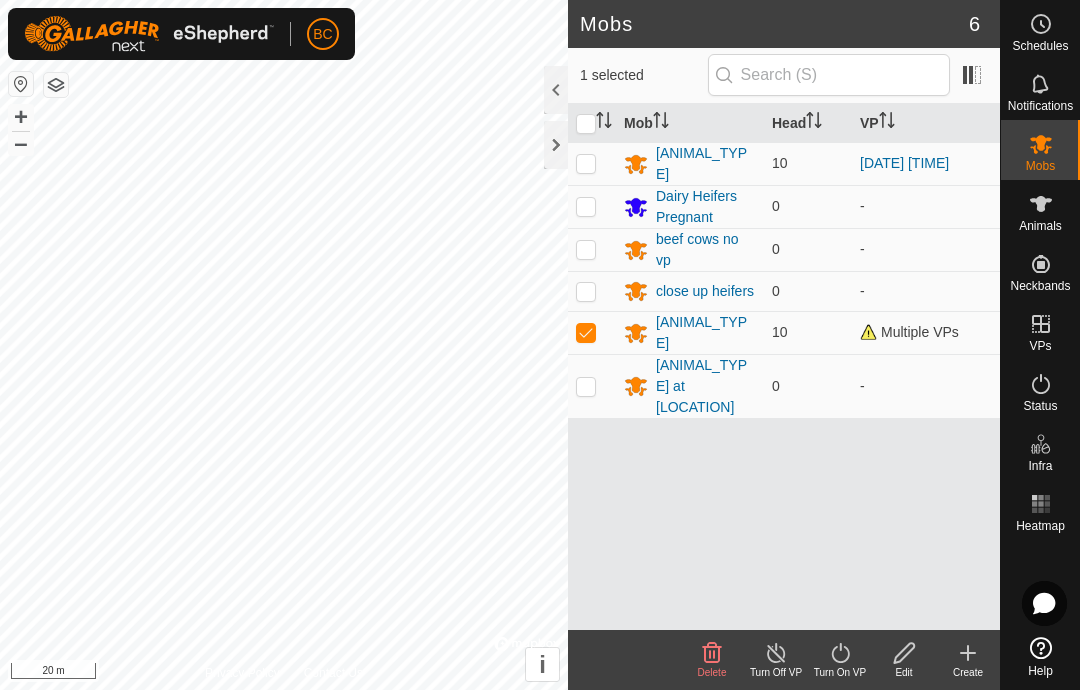 click on "[ANIMAL_TYPE]" at bounding box center [706, 333] 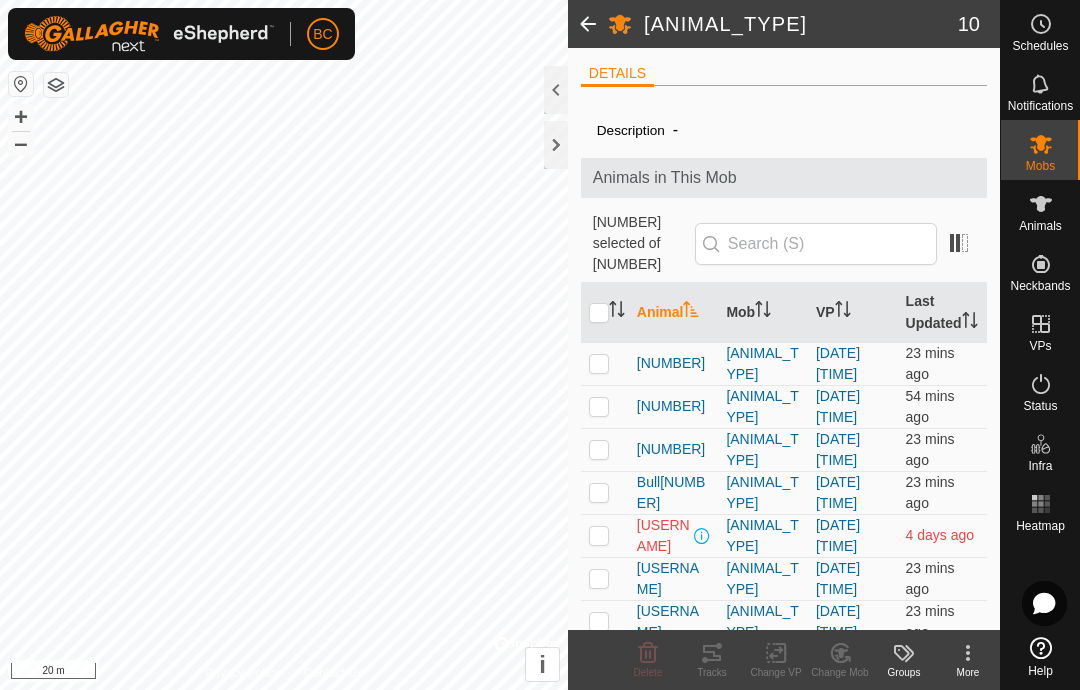 click 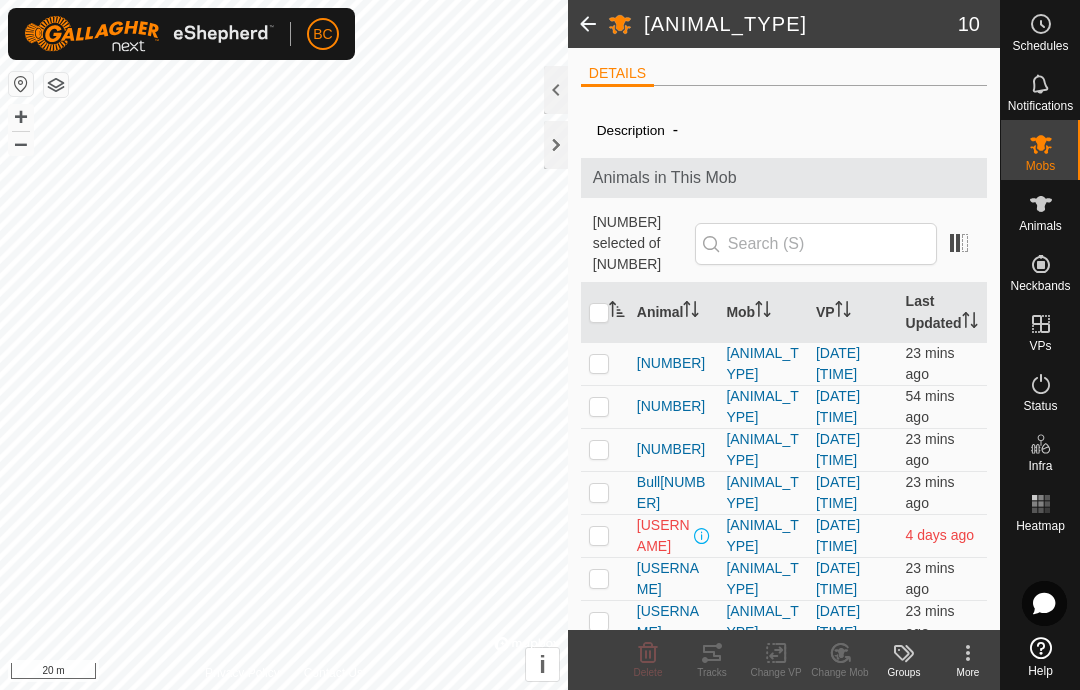 click at bounding box center [599, 313] 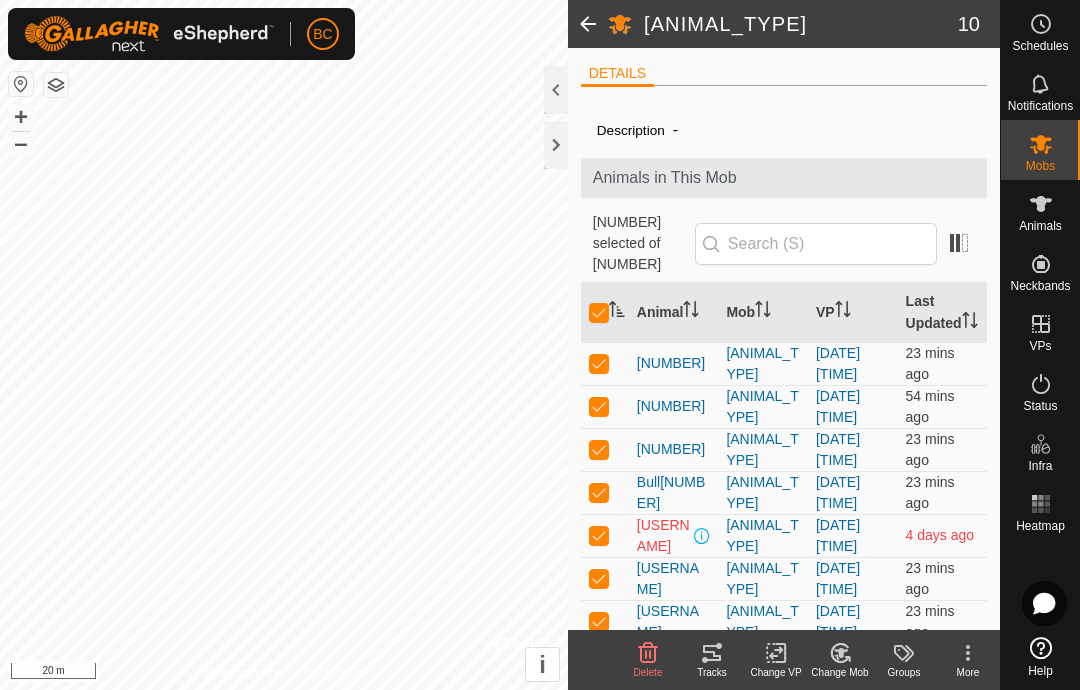 click at bounding box center [599, 535] 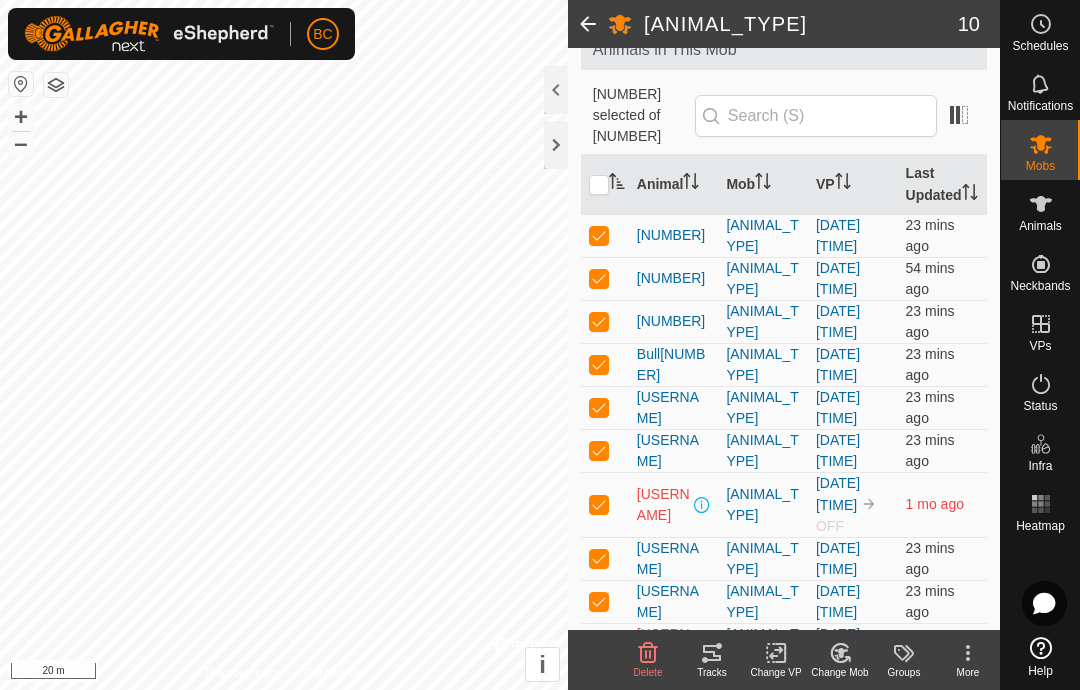 scroll, scrollTop: 130, scrollLeft: 0, axis: vertical 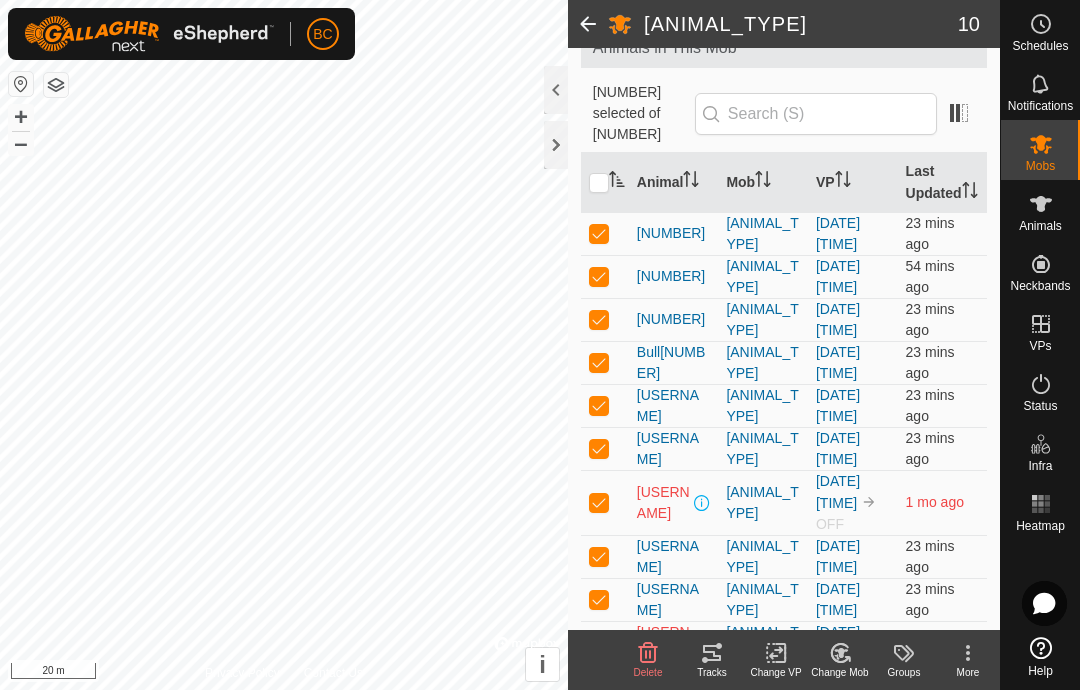 click at bounding box center (599, 502) 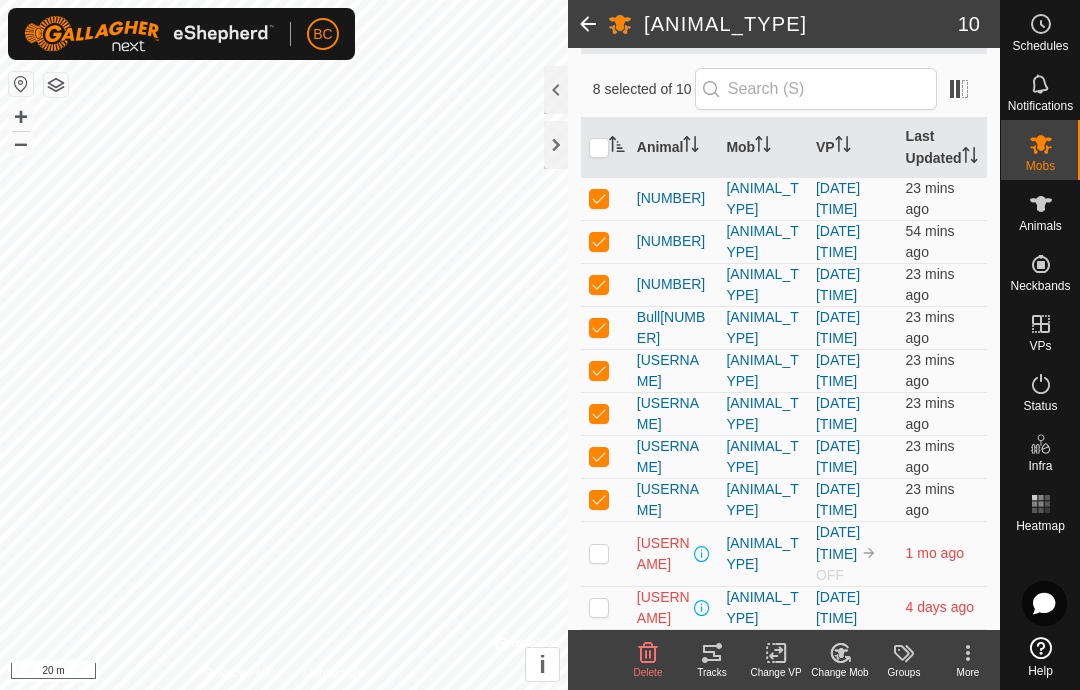 scroll, scrollTop: 166, scrollLeft: 0, axis: vertical 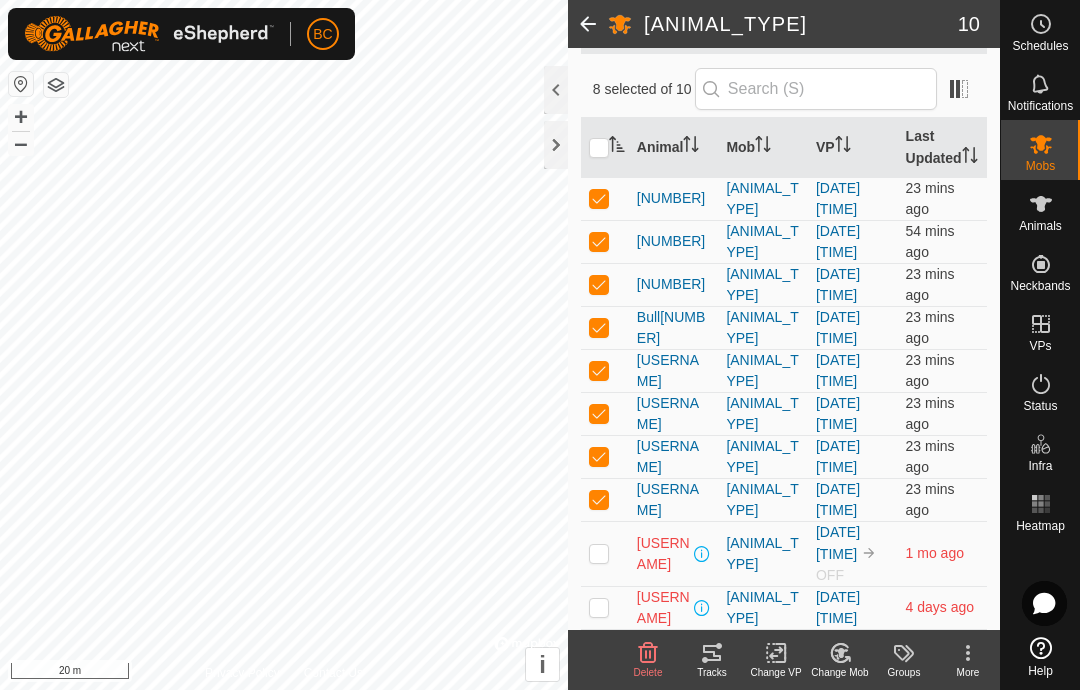 click at bounding box center [605, 198] 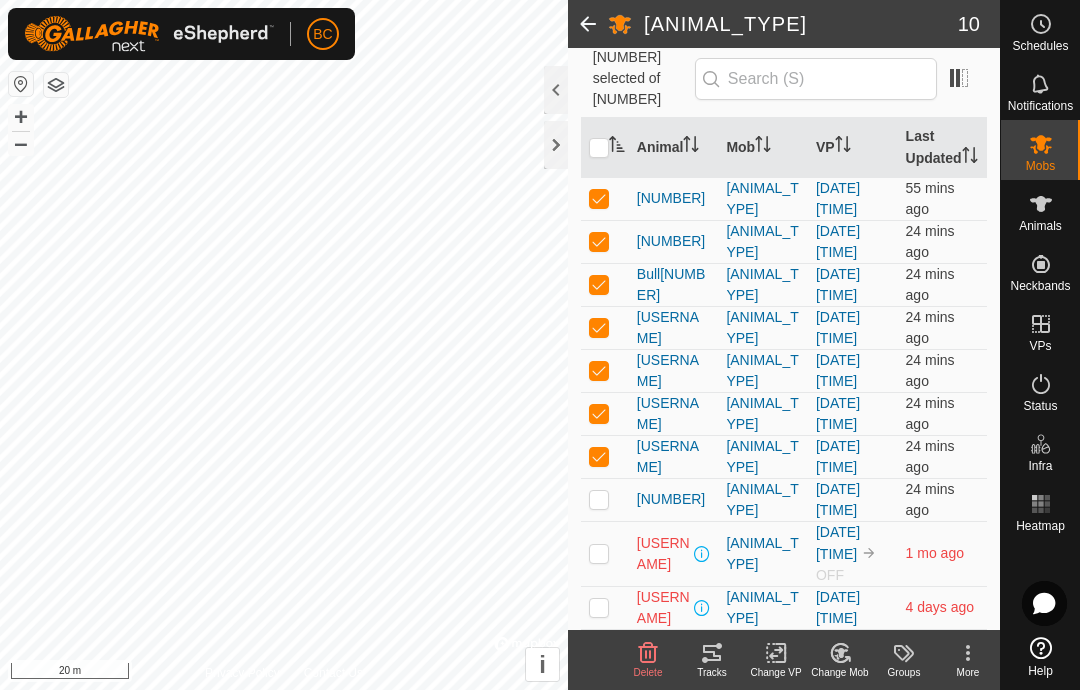 click at bounding box center [605, 198] 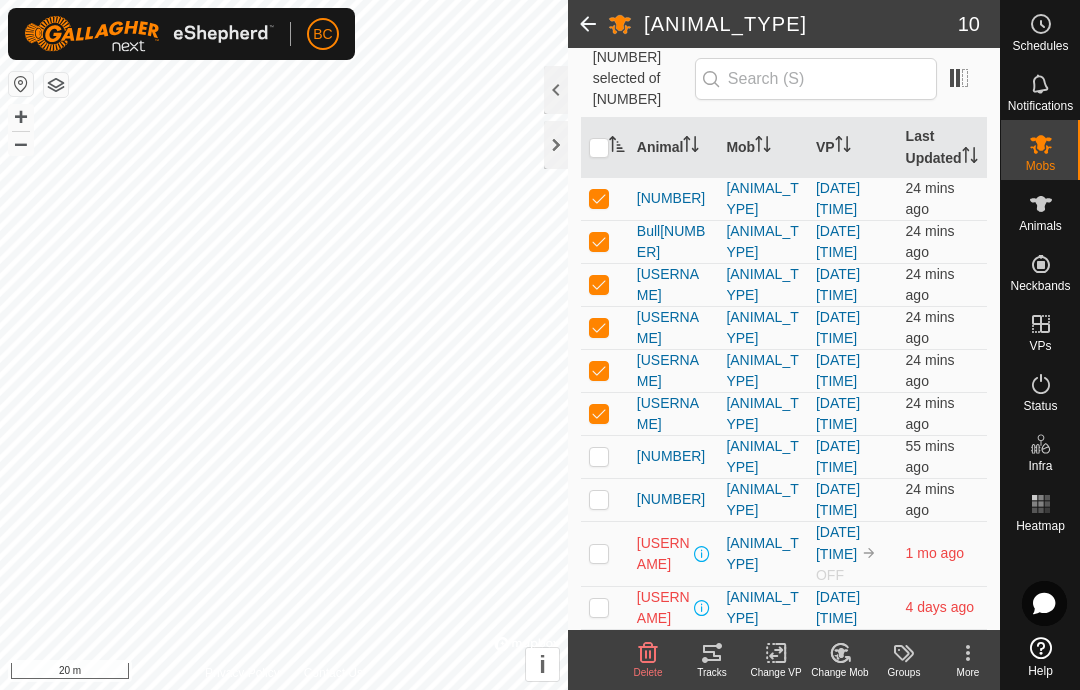click at bounding box center (599, 456) 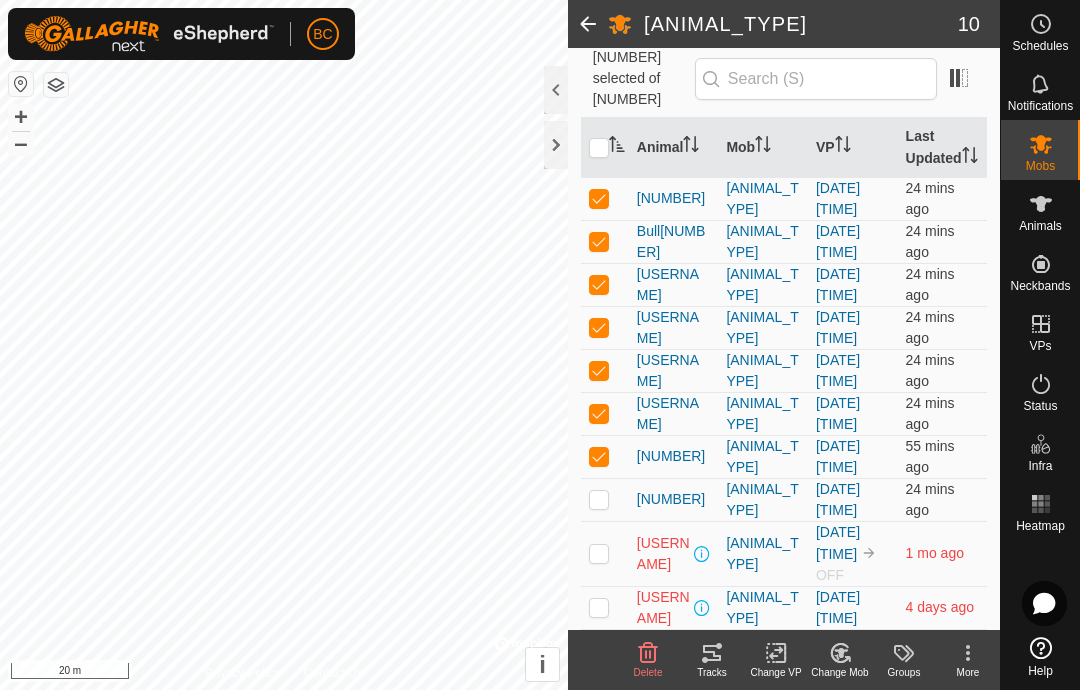 click at bounding box center [599, 499] 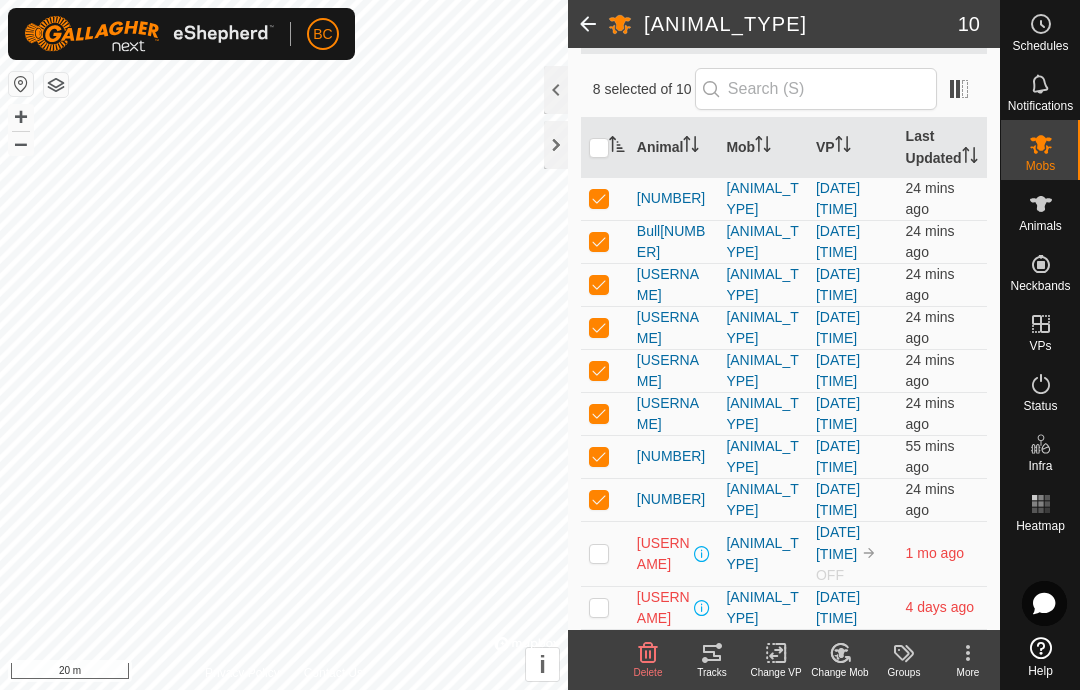 click at bounding box center [599, 198] 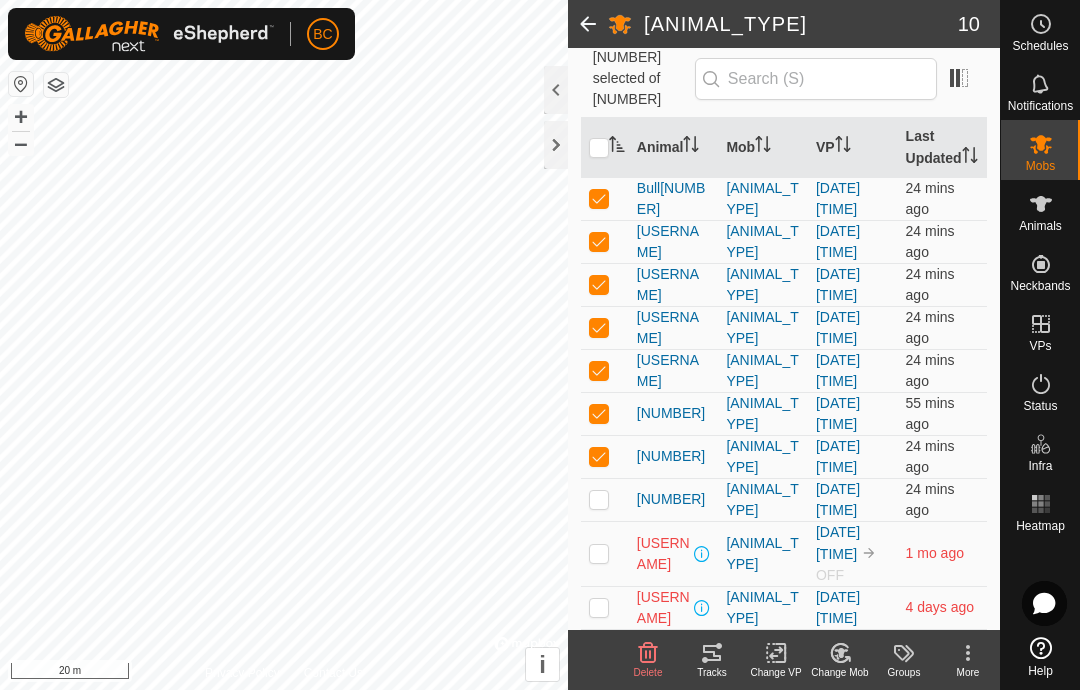 click at bounding box center [599, 198] 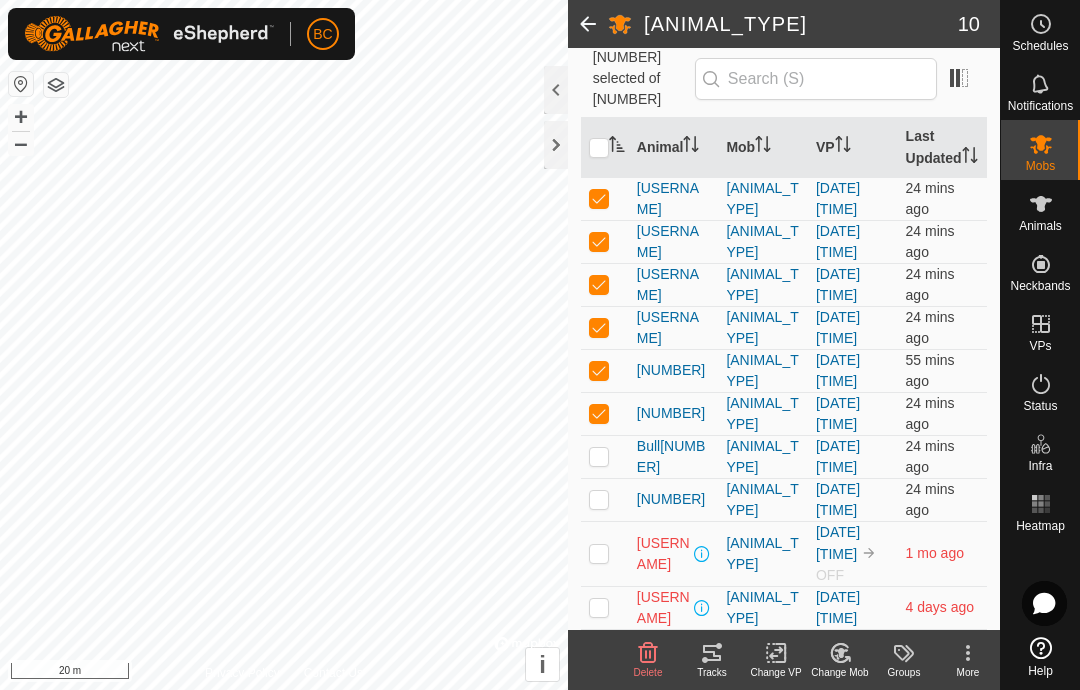 click at bounding box center (599, 499) 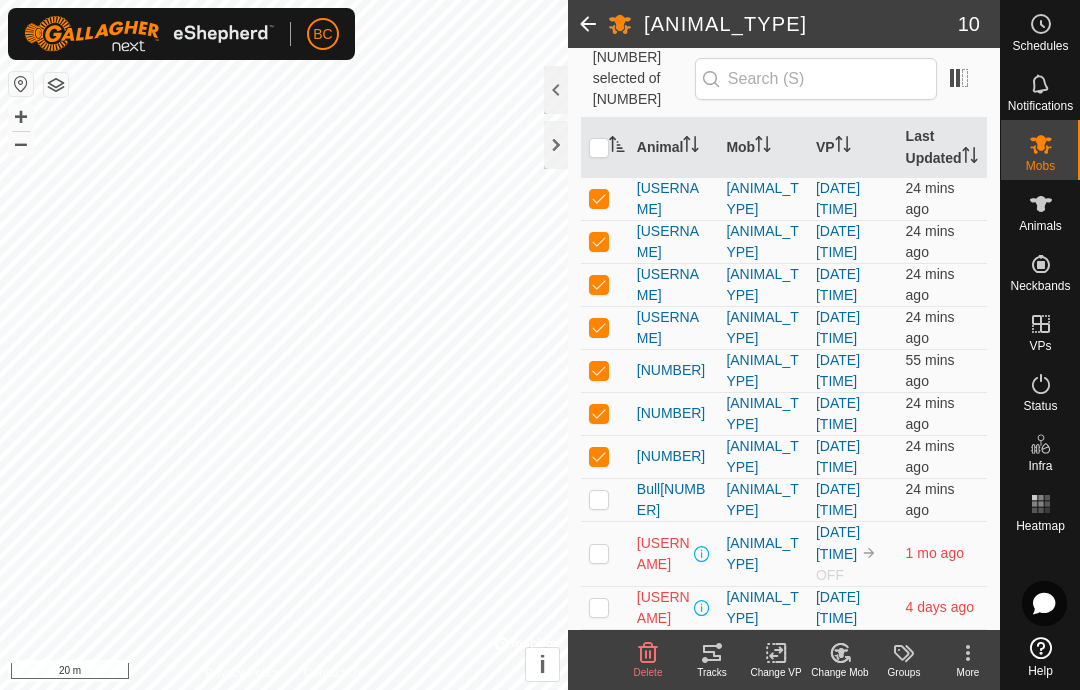 click at bounding box center (599, 499) 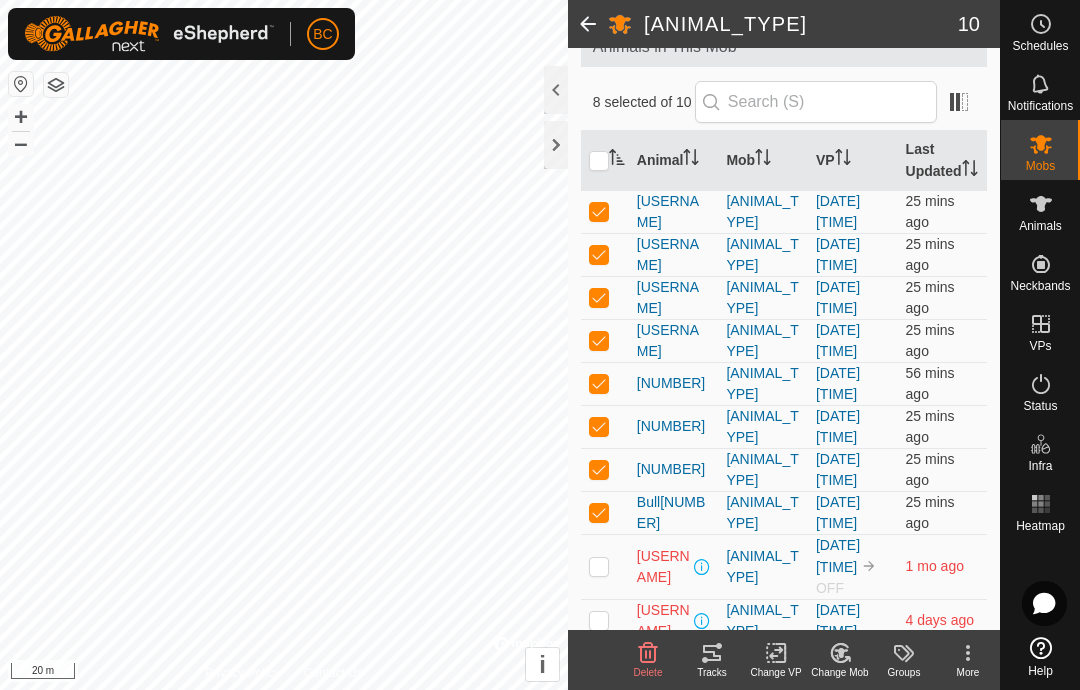 scroll, scrollTop: 128, scrollLeft: 0, axis: vertical 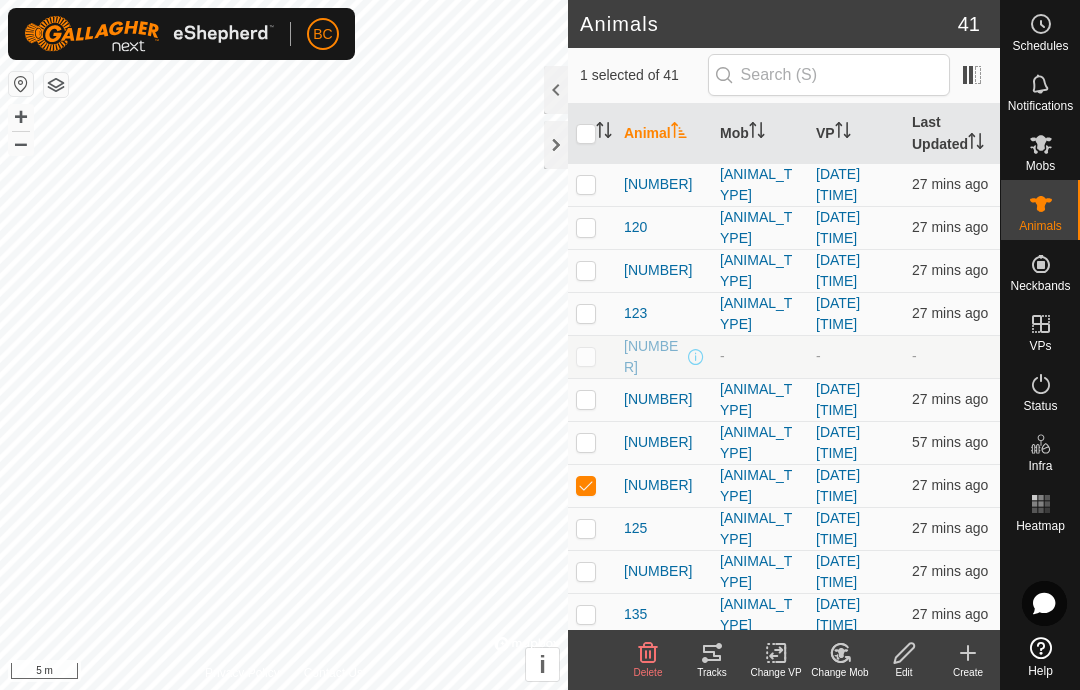 checkbox on "false" 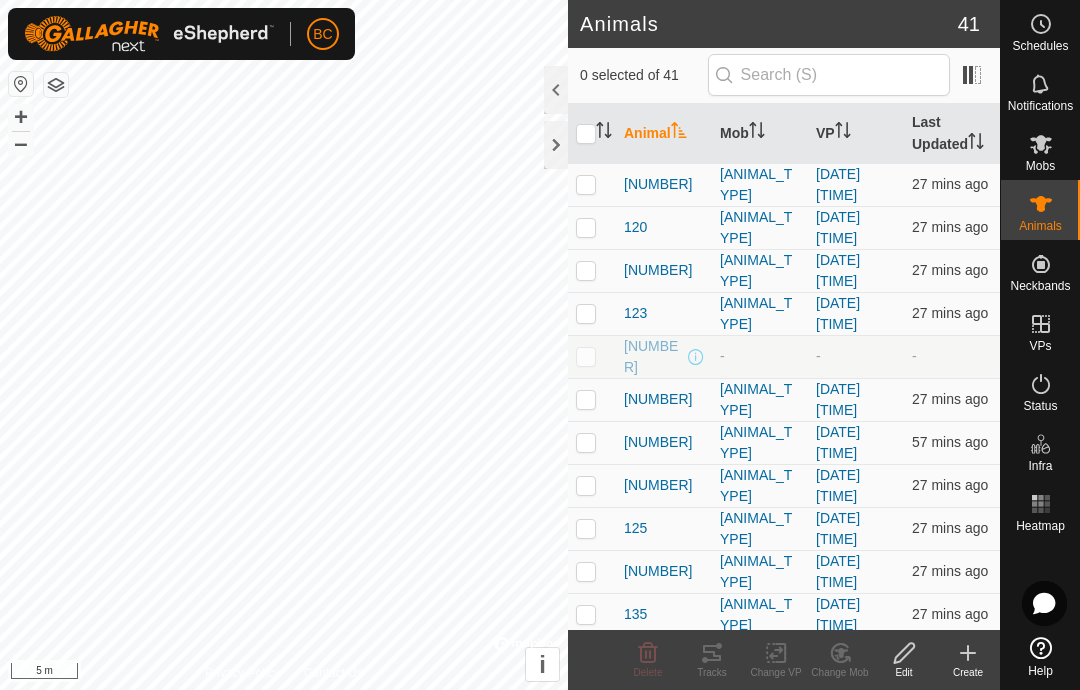 checkbox on "true" 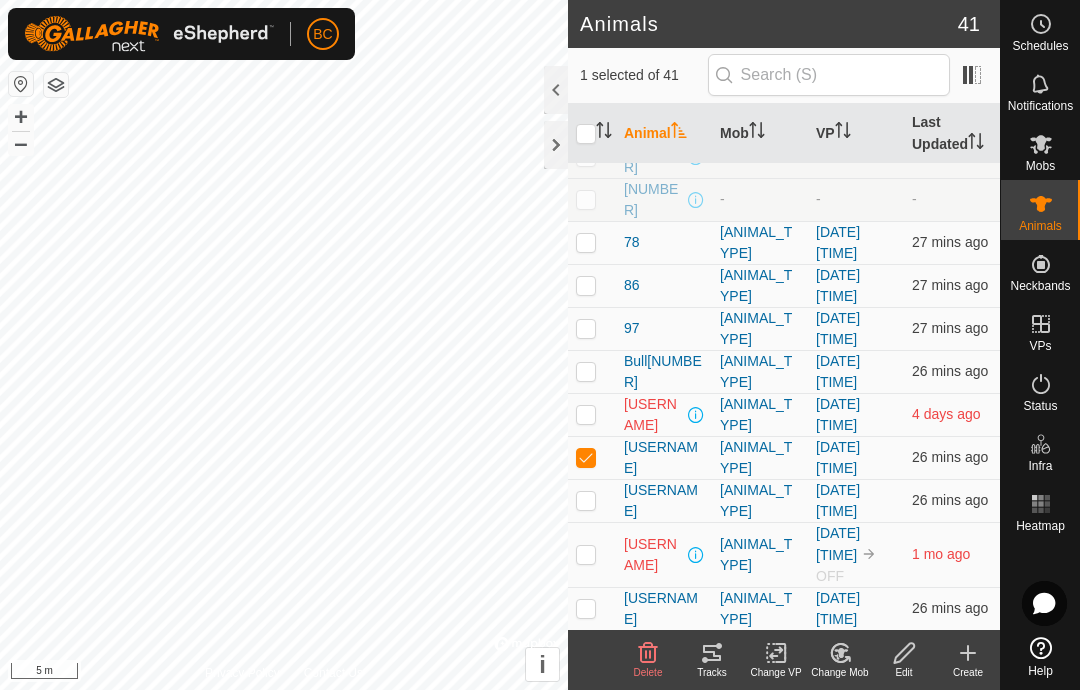 scroll, scrollTop: 1256, scrollLeft: 0, axis: vertical 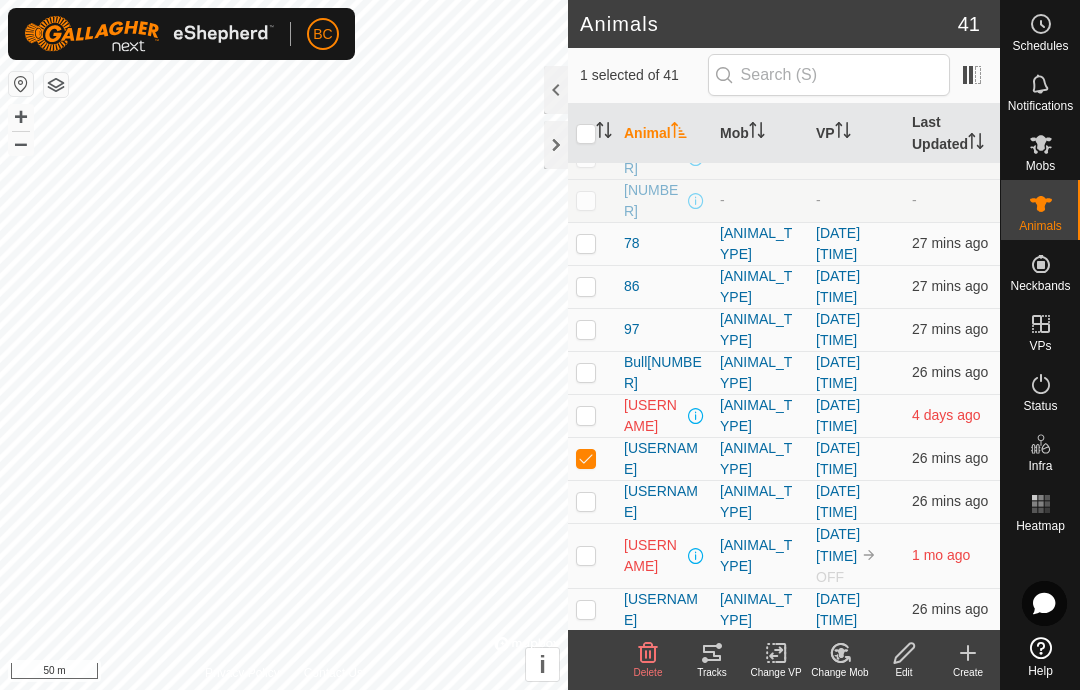 click at bounding box center [592, 555] 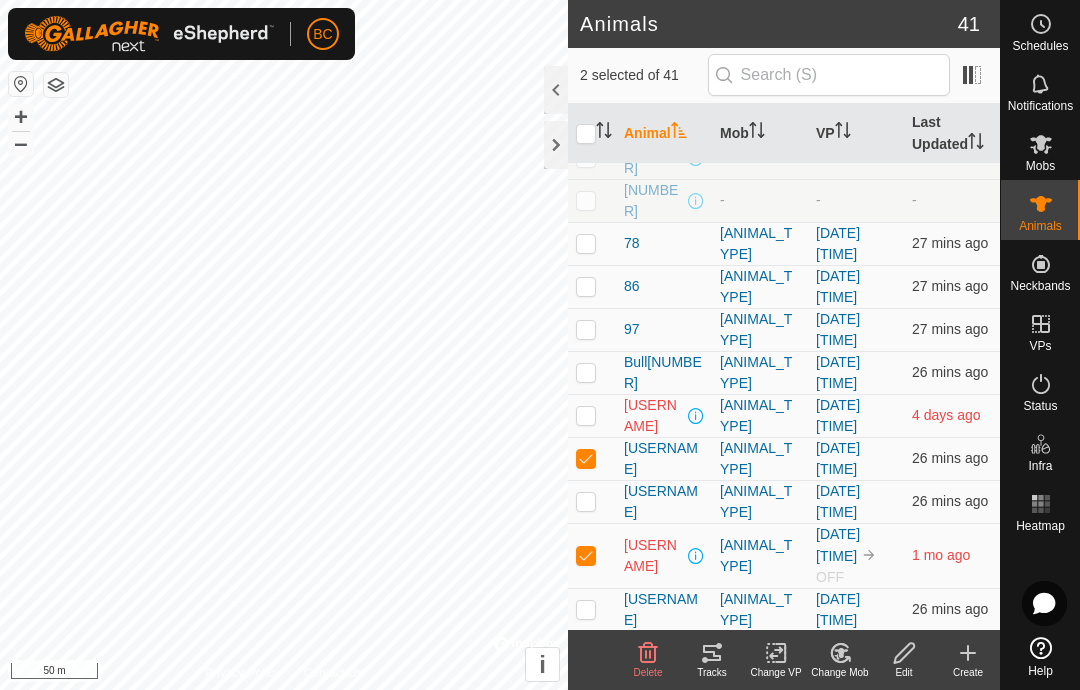 click at bounding box center [592, 555] 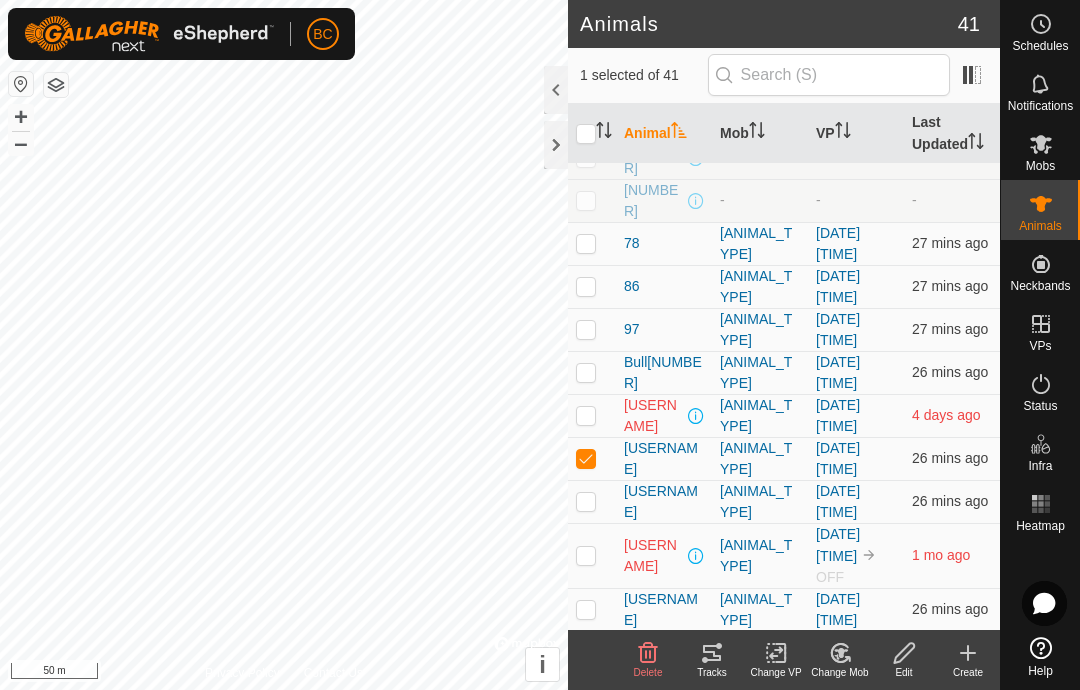 click at bounding box center [592, 555] 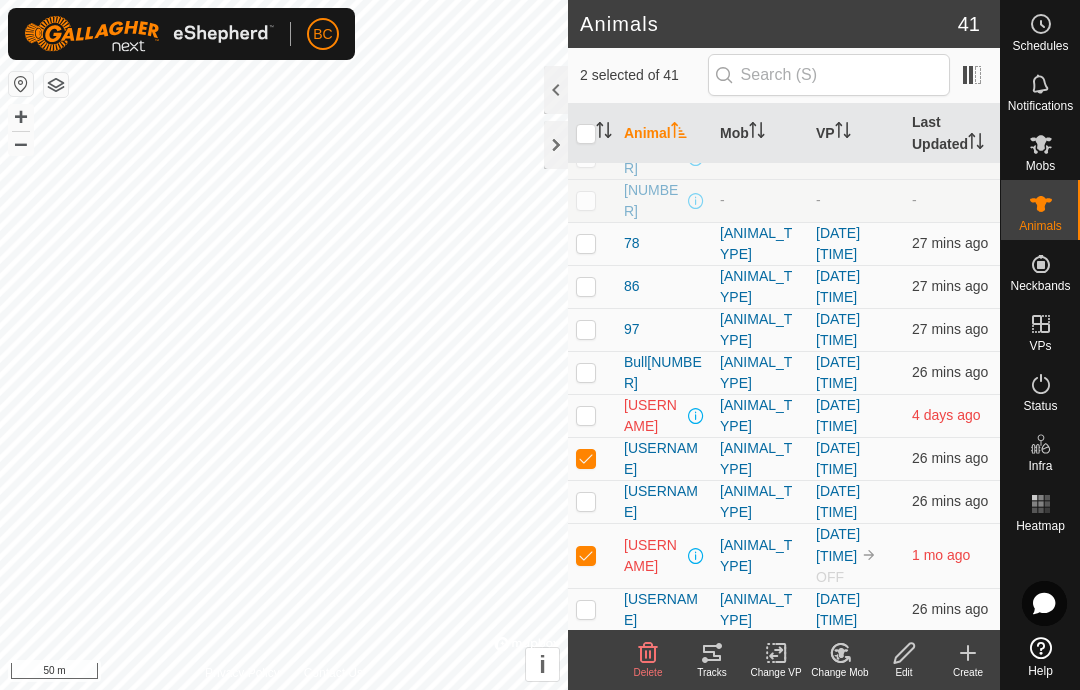click at bounding box center (586, 555) 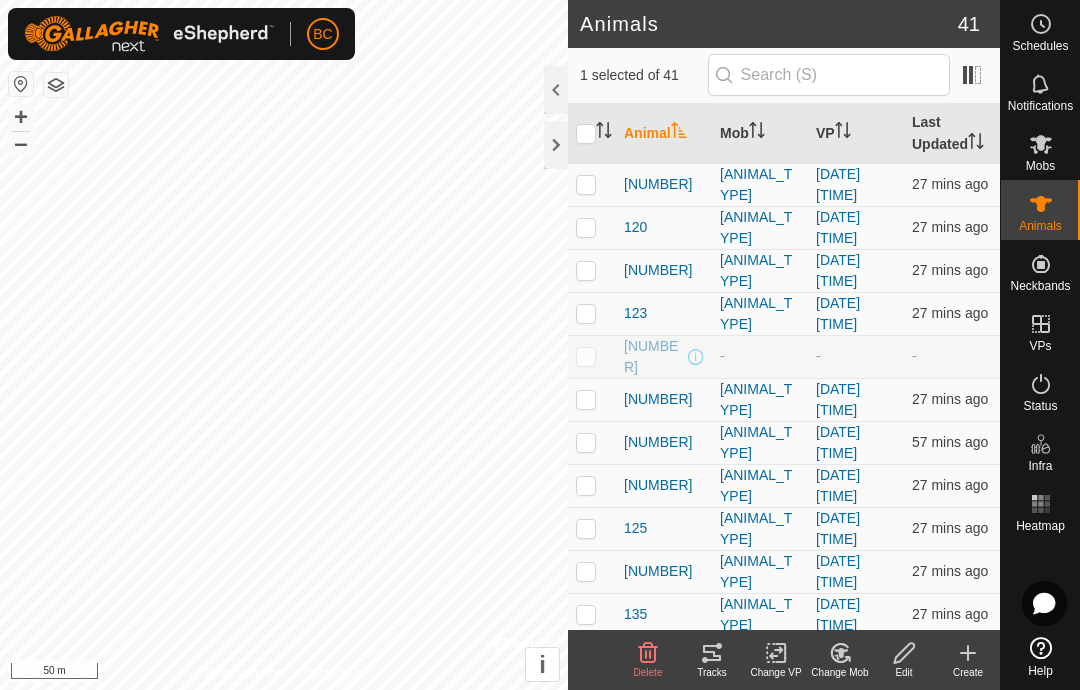 scroll, scrollTop: 0, scrollLeft: 0, axis: both 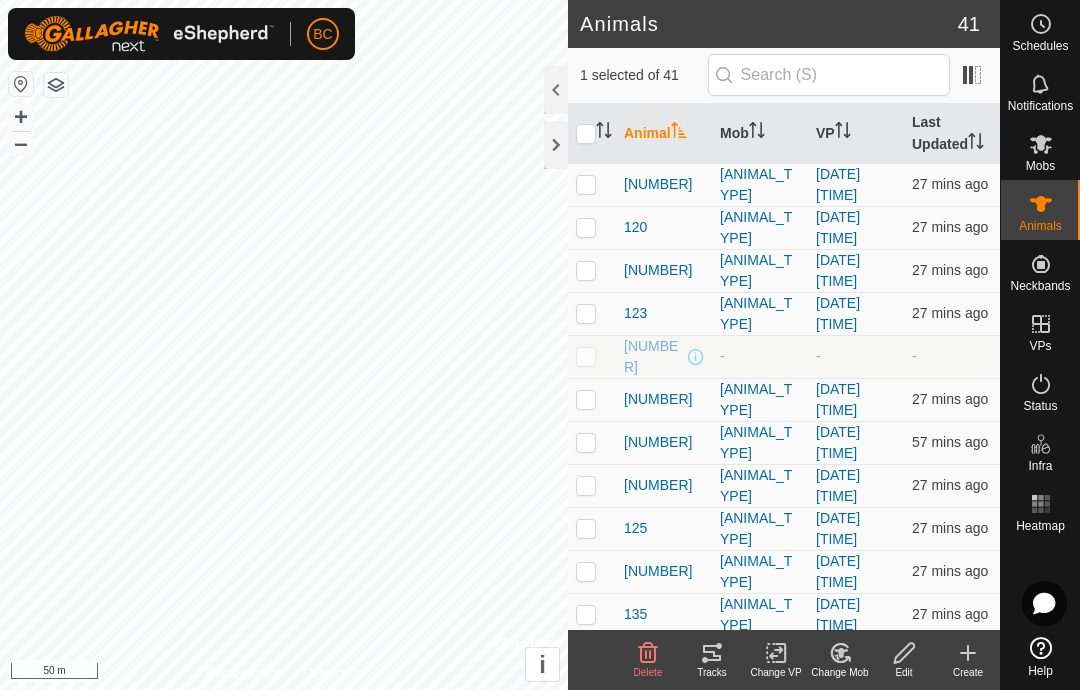 click at bounding box center [586, 485] 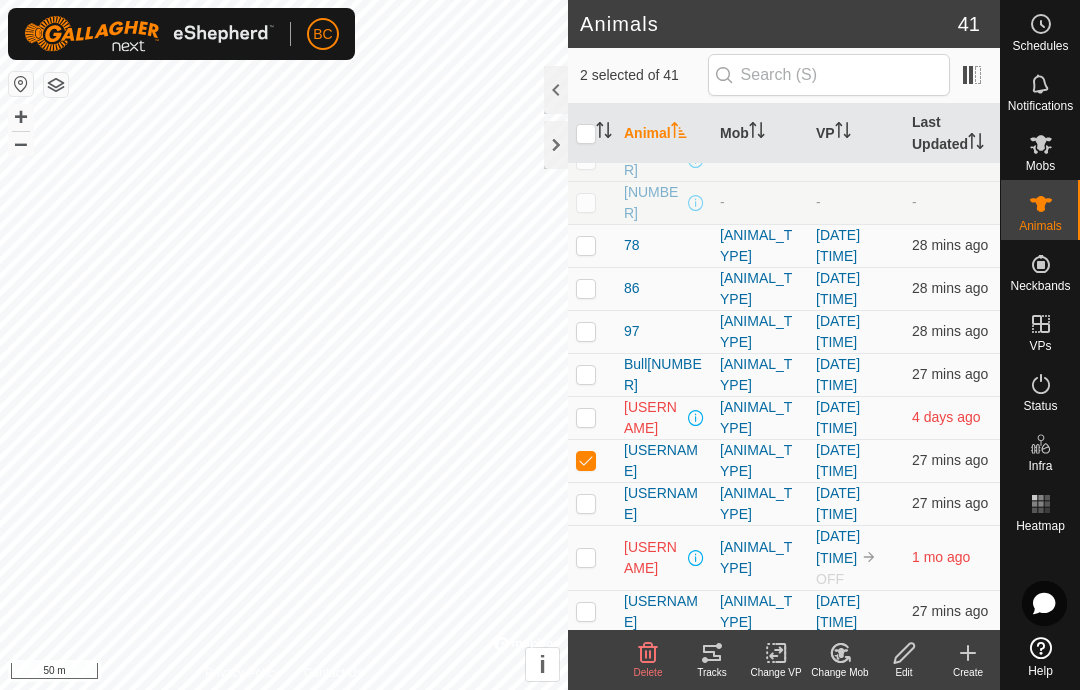 scroll, scrollTop: 1256, scrollLeft: 0, axis: vertical 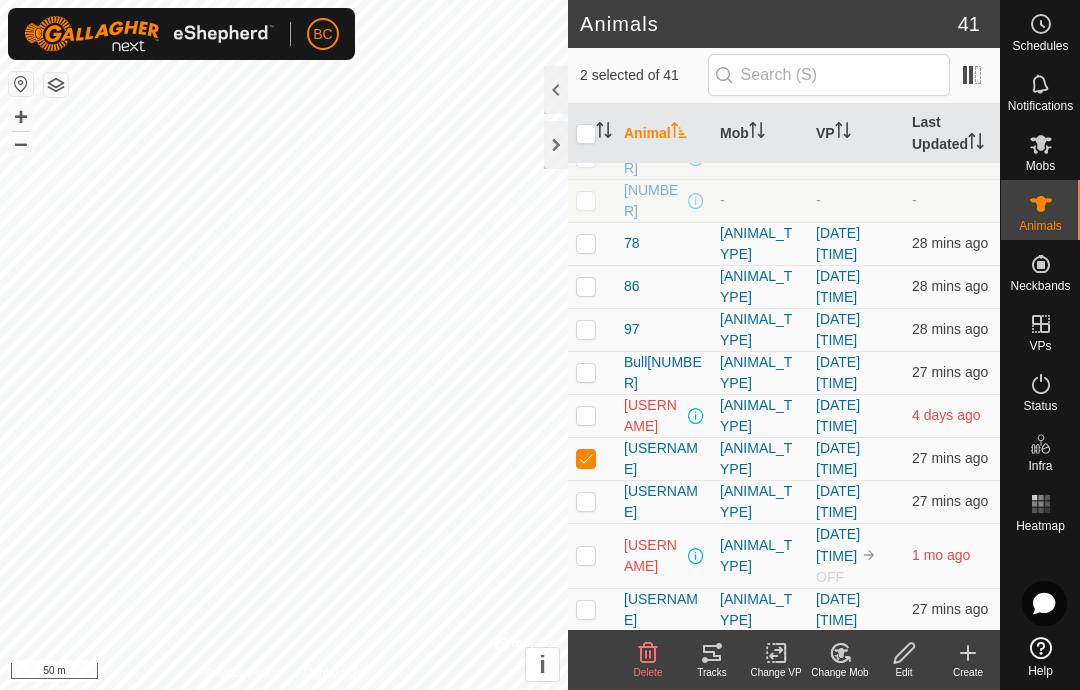 click 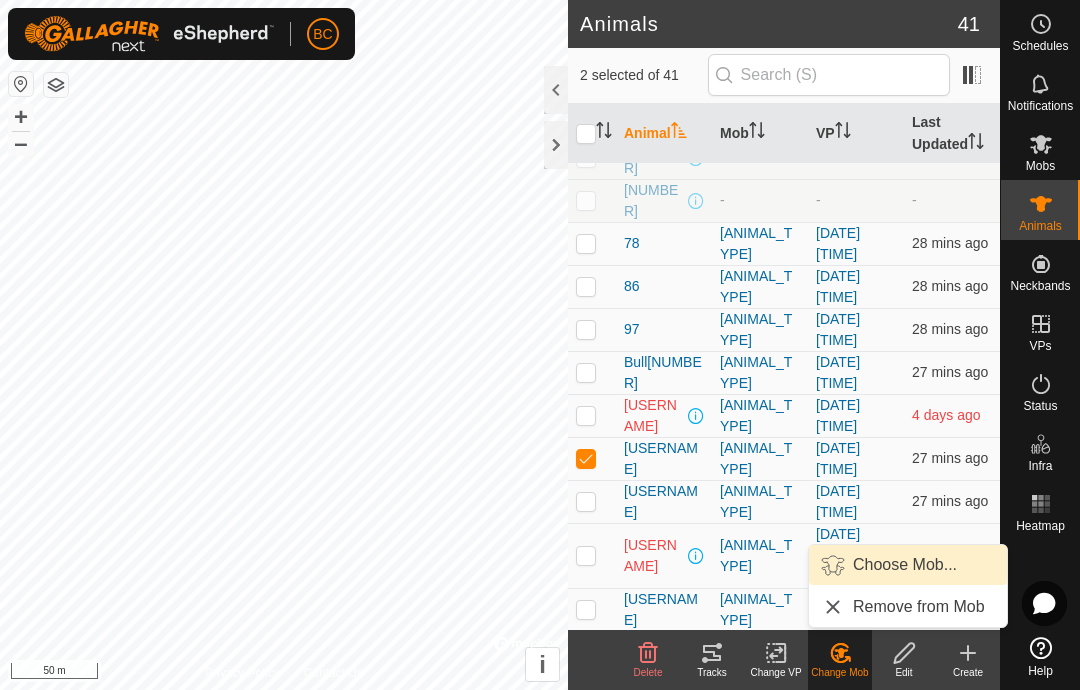 click on "Choose Mob..." at bounding box center [905, 565] 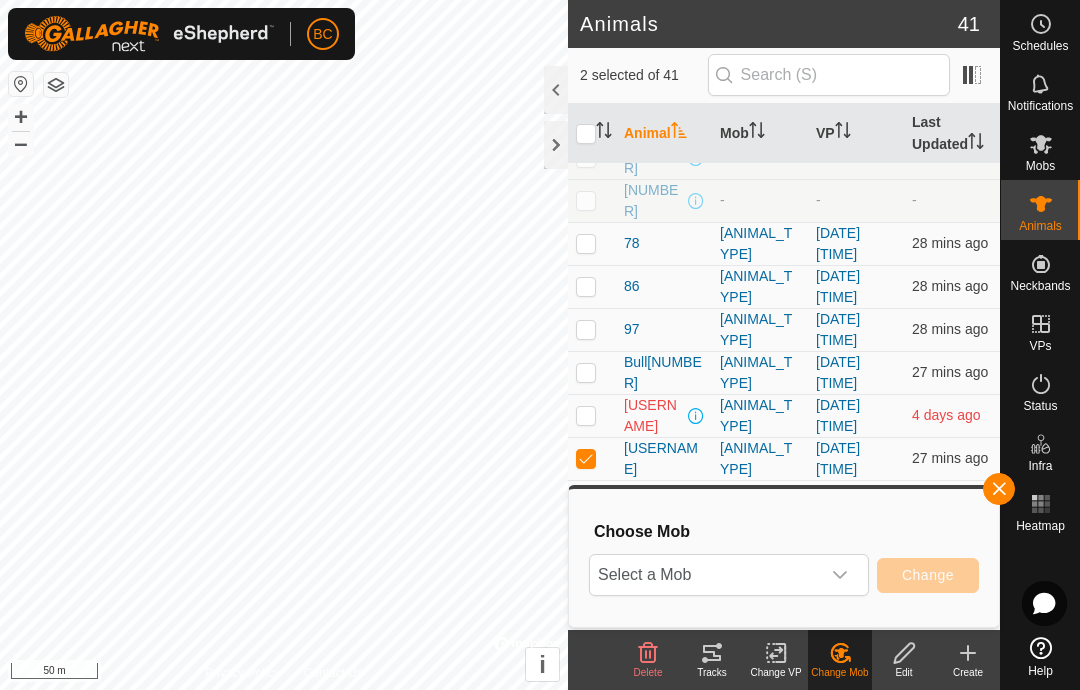 click on "Select a Mob" at bounding box center [705, 575] 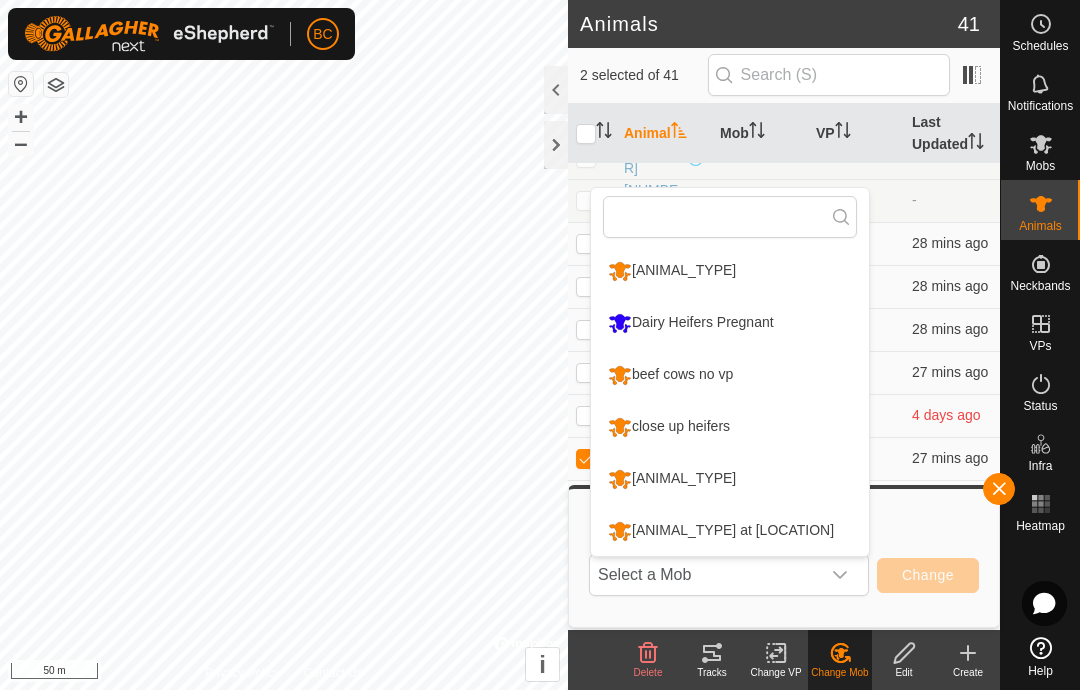 click on "close up heifers" at bounding box center [669, 427] 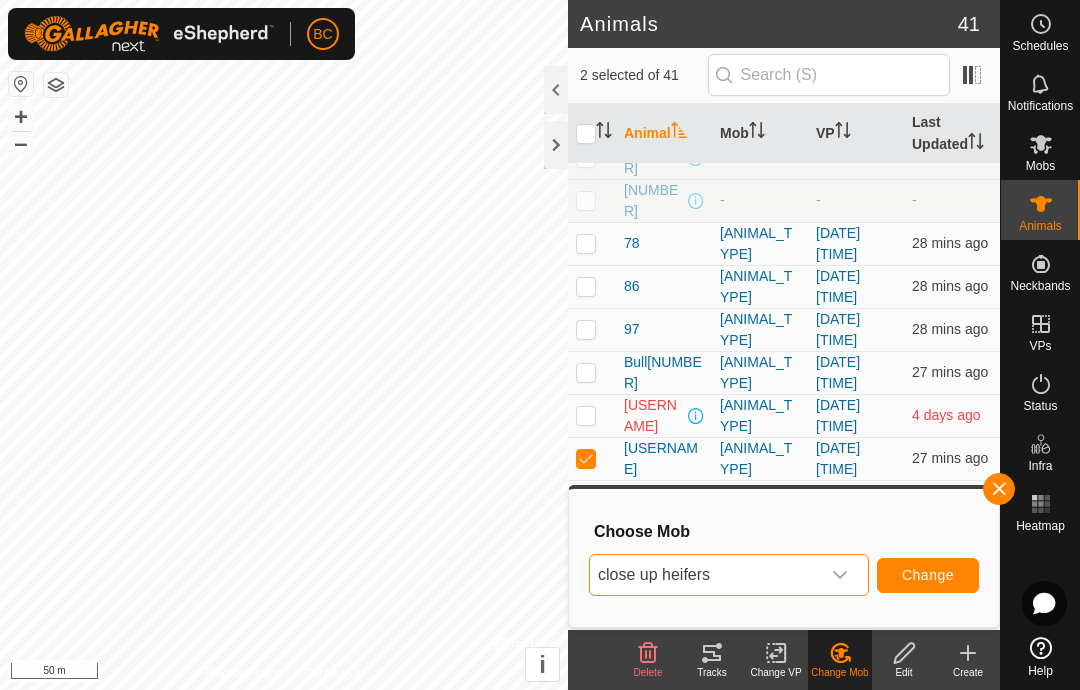 click on "Change" at bounding box center [928, 575] 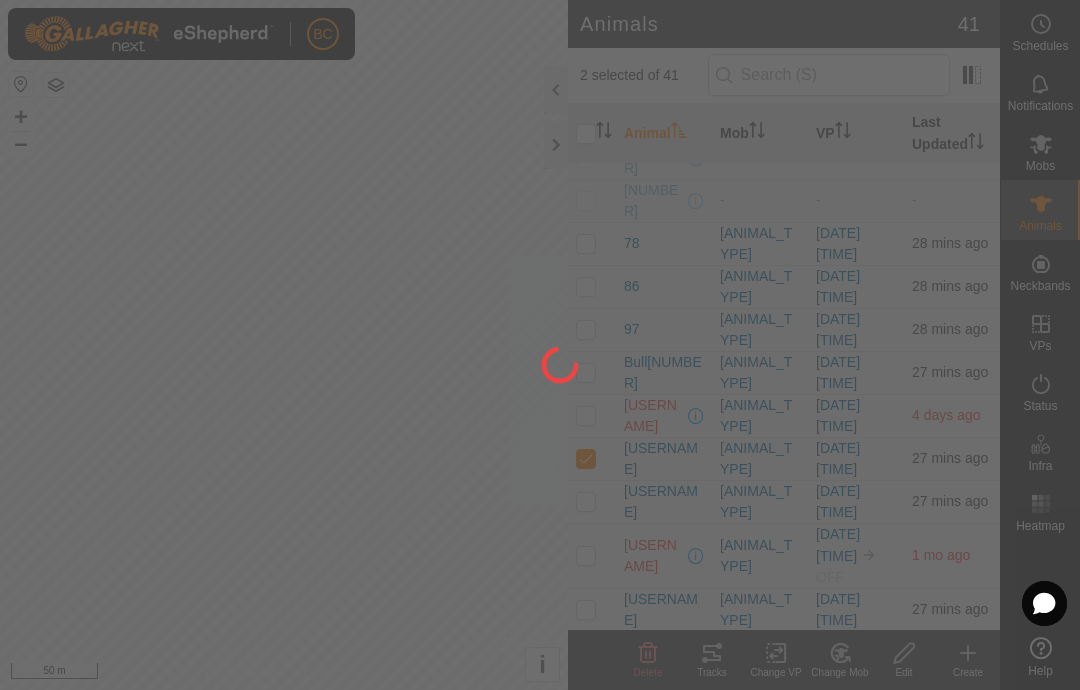 checkbox on "false" 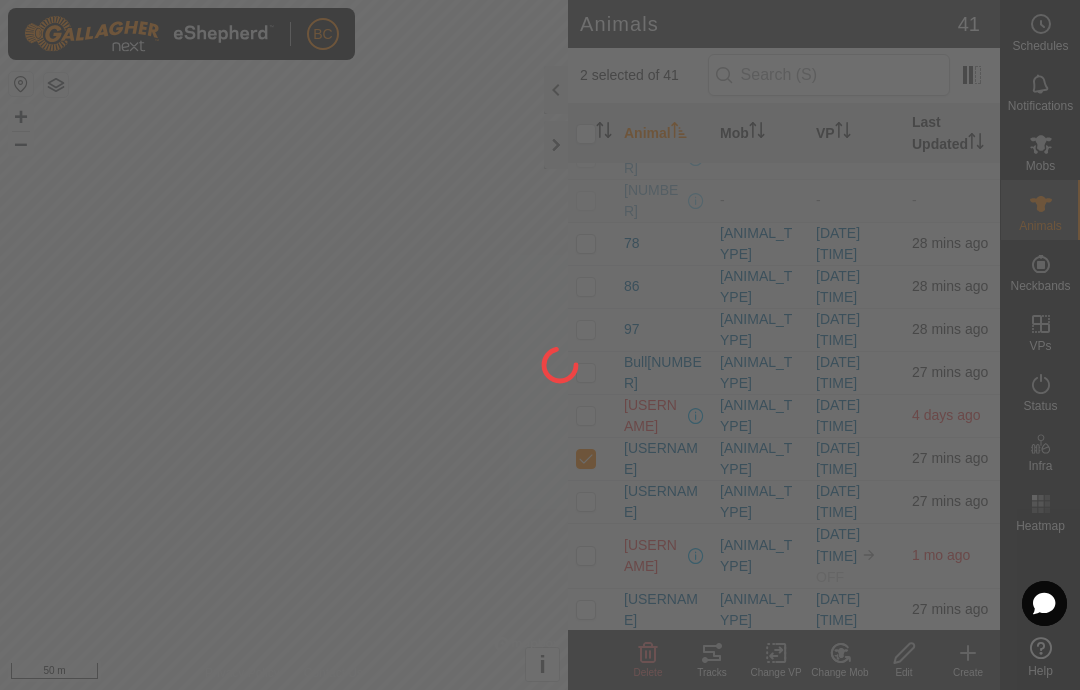 checkbox on "false" 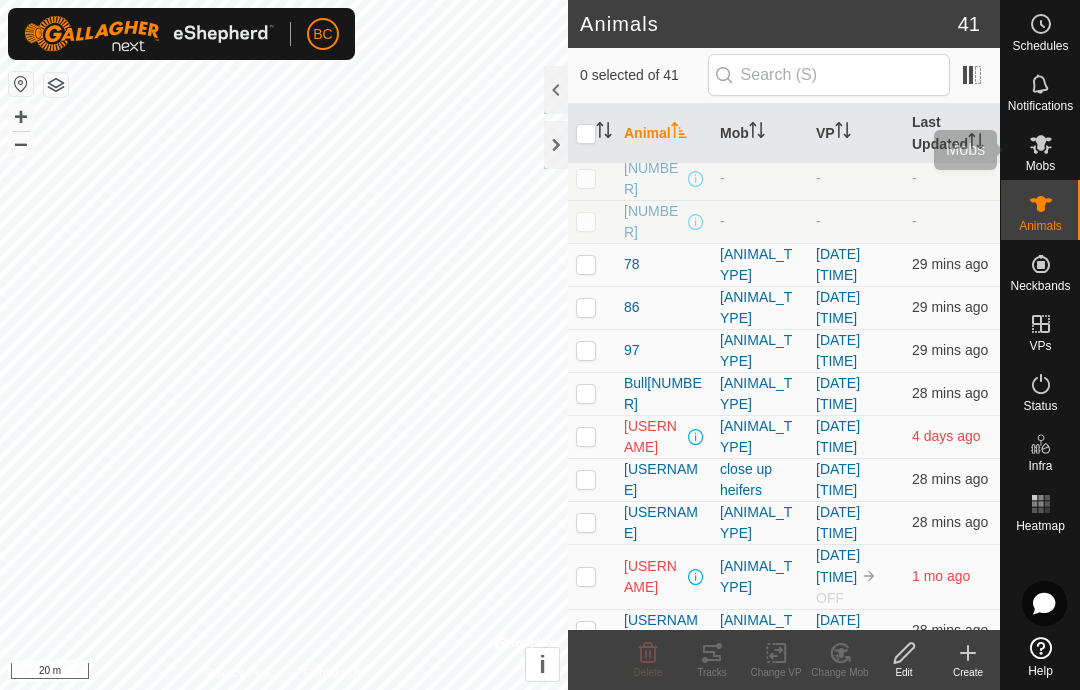 click 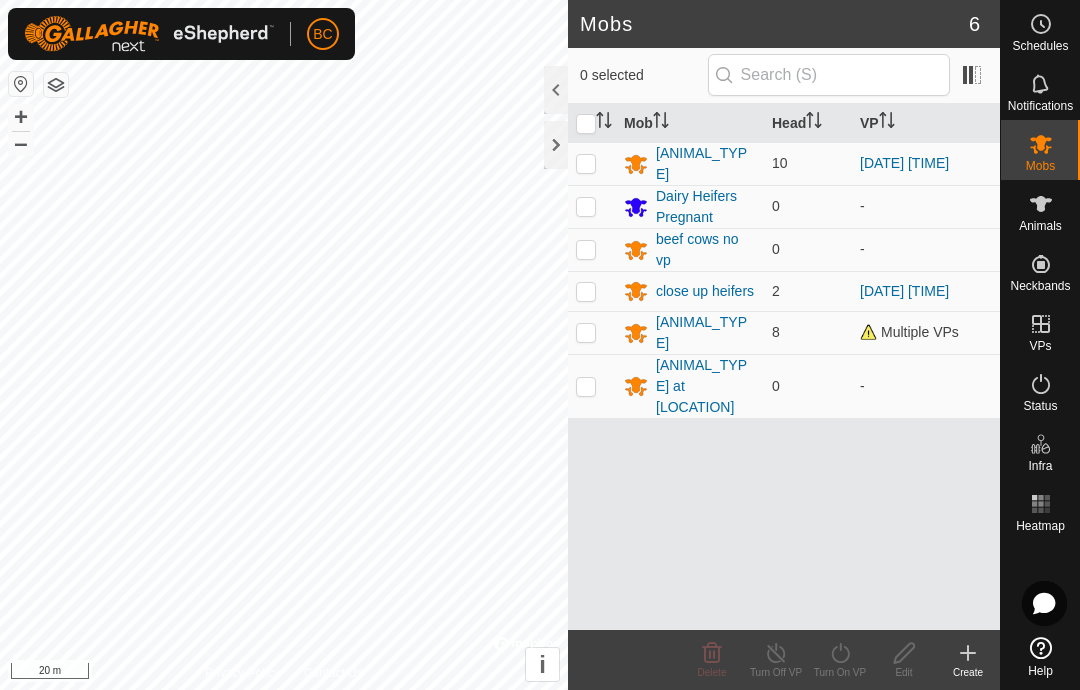 click at bounding box center (586, 332) 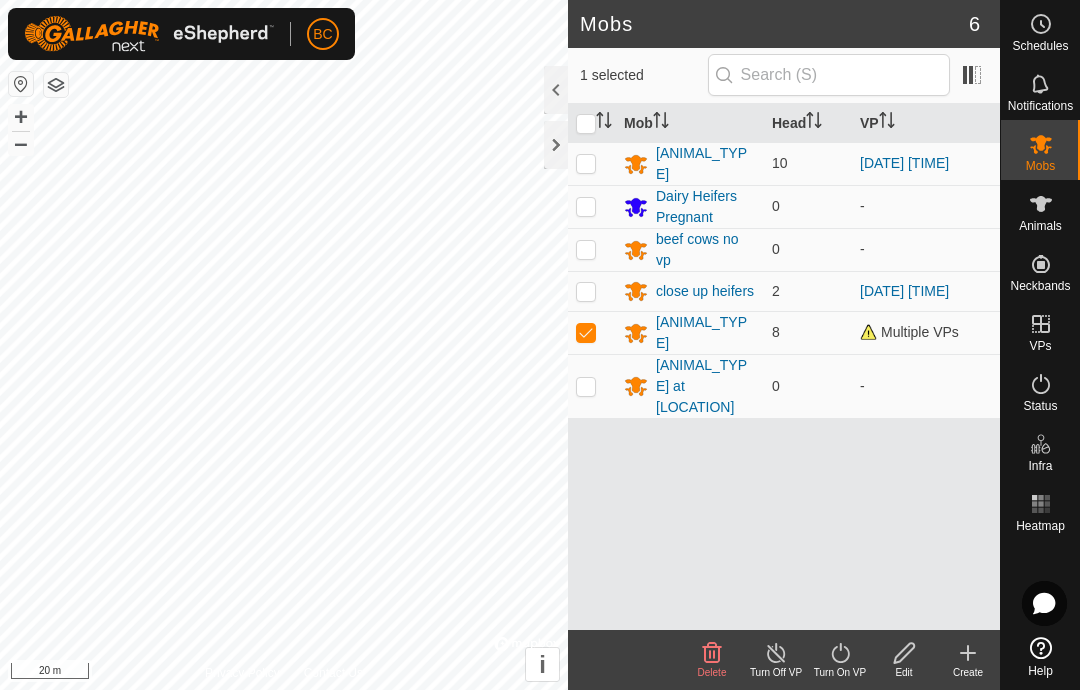 click on "[ANIMAL_TYPE]" at bounding box center (706, 333) 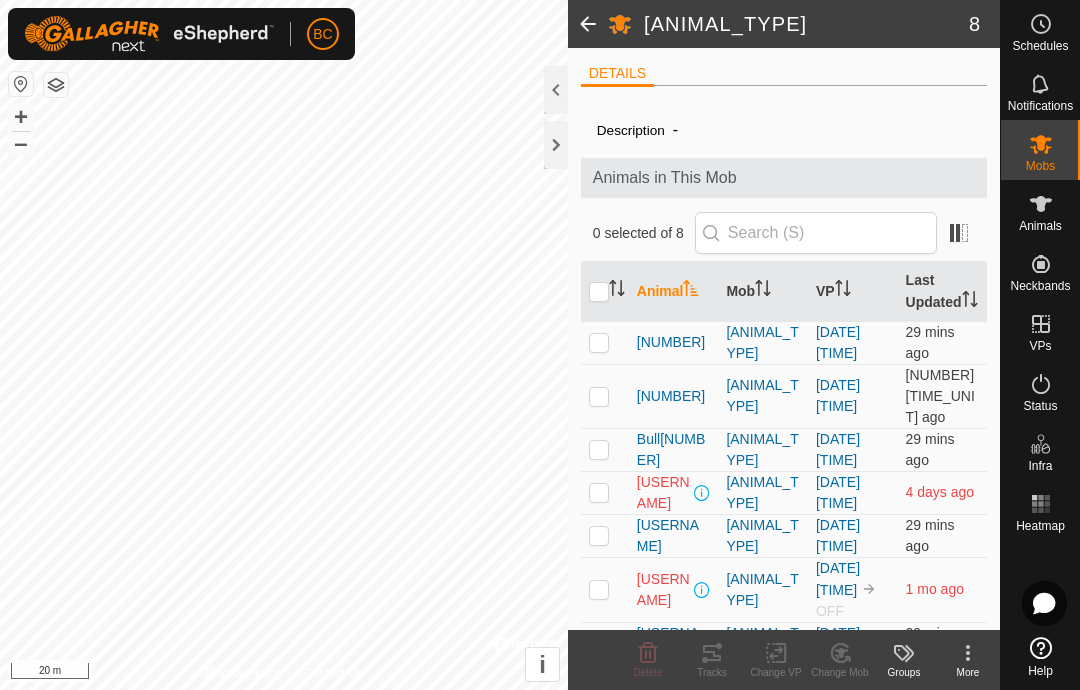 click at bounding box center (599, 492) 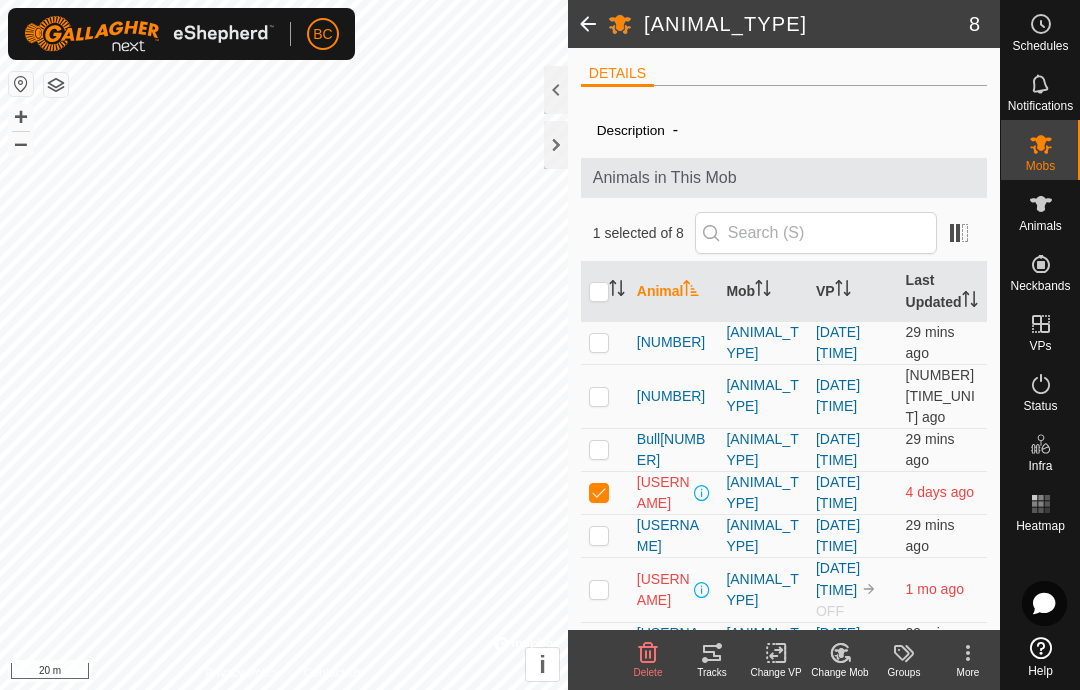click at bounding box center (599, 589) 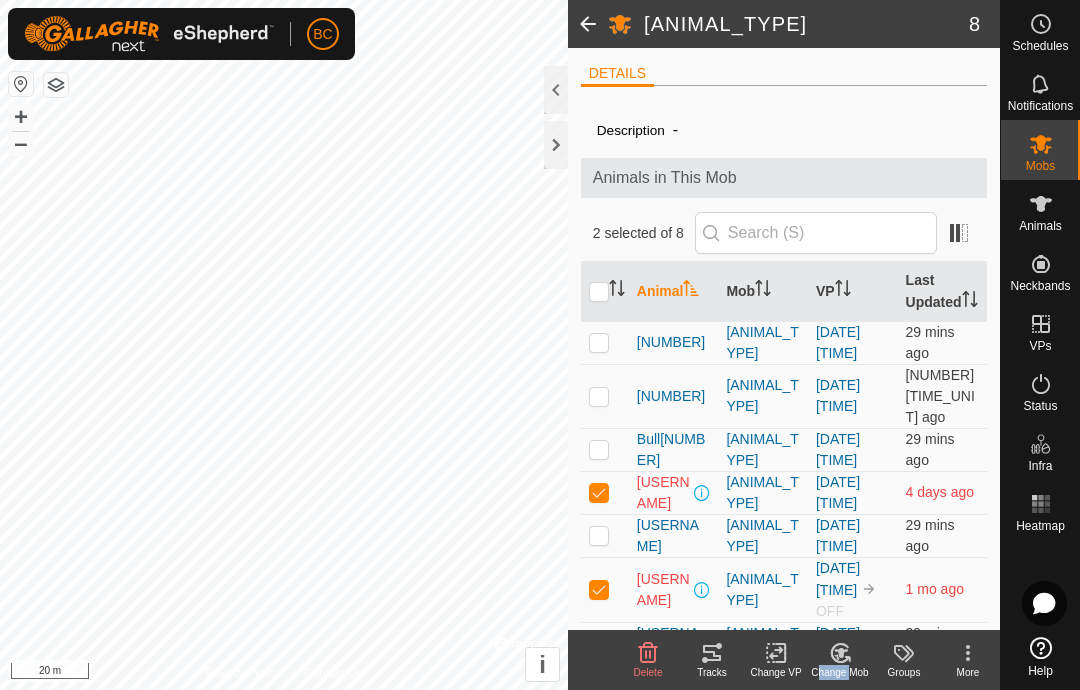 click on "Change Mob" 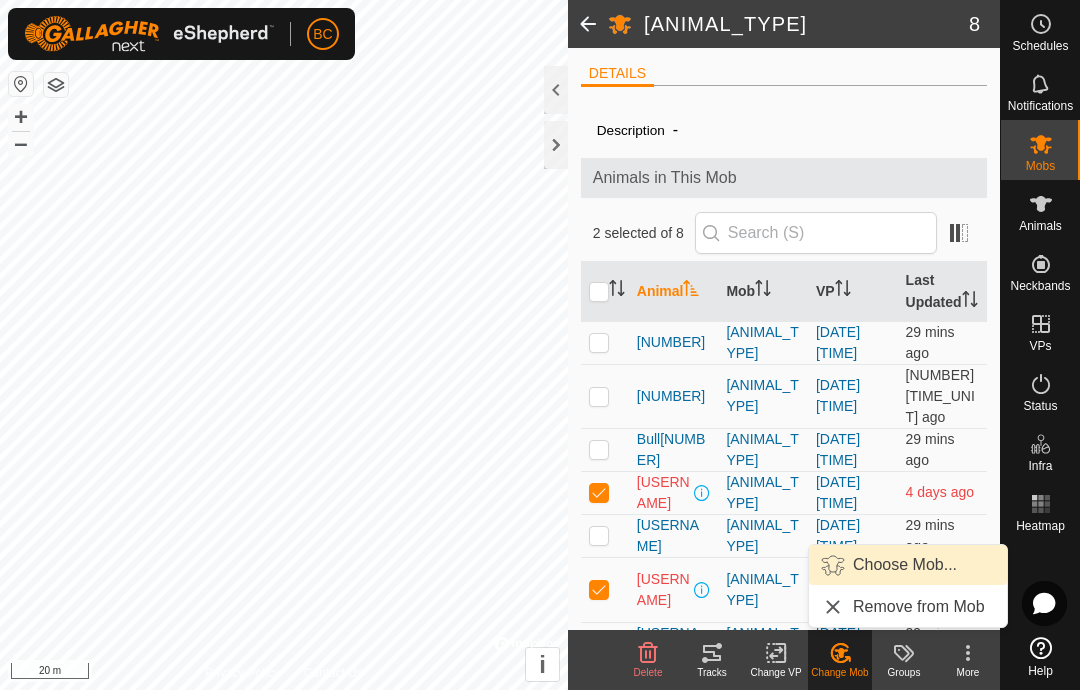 click on "Choose Mob..." at bounding box center (905, 565) 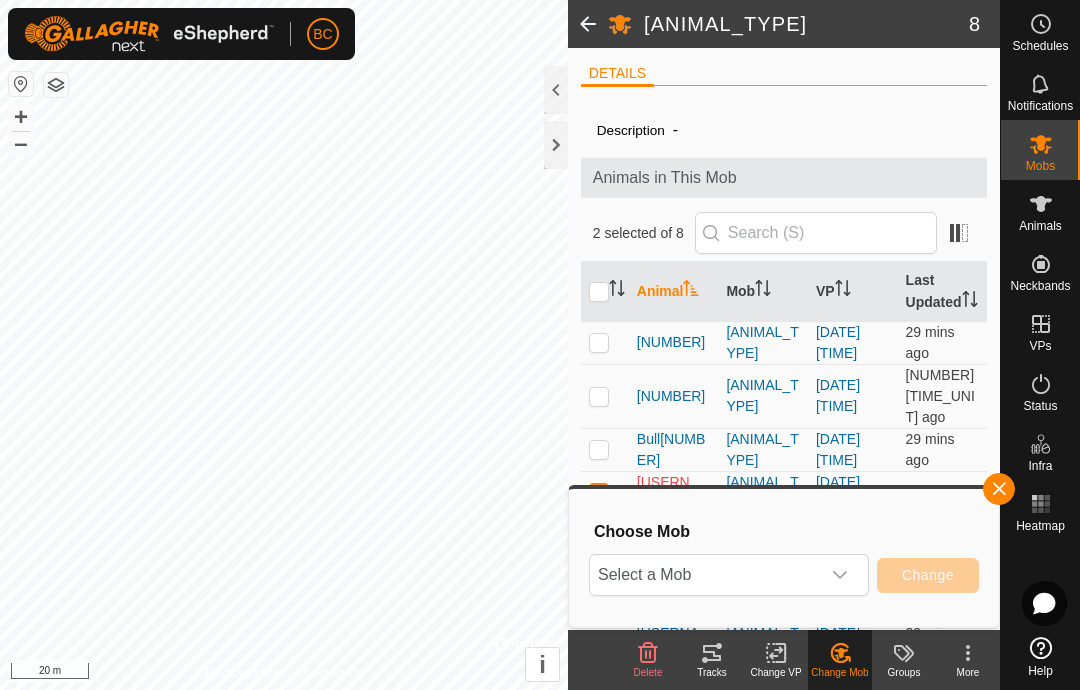 click 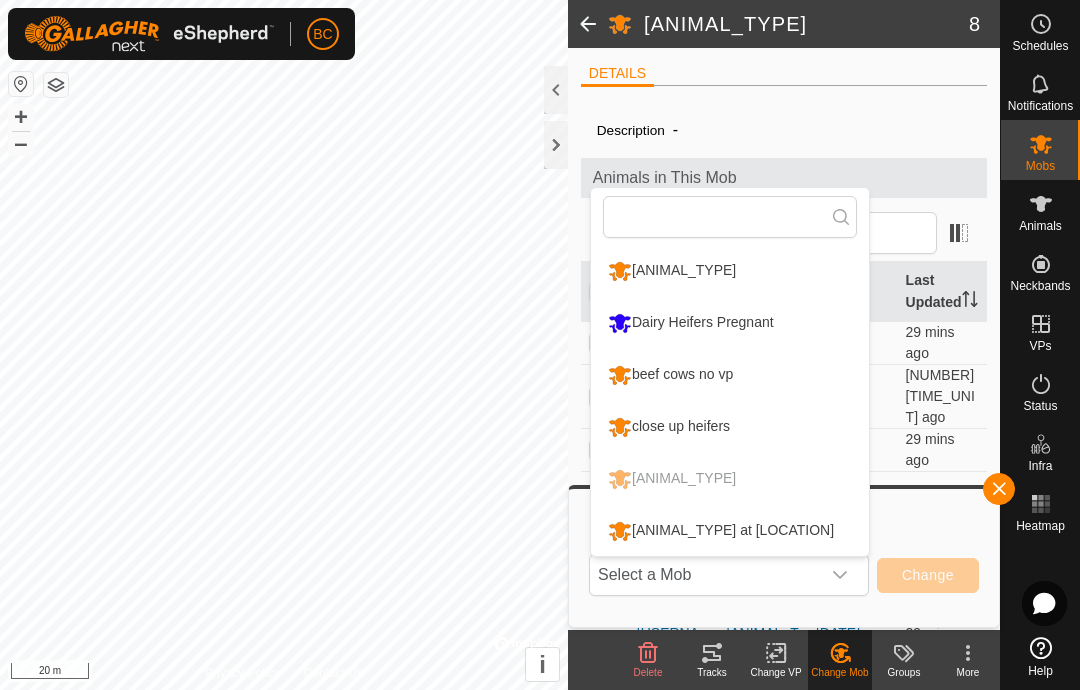 click on "close up heifers" at bounding box center (669, 427) 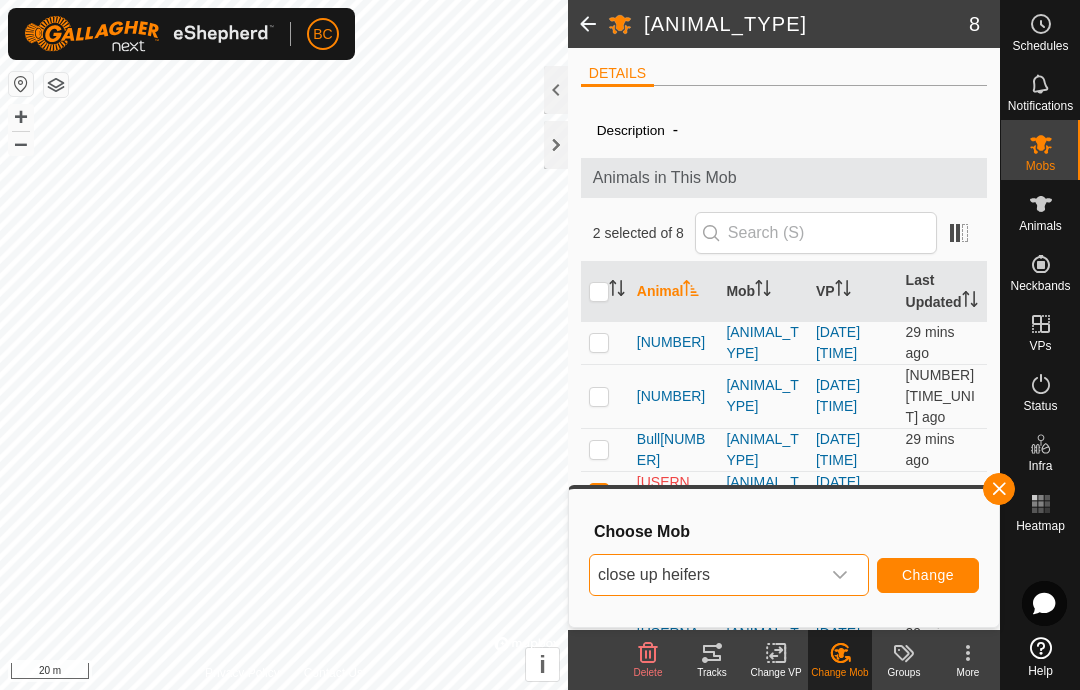 click on "Change" at bounding box center (928, 575) 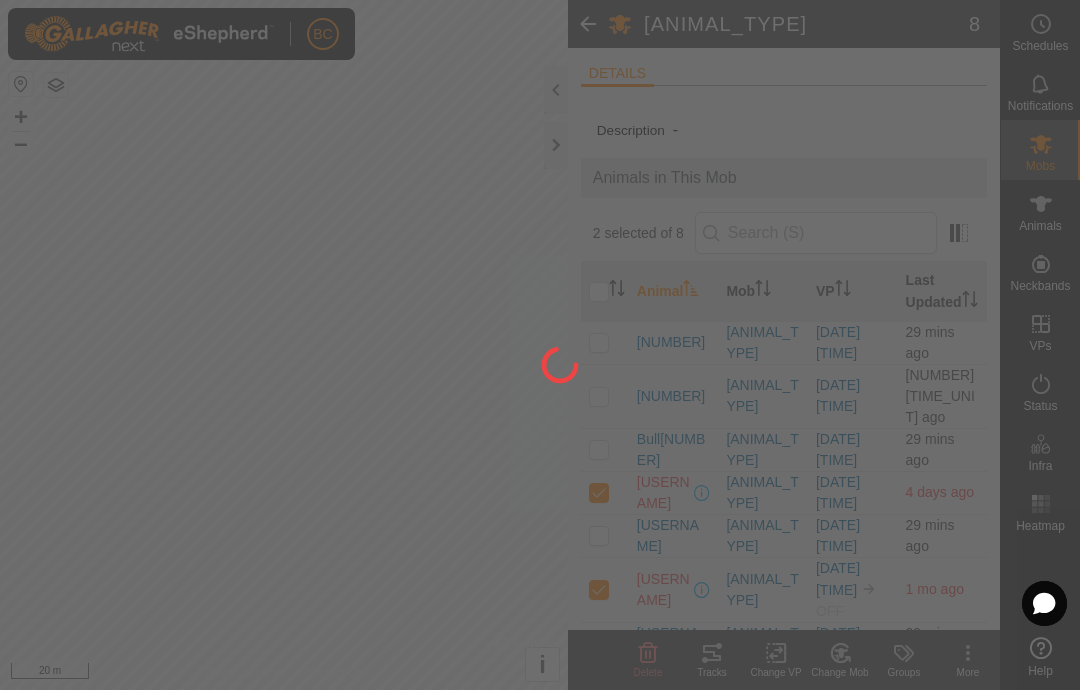 checkbox on "false" 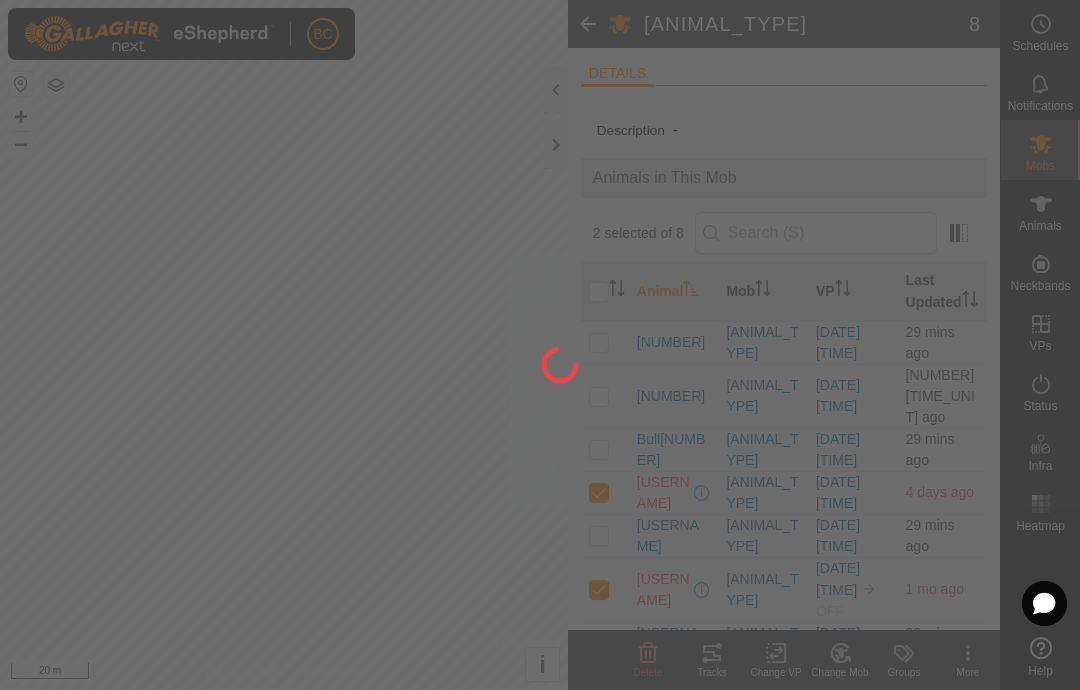 checkbox on "false" 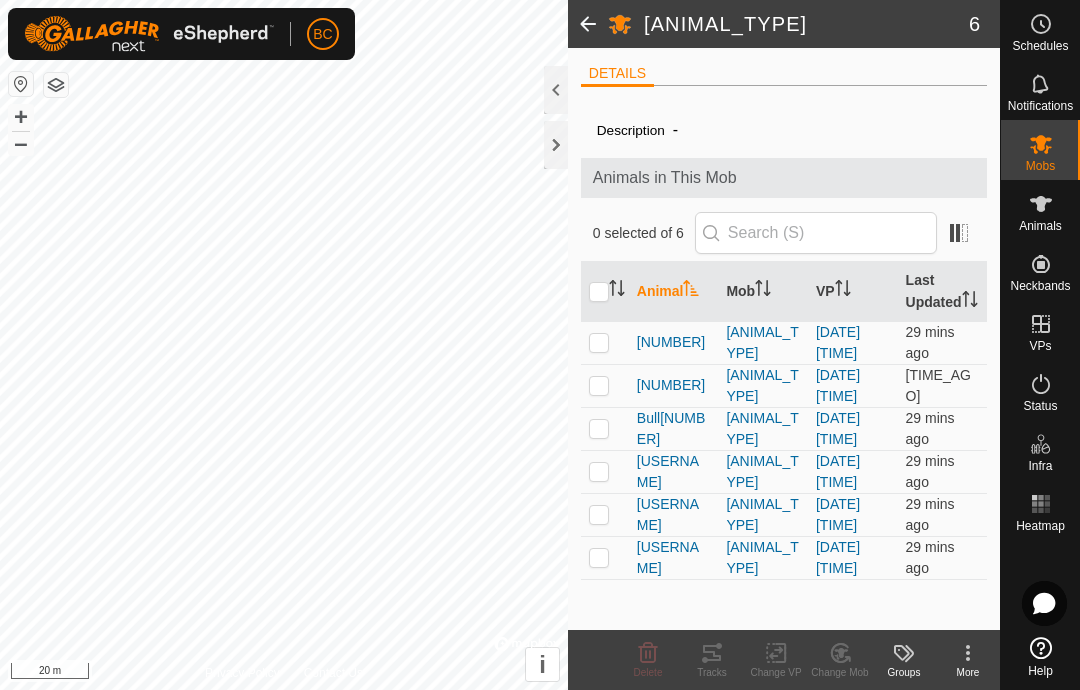 click on "Mobs" at bounding box center [1040, 166] 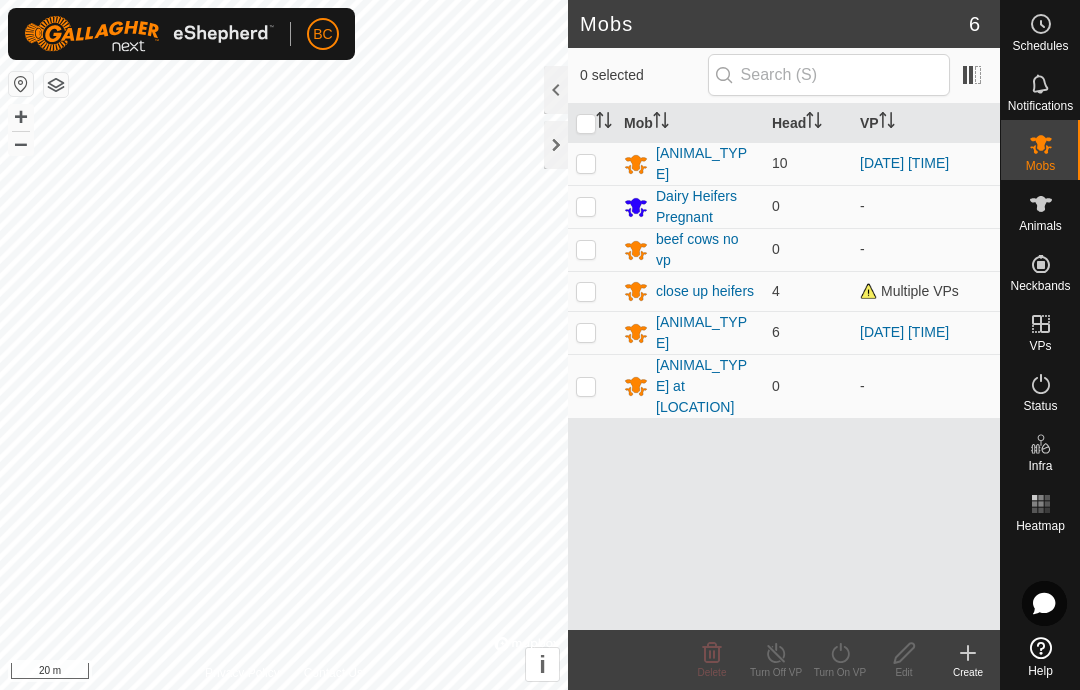click on "[ANIMAL_TYPE]" at bounding box center [706, 333] 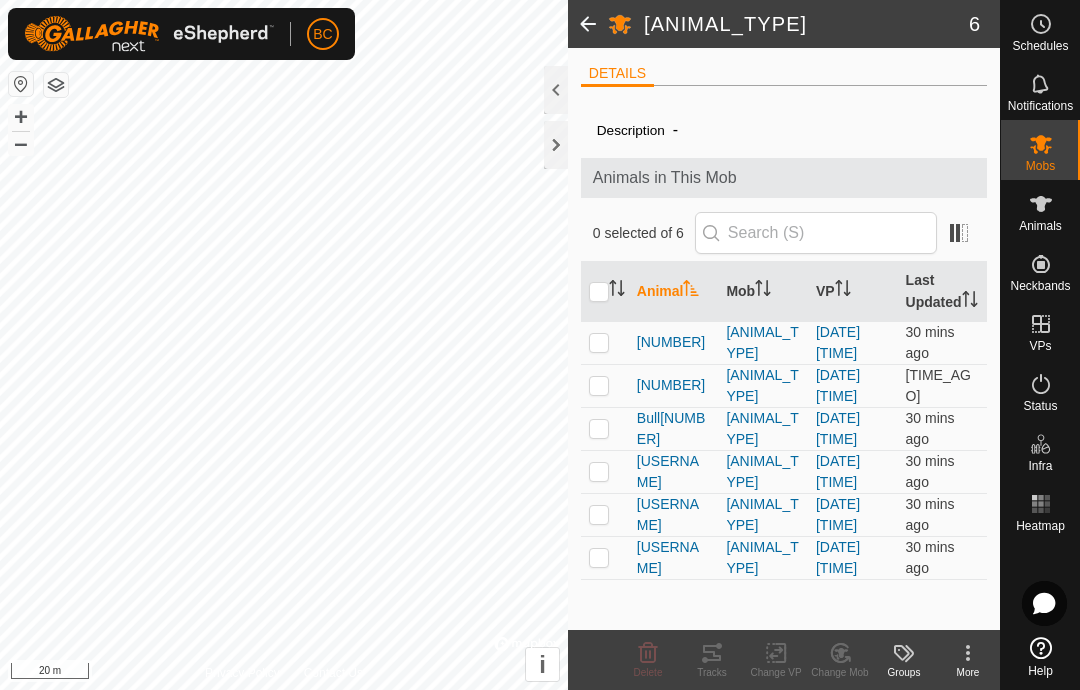 click at bounding box center [599, 292] 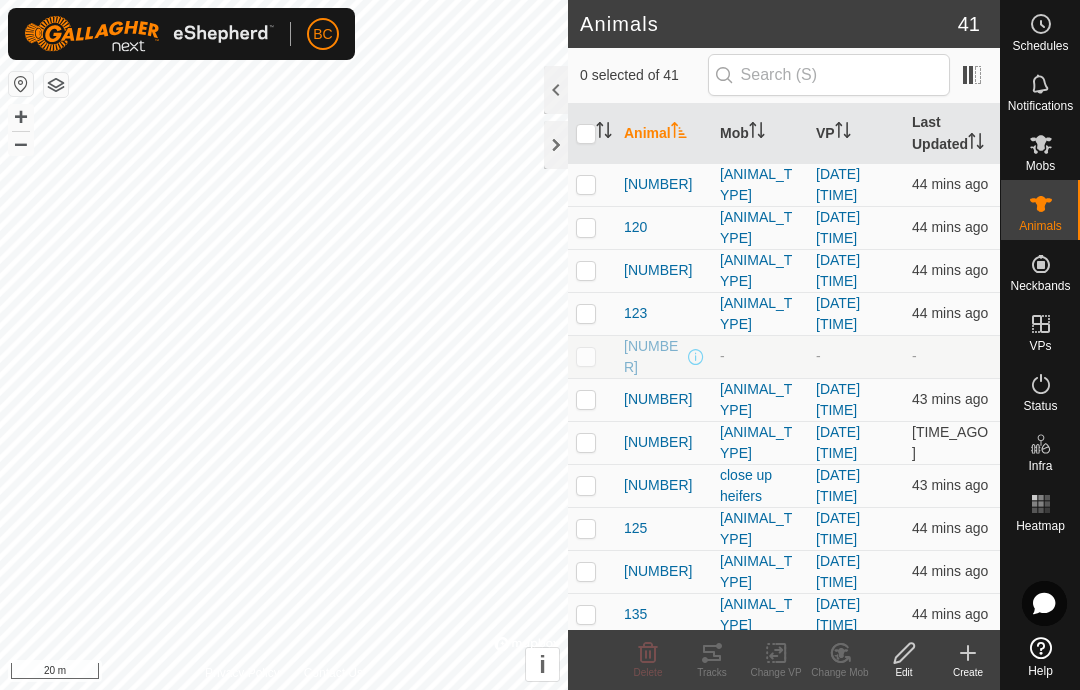 click at bounding box center [586, 134] 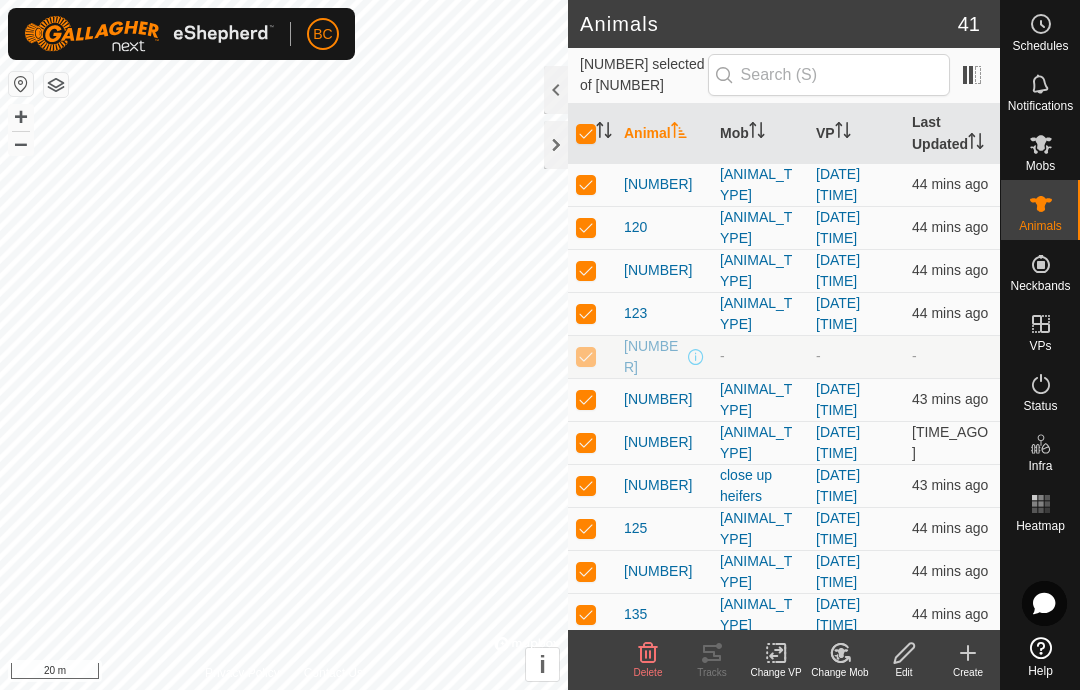 click at bounding box center (1041, 144) 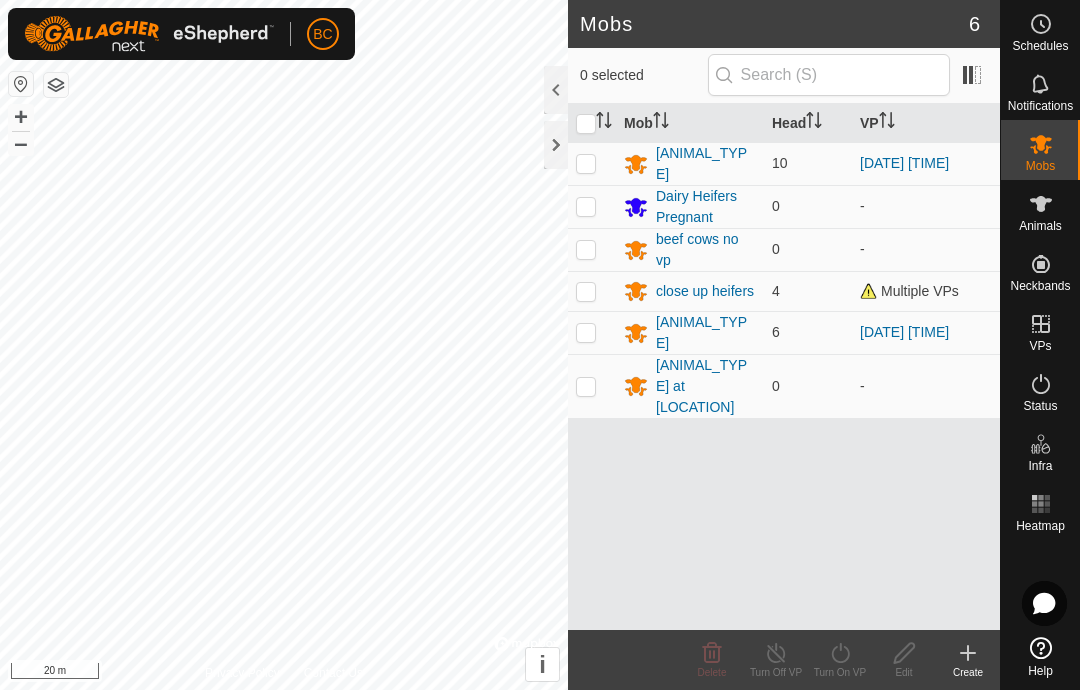 click 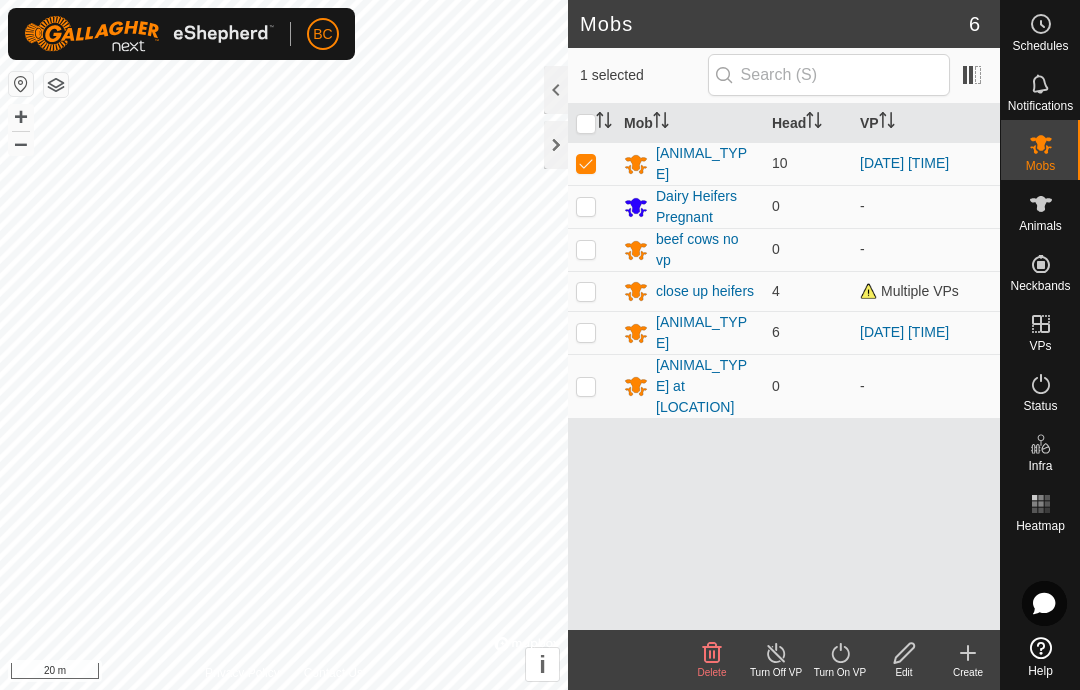 click on "[ANIMAL_TYPE]" at bounding box center (706, 164) 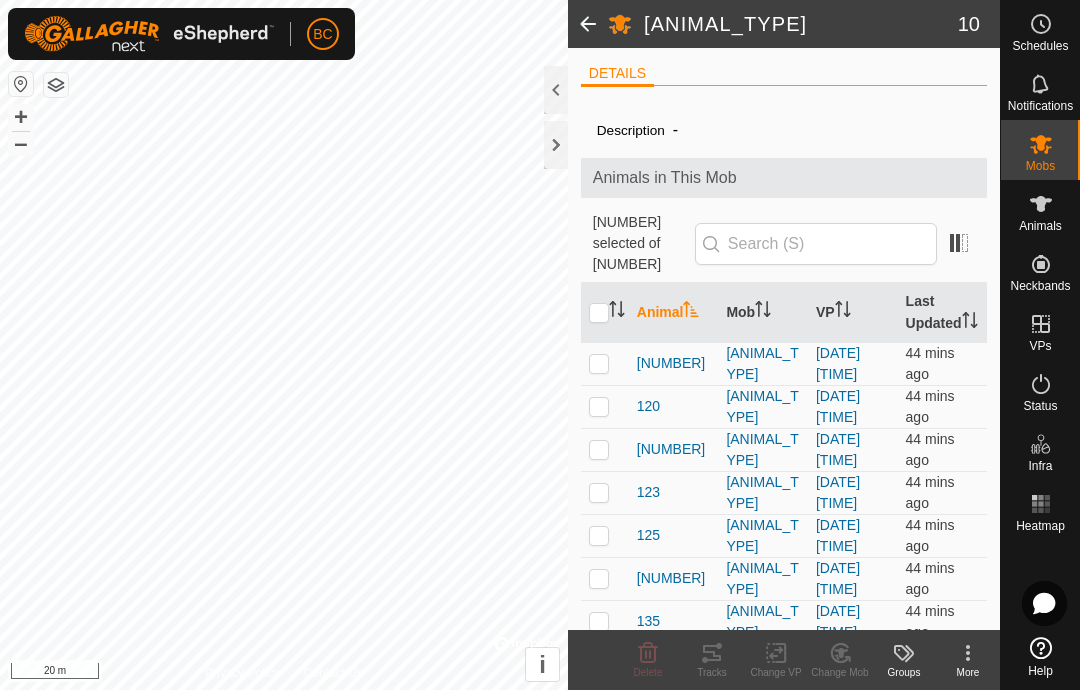 click at bounding box center [599, 313] 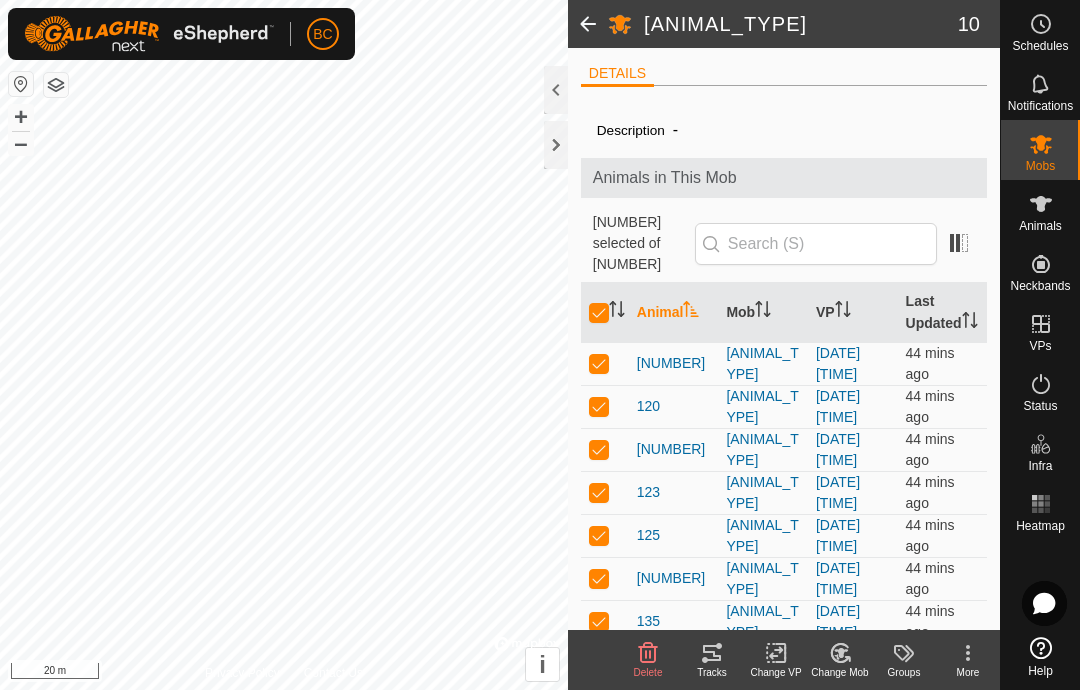 click on "Tracks" 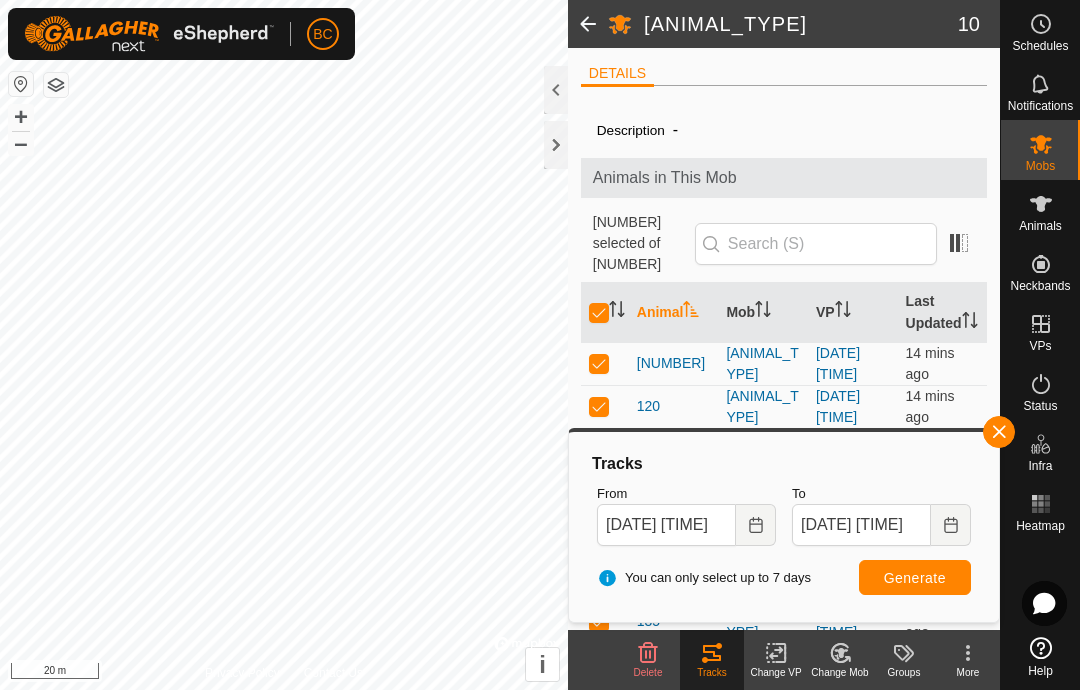 click 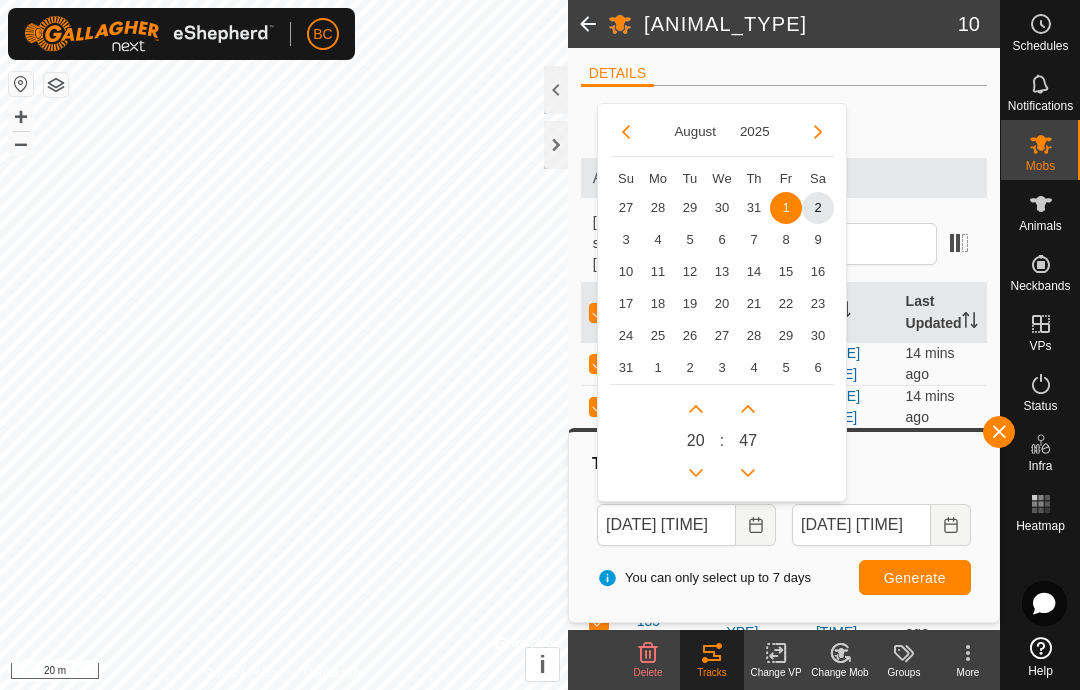 click on "2" at bounding box center [818, 208] 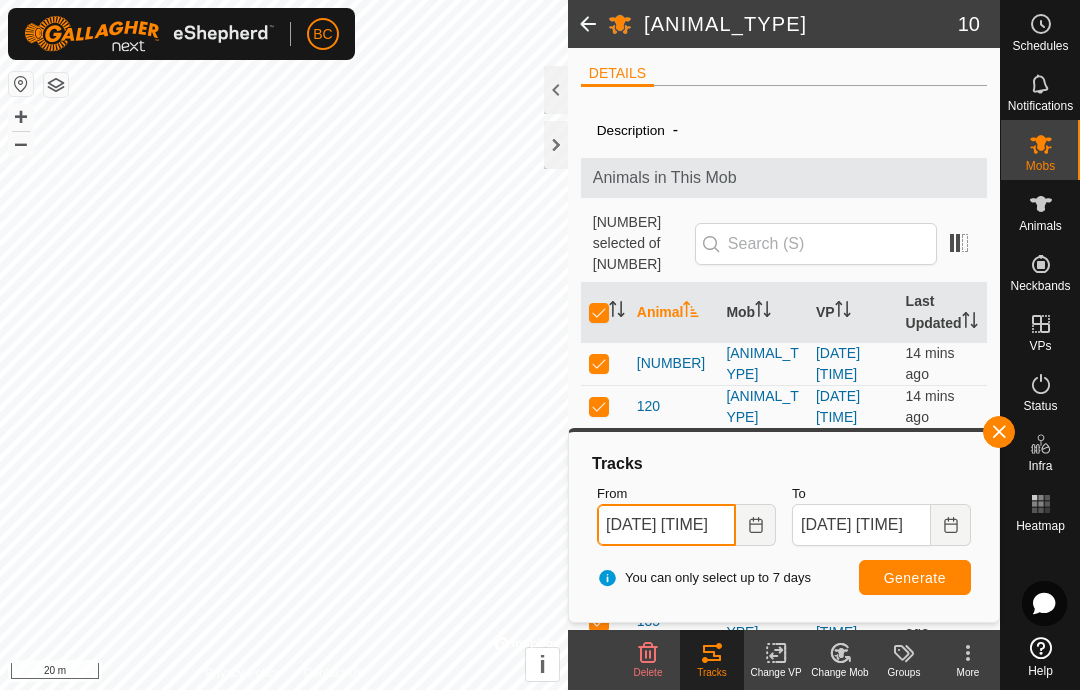 click on "[DATE] [TIME]" at bounding box center [666, 525] 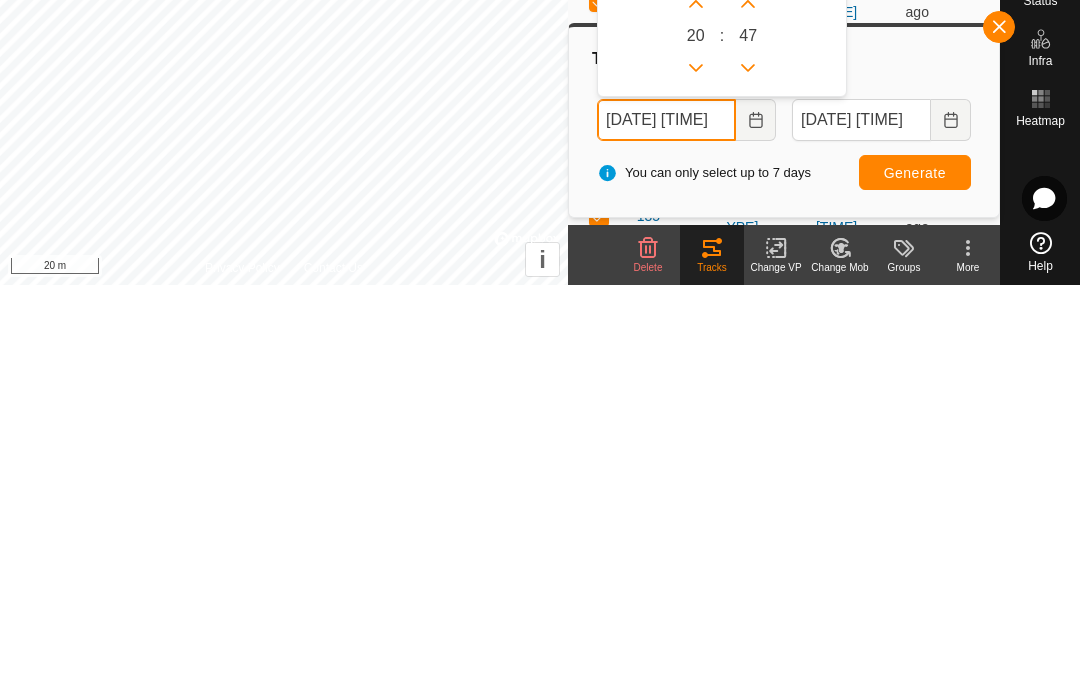 click 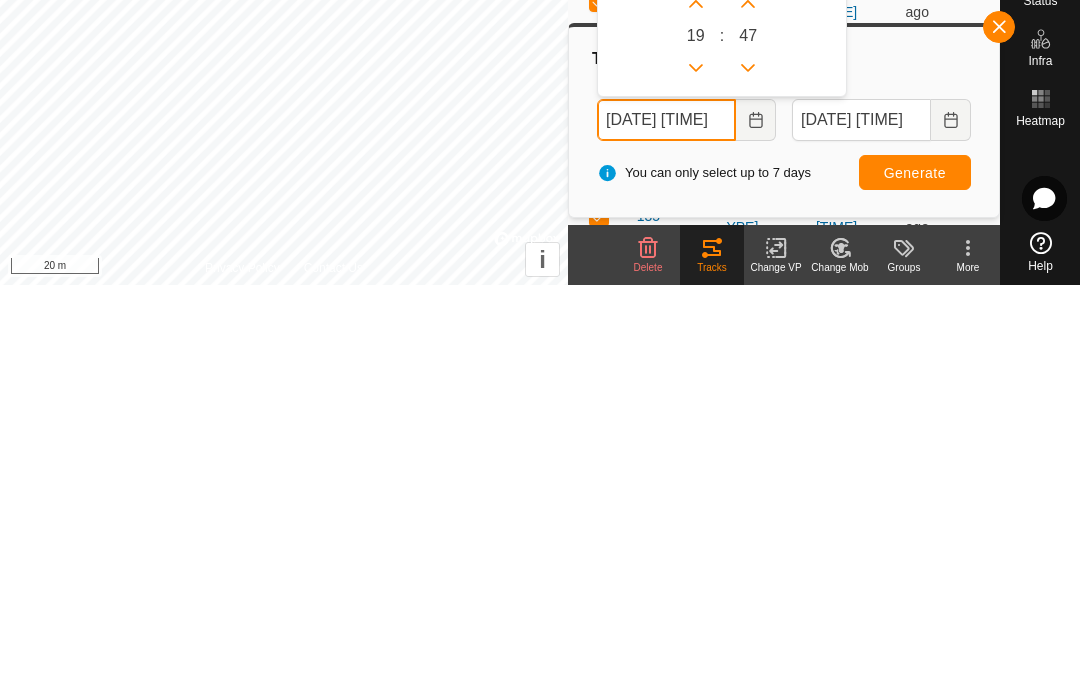 click at bounding box center [696, 473] 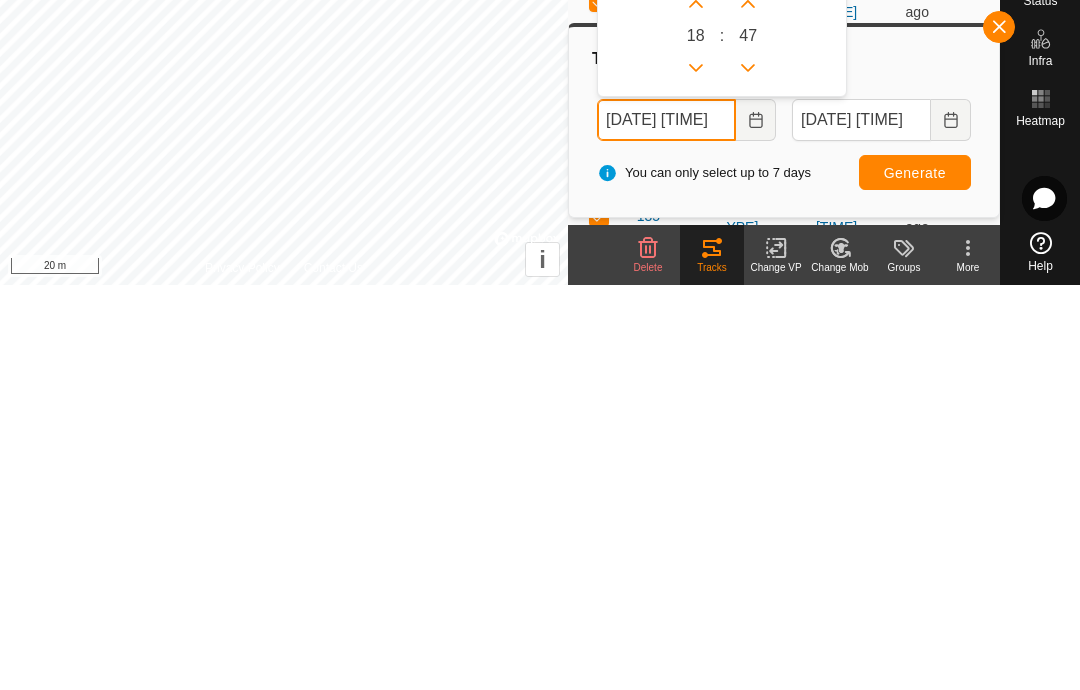 click 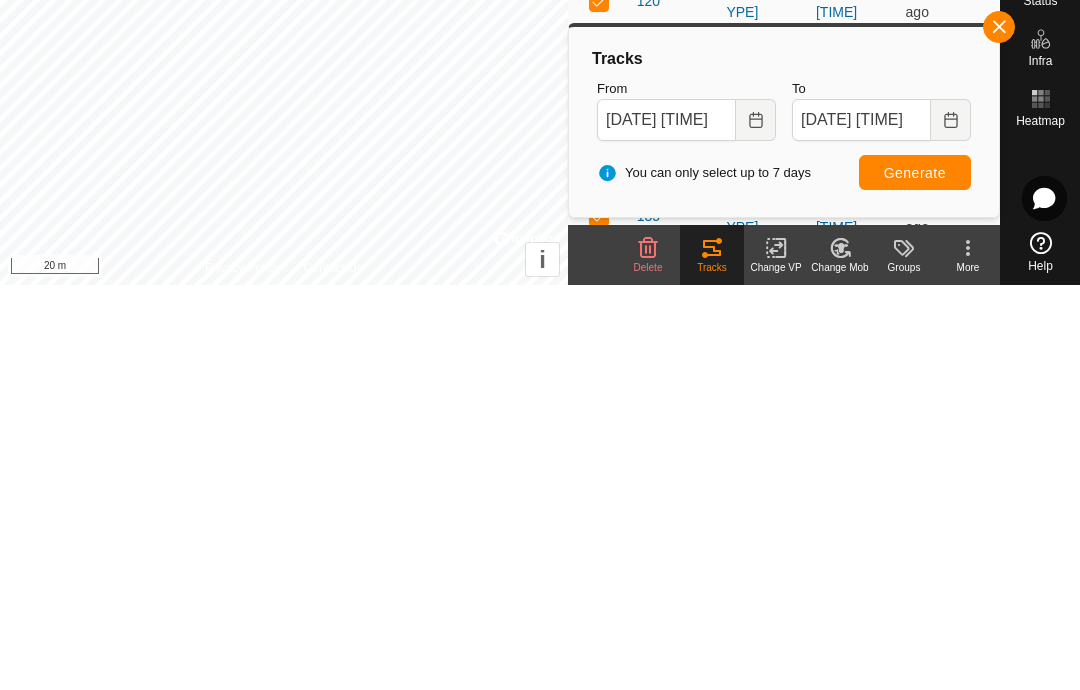 click on "Generate" at bounding box center (915, 578) 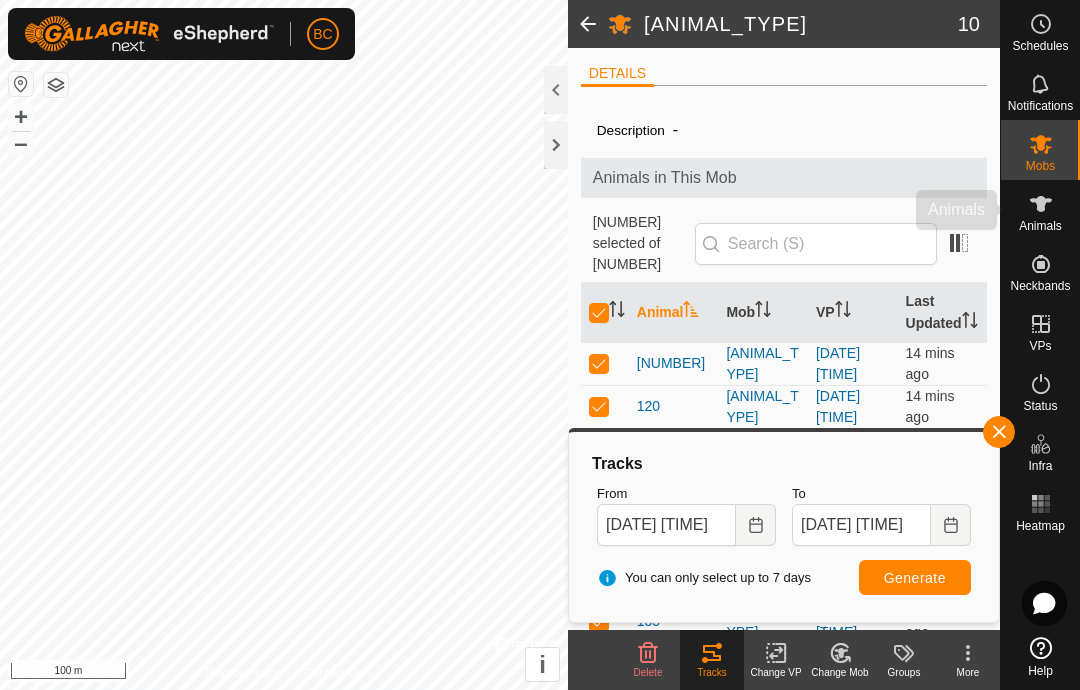 click on "Animals" at bounding box center [1040, 210] 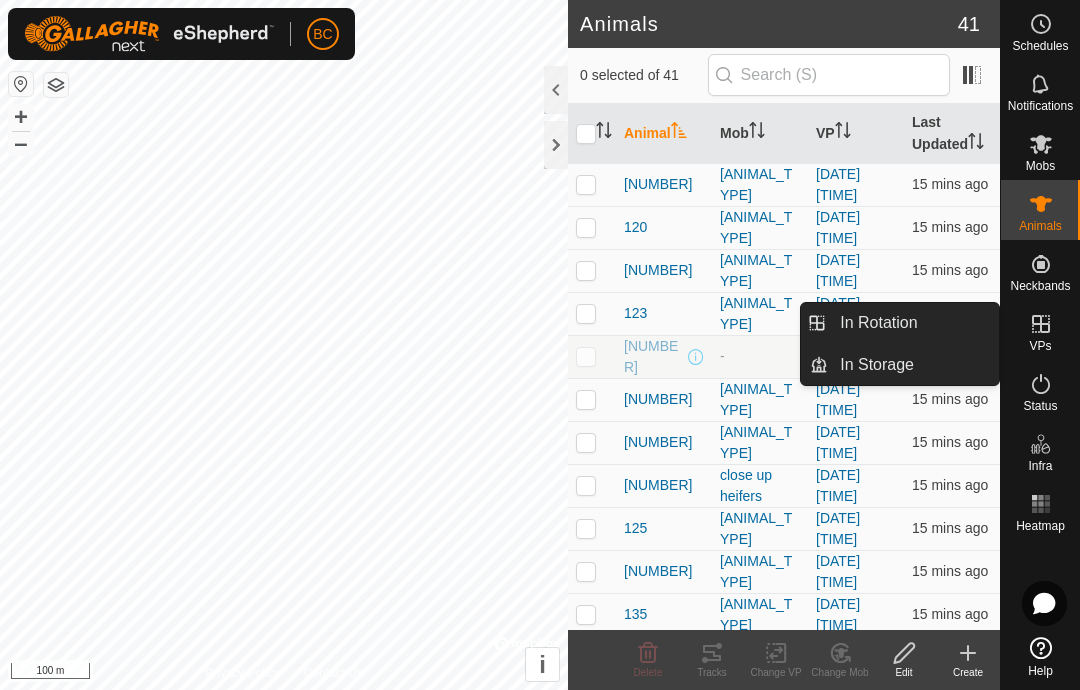 click on "In Rotation" at bounding box center (878, 323) 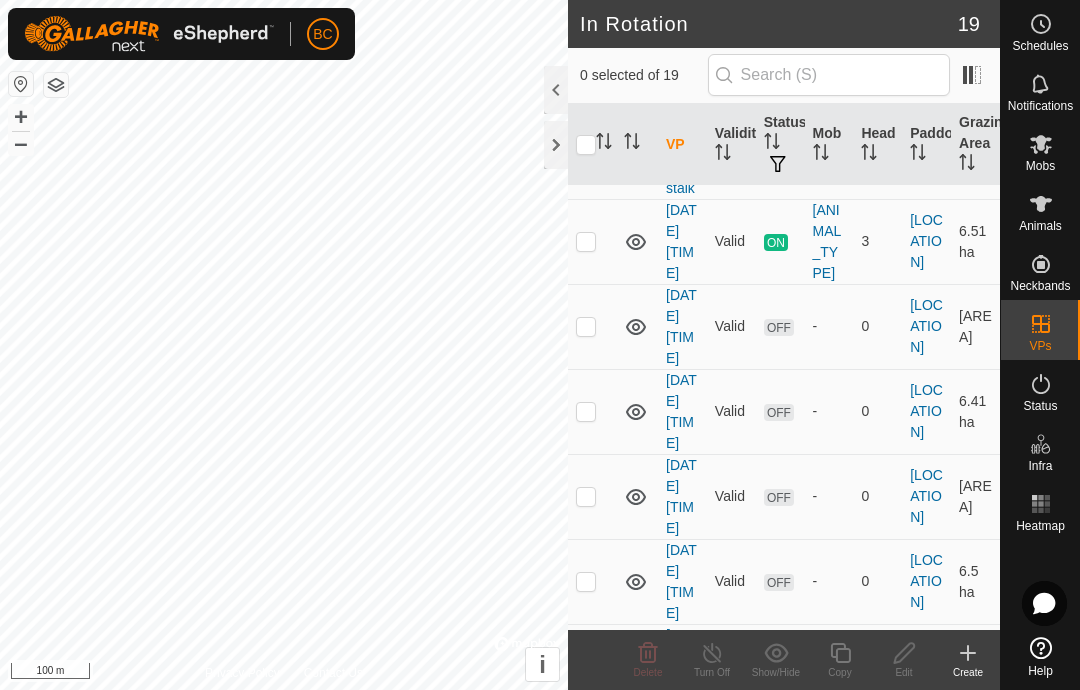 scroll, scrollTop: 1149, scrollLeft: 0, axis: vertical 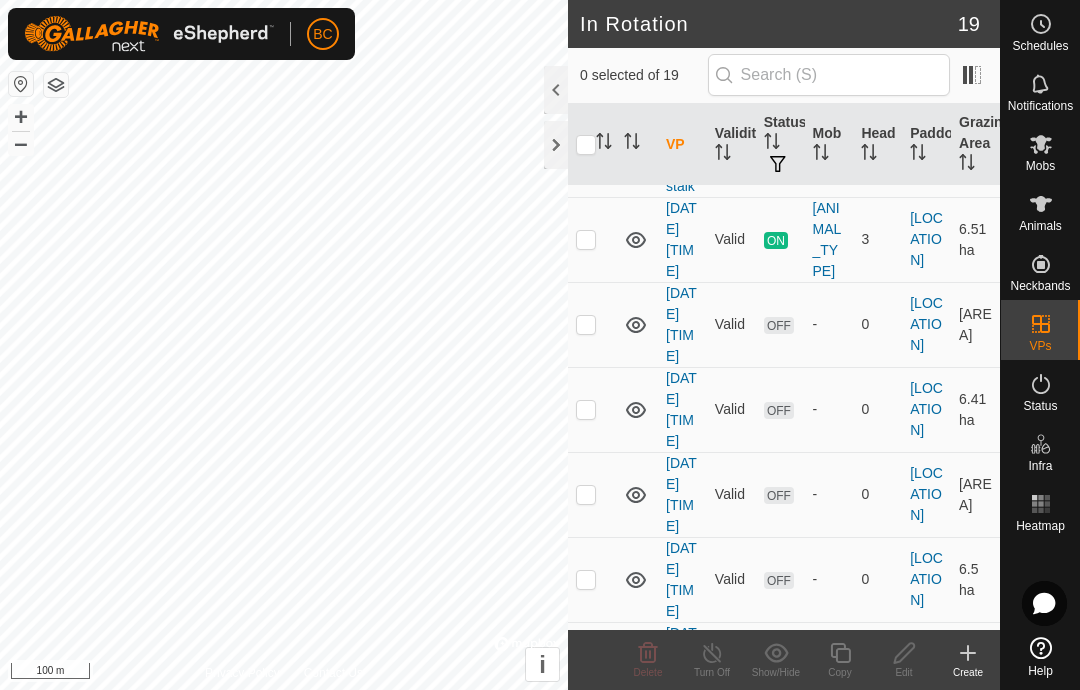 click at bounding box center [586, 239] 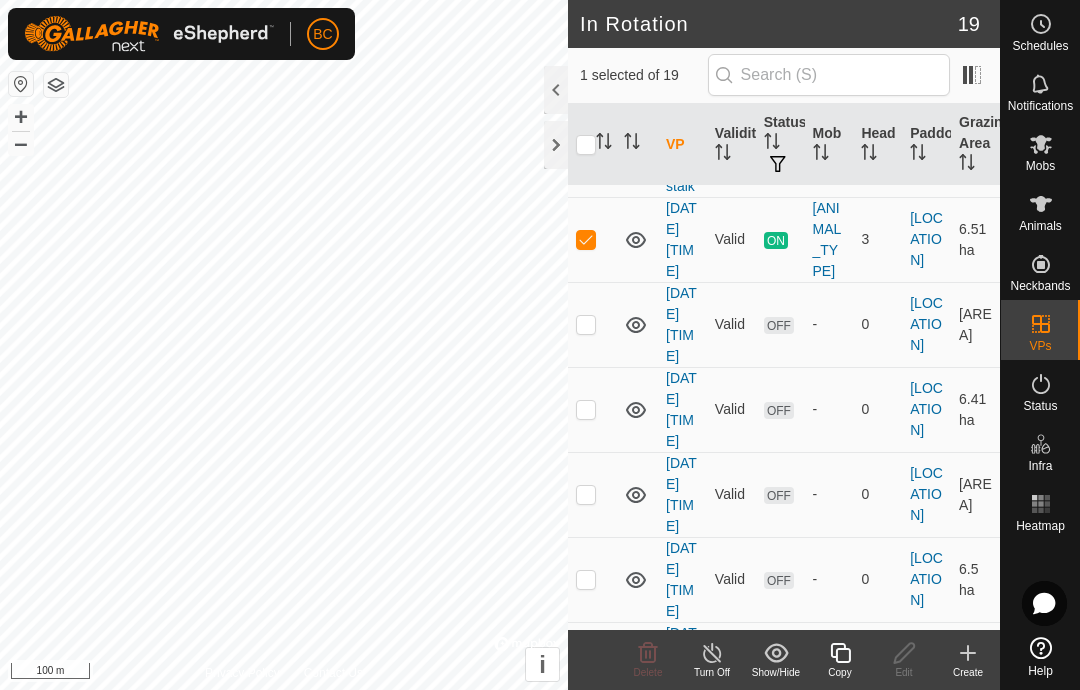 click 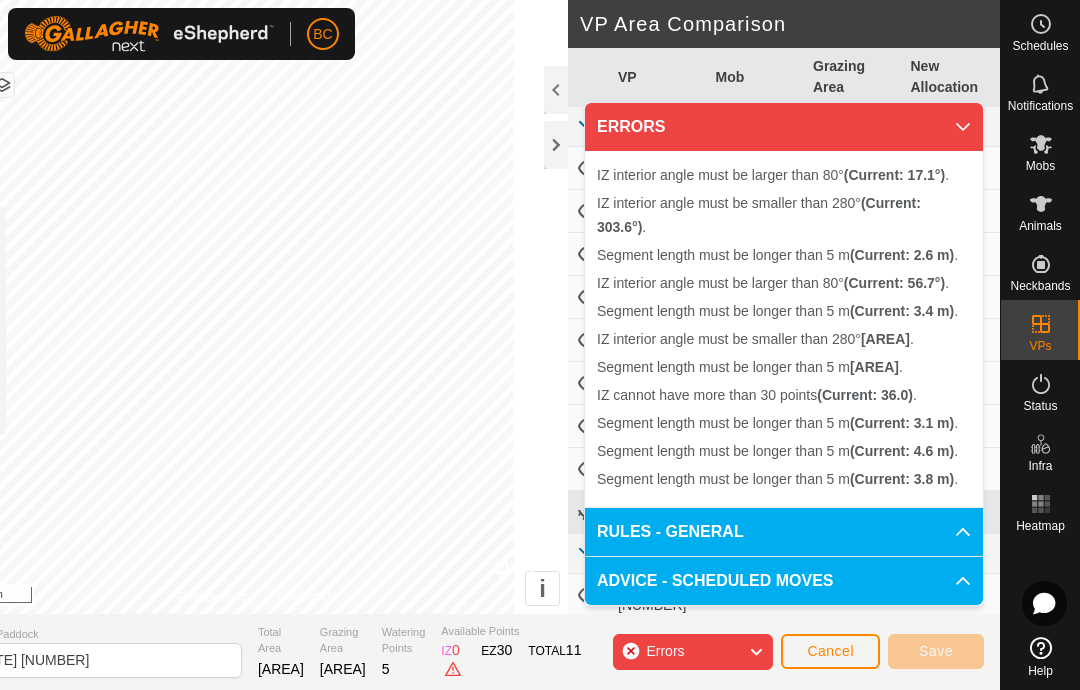click on "ERRORS" at bounding box center (784, 127) 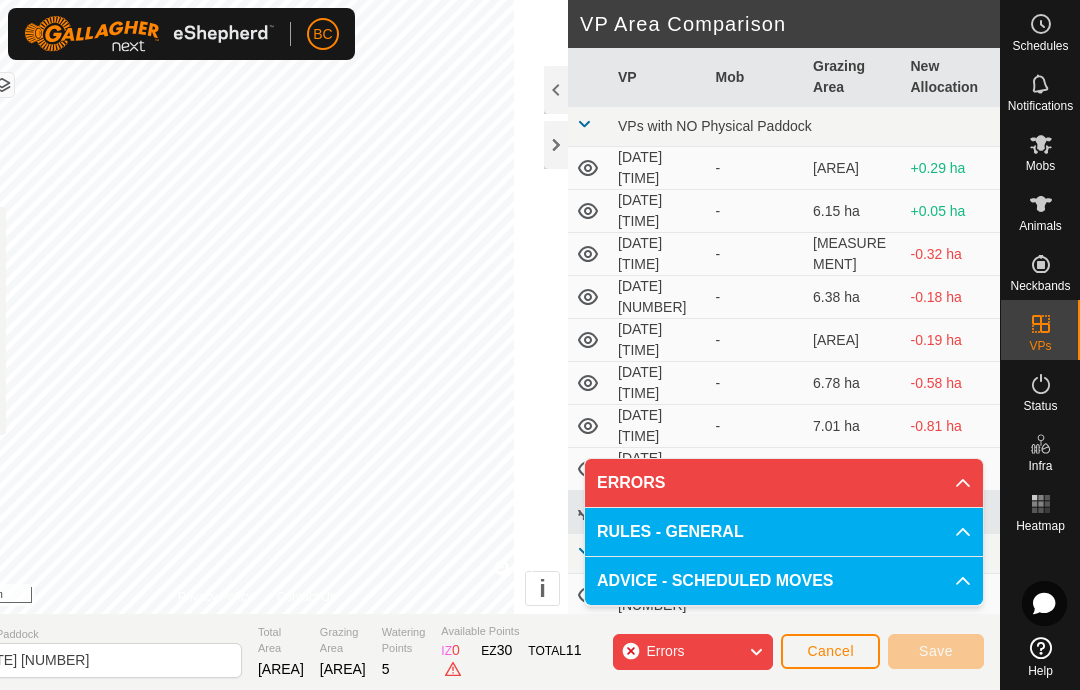 click on "ADVICE - SCHEDULED MOVES" at bounding box center [784, 581] 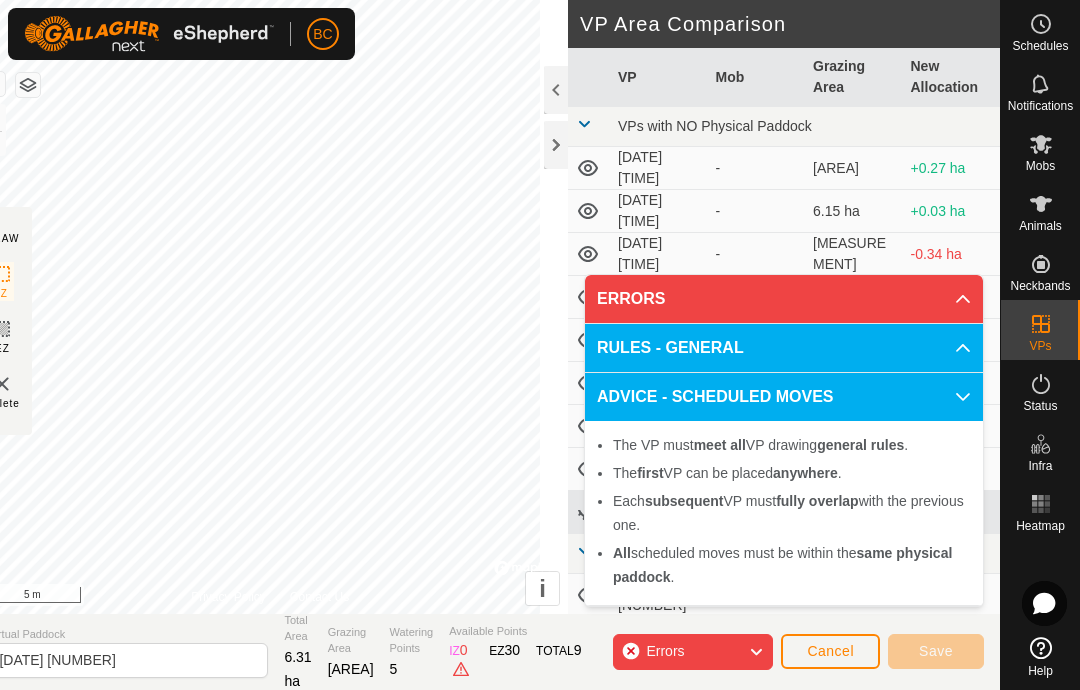 click 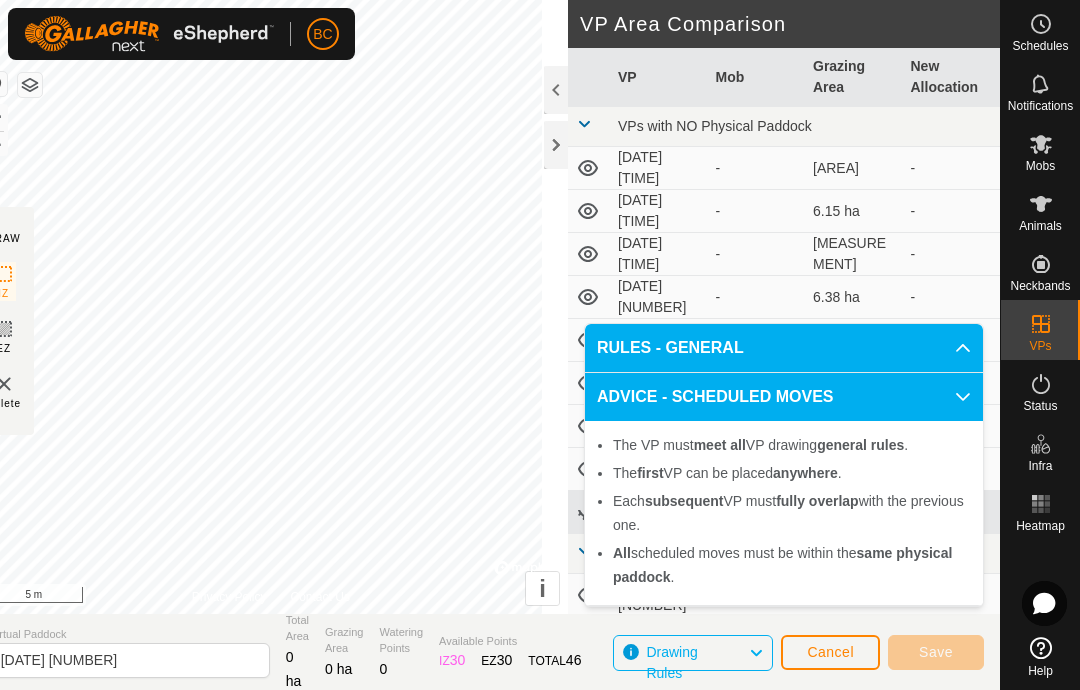 click 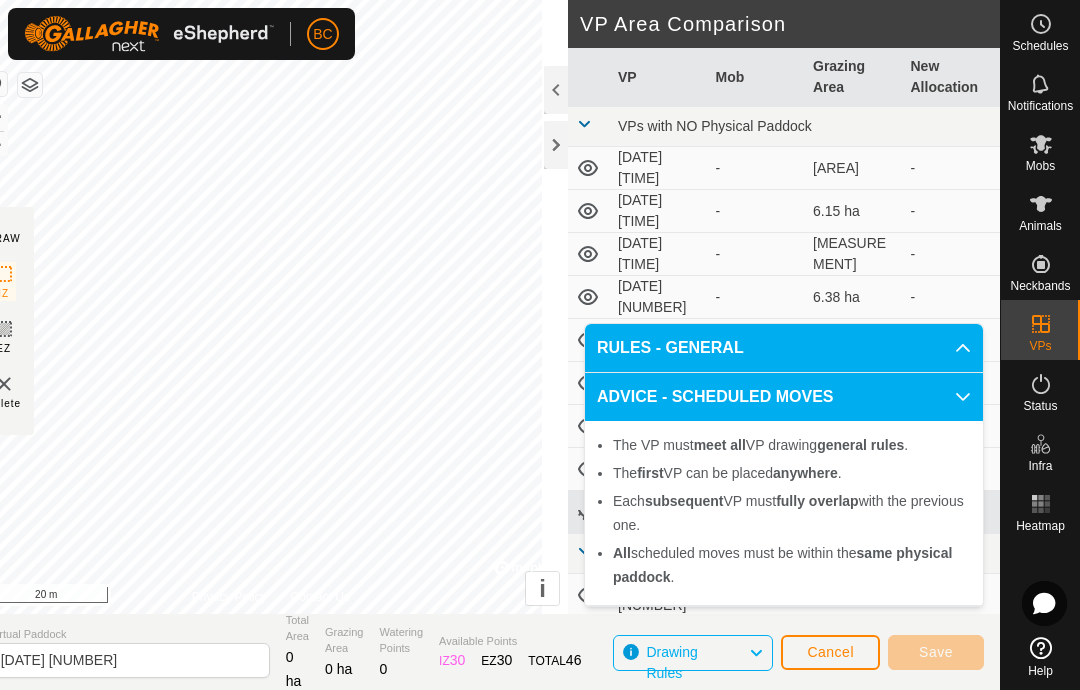 click on "Cancel" 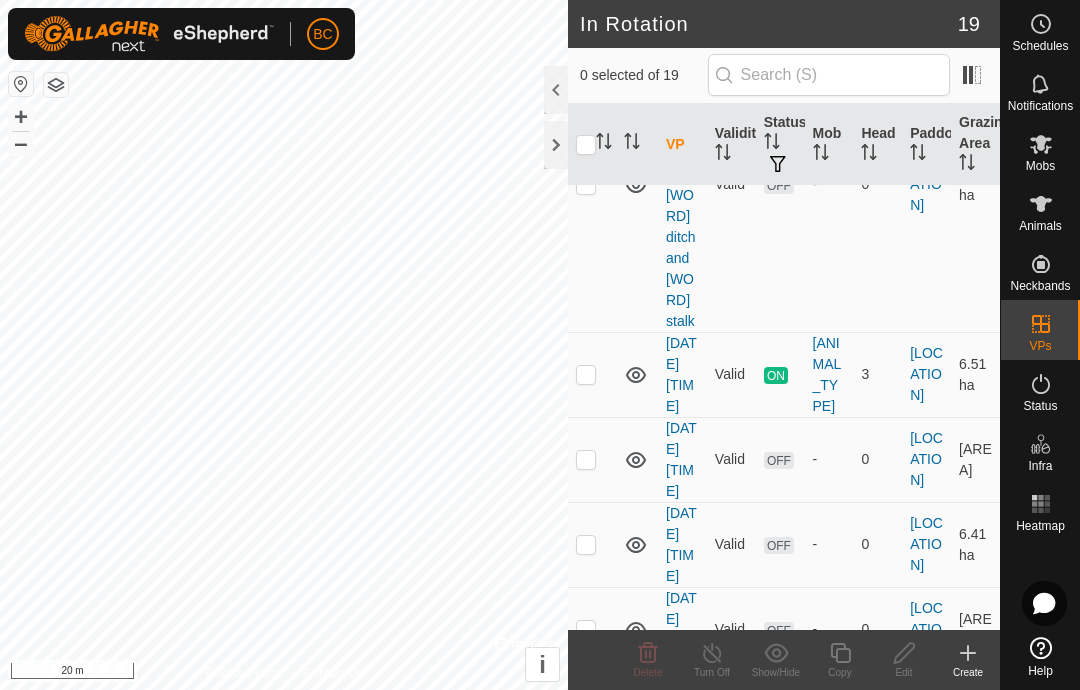scroll, scrollTop: 1015, scrollLeft: 0, axis: vertical 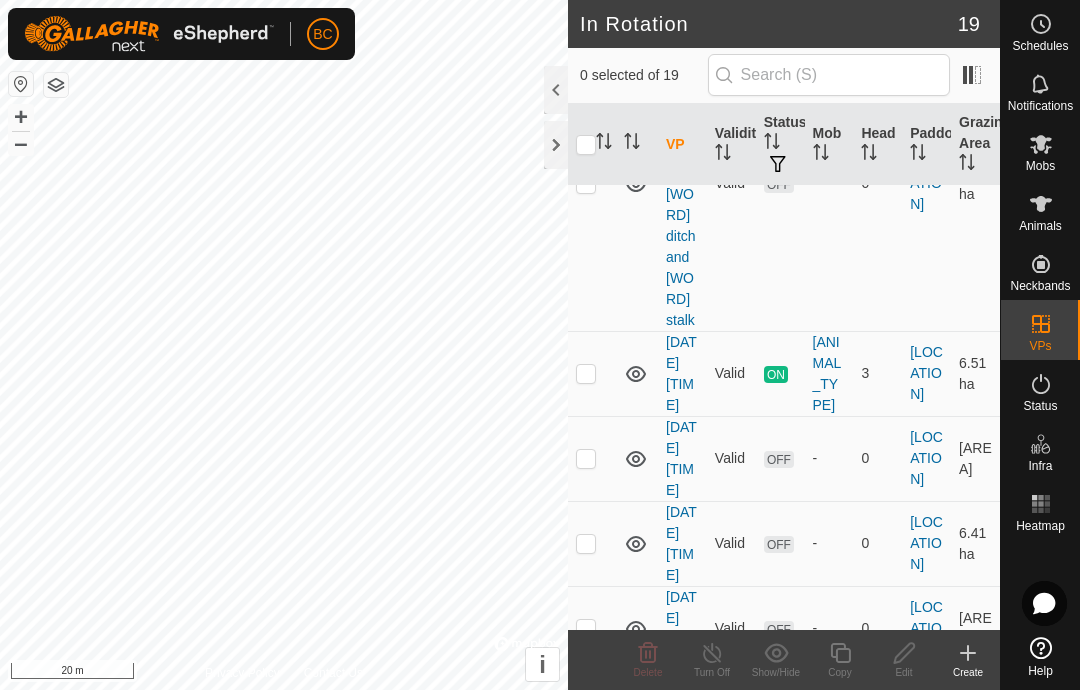 click on "[DATE] [TIME]" at bounding box center [681, 373] 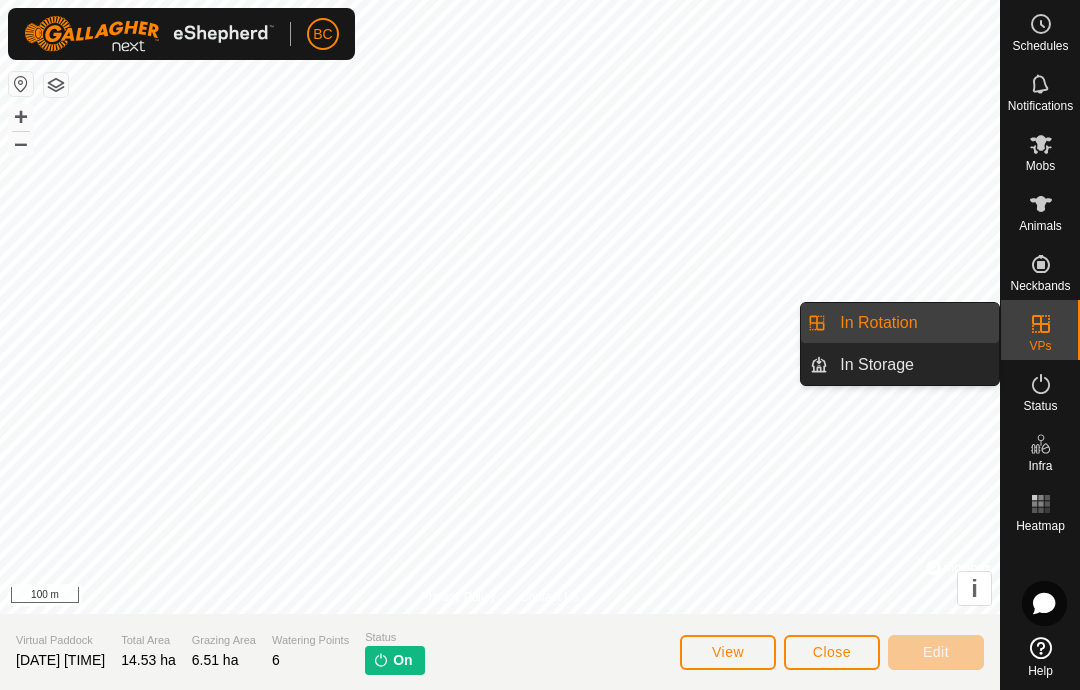 click on "In Rotation" at bounding box center (913, 323) 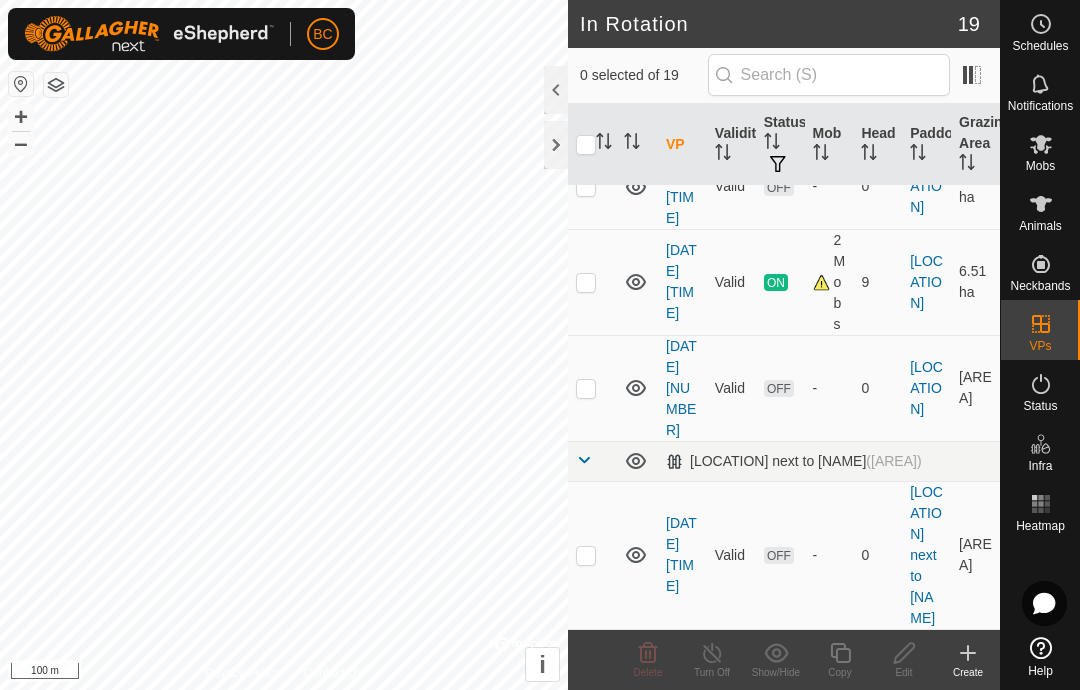 scroll, scrollTop: 1962, scrollLeft: 0, axis: vertical 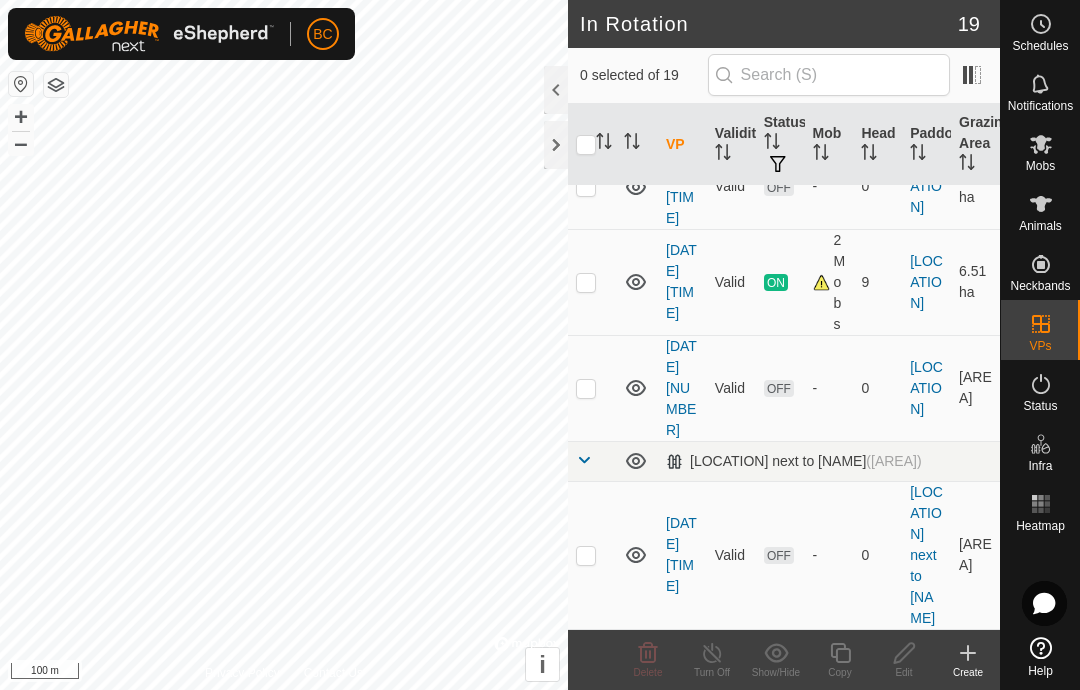 click on "[DATE] [TIME]" at bounding box center (681, 554) 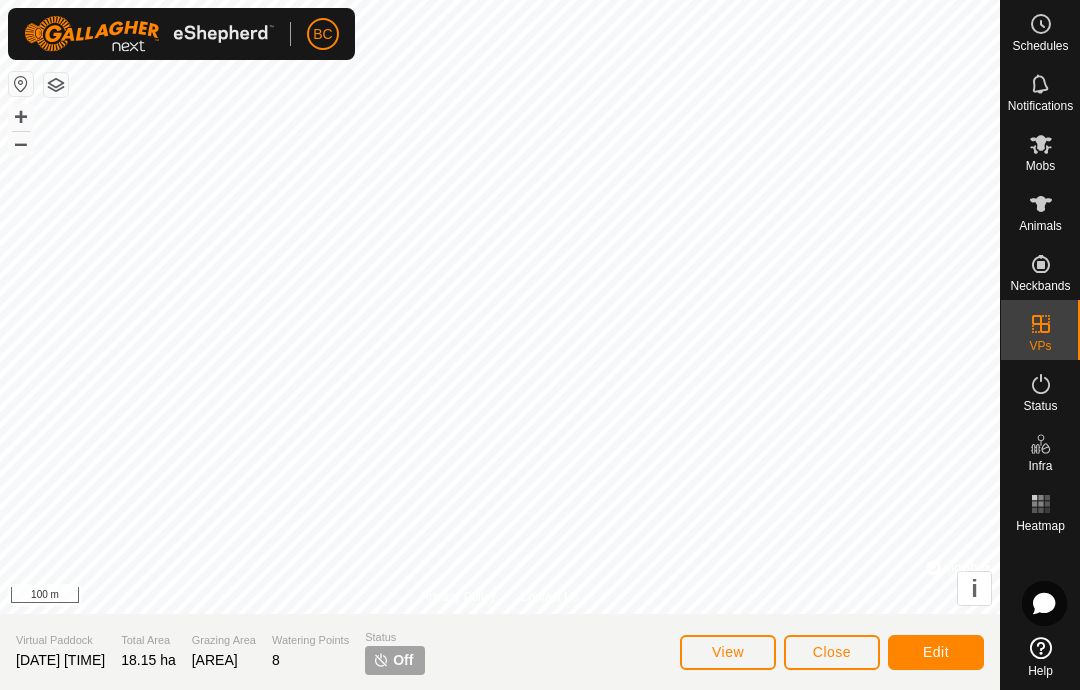 click on "Edit" 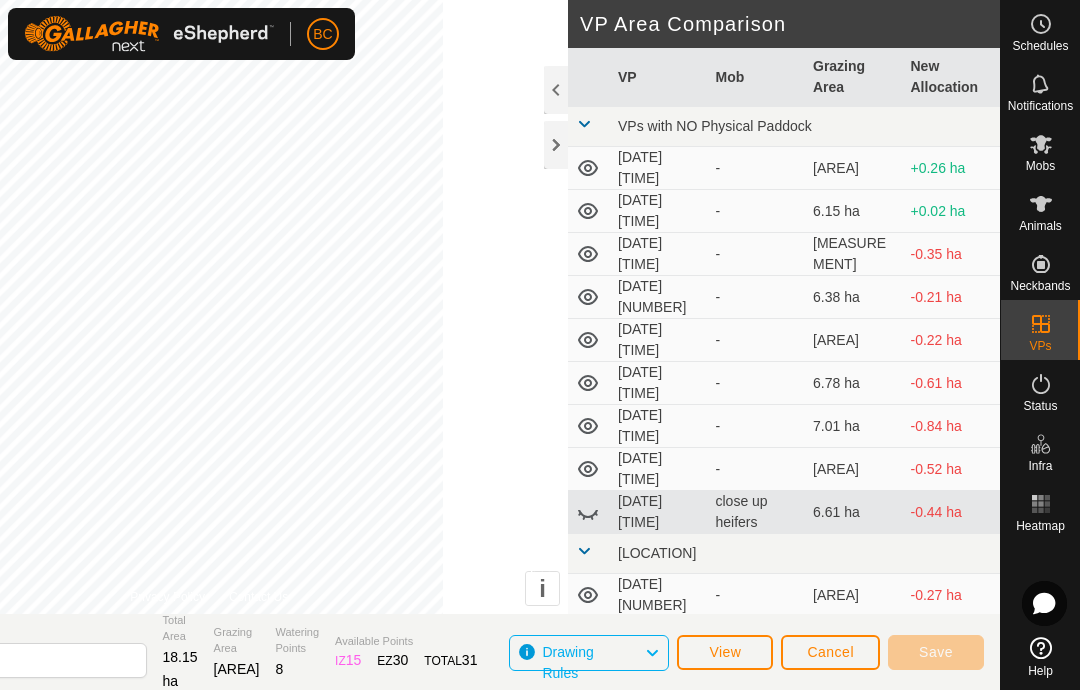 scroll, scrollTop: 0, scrollLeft: 0, axis: both 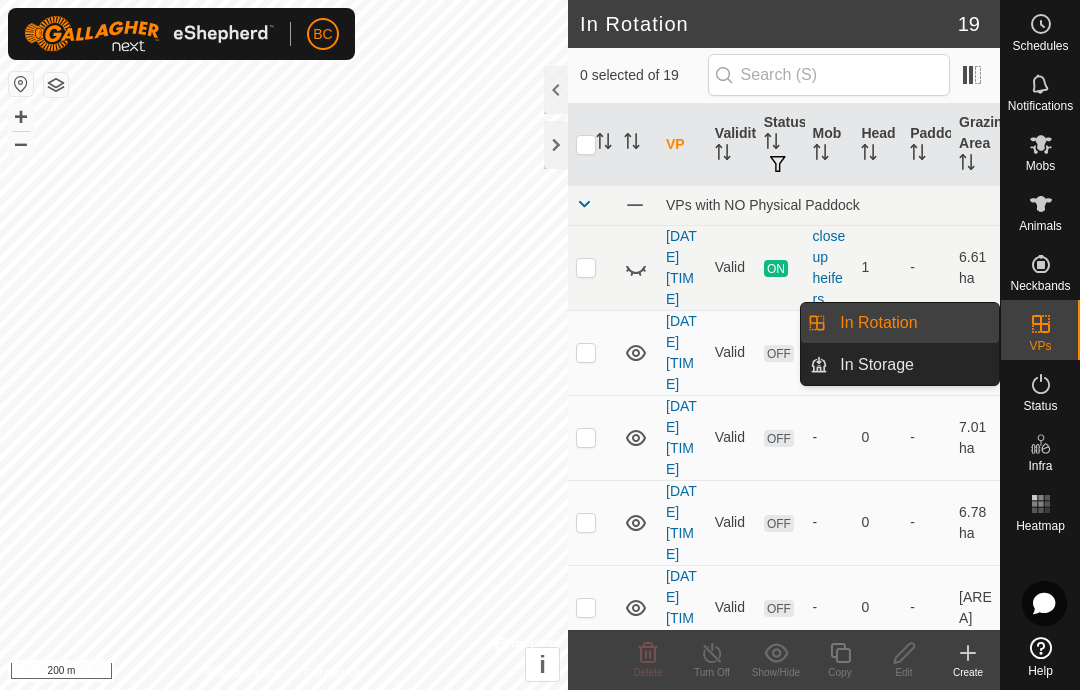 click on "In Rotation" at bounding box center (913, 323) 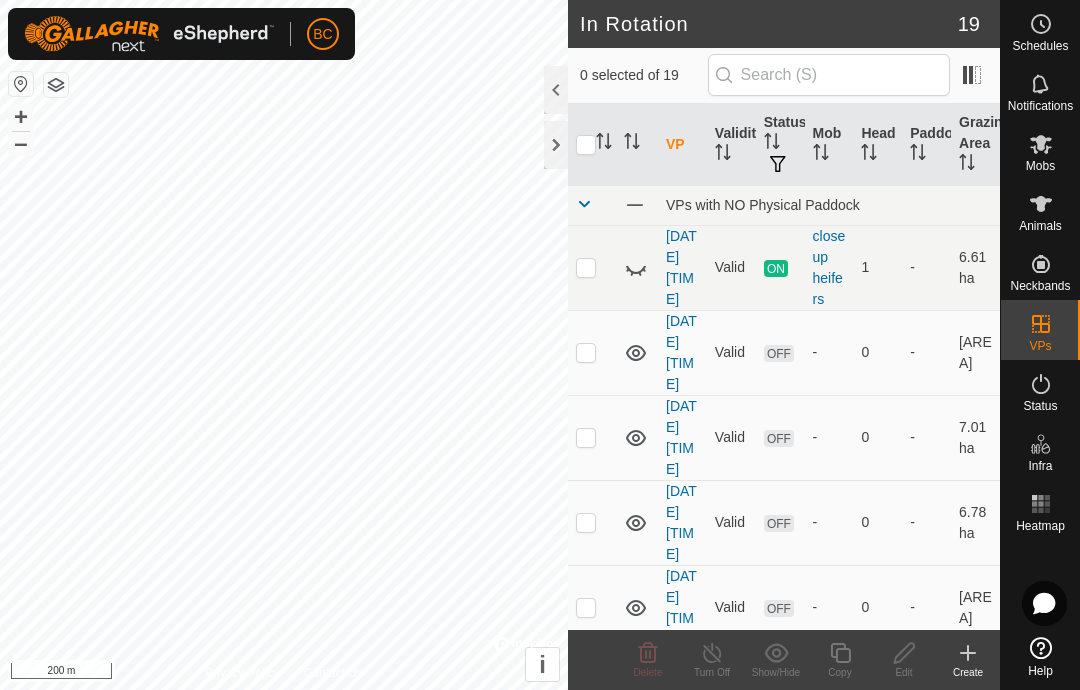 click on "[DATE] [TIME]" at bounding box center [681, 352] 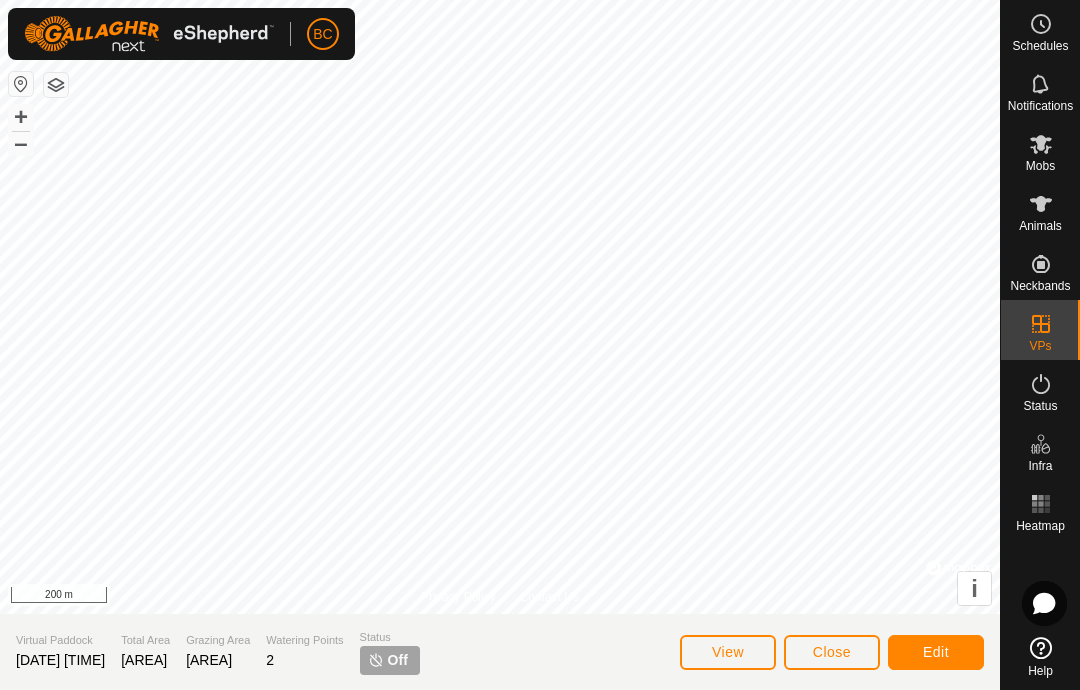 click on "View" 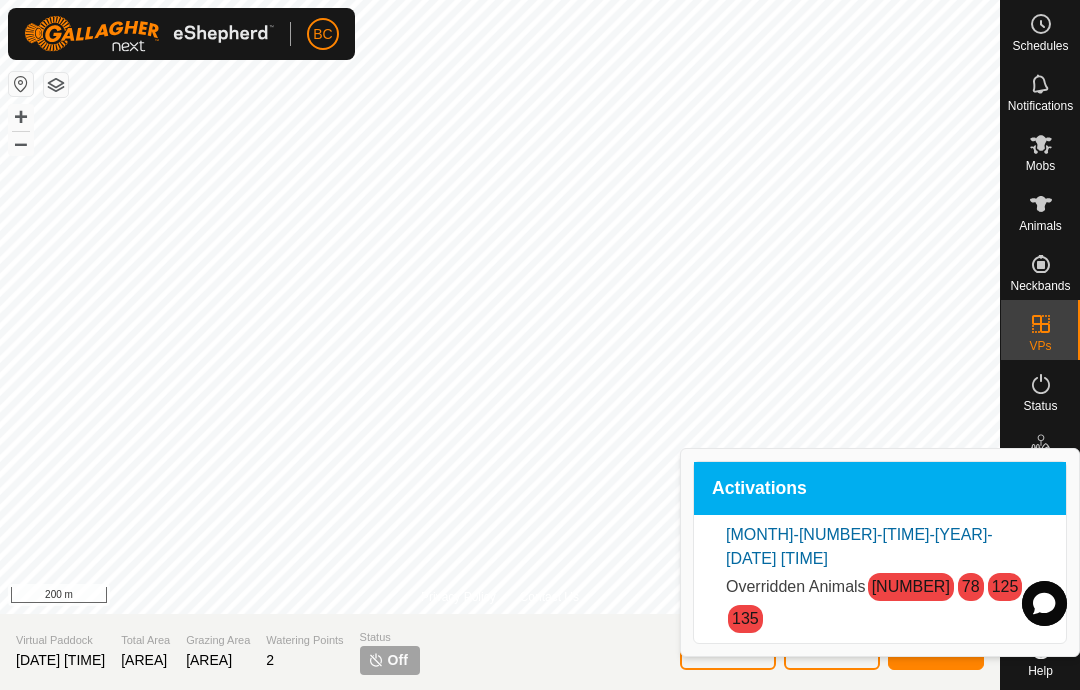 click on "Close" 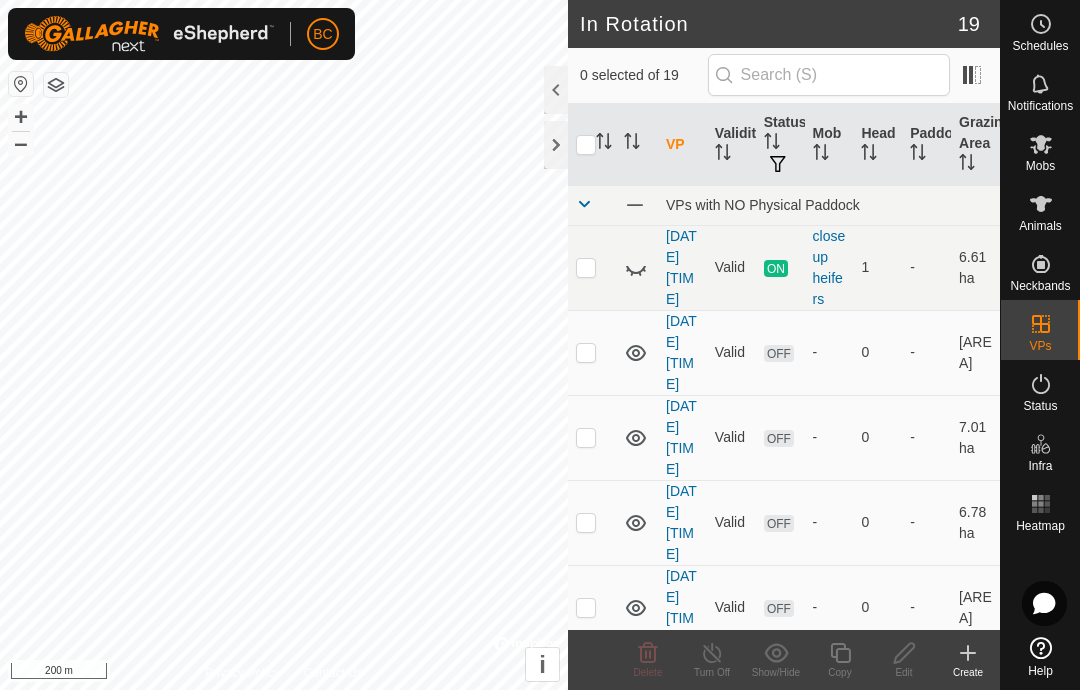 click on "Valid" at bounding box center [731, 352] 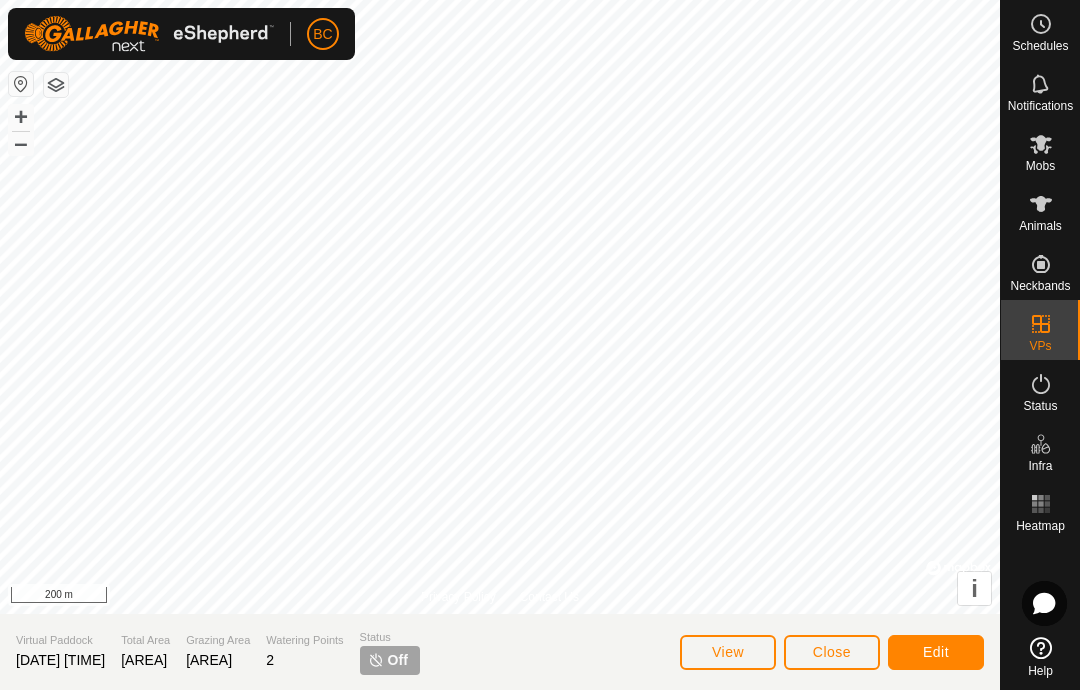 click on "Edit" 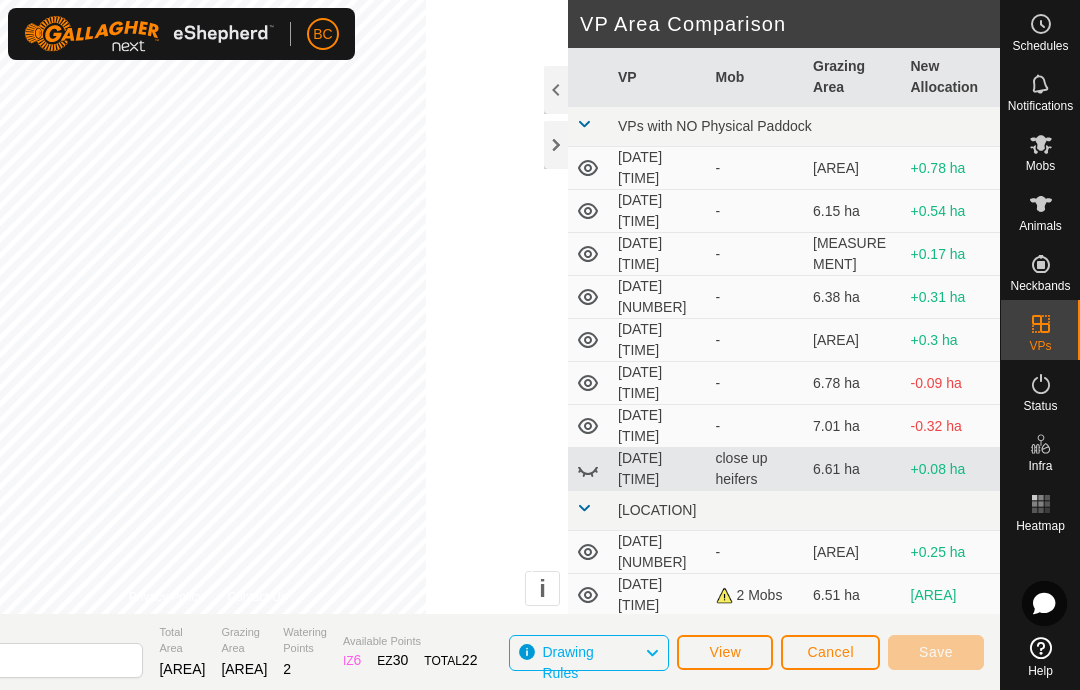 click on "View" 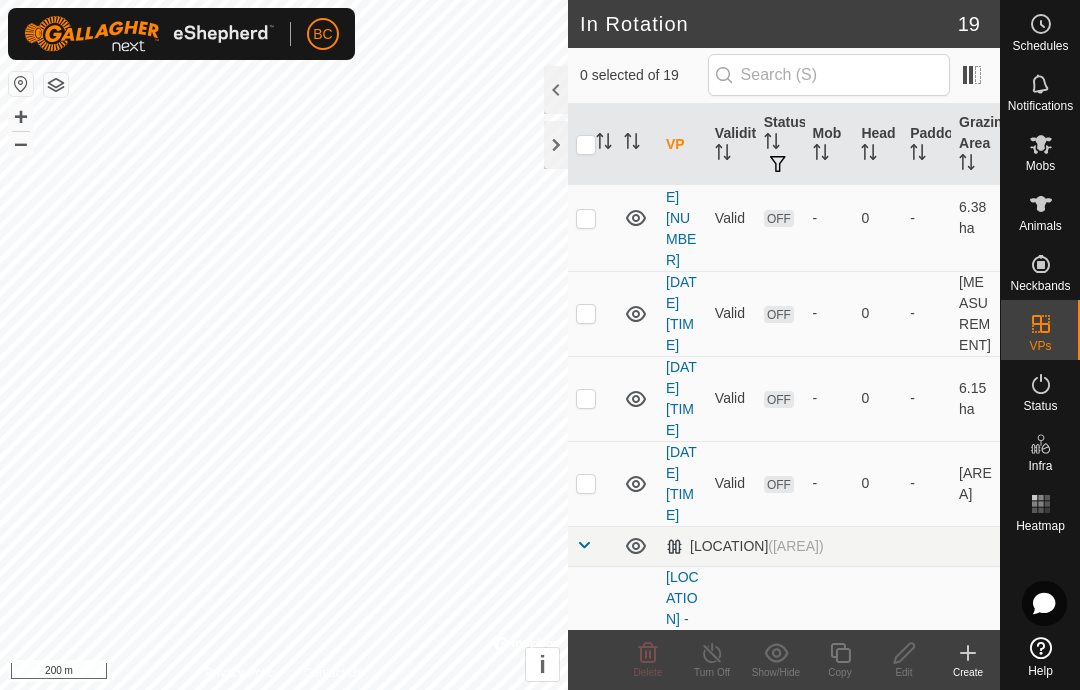 scroll, scrollTop: 482, scrollLeft: 0, axis: vertical 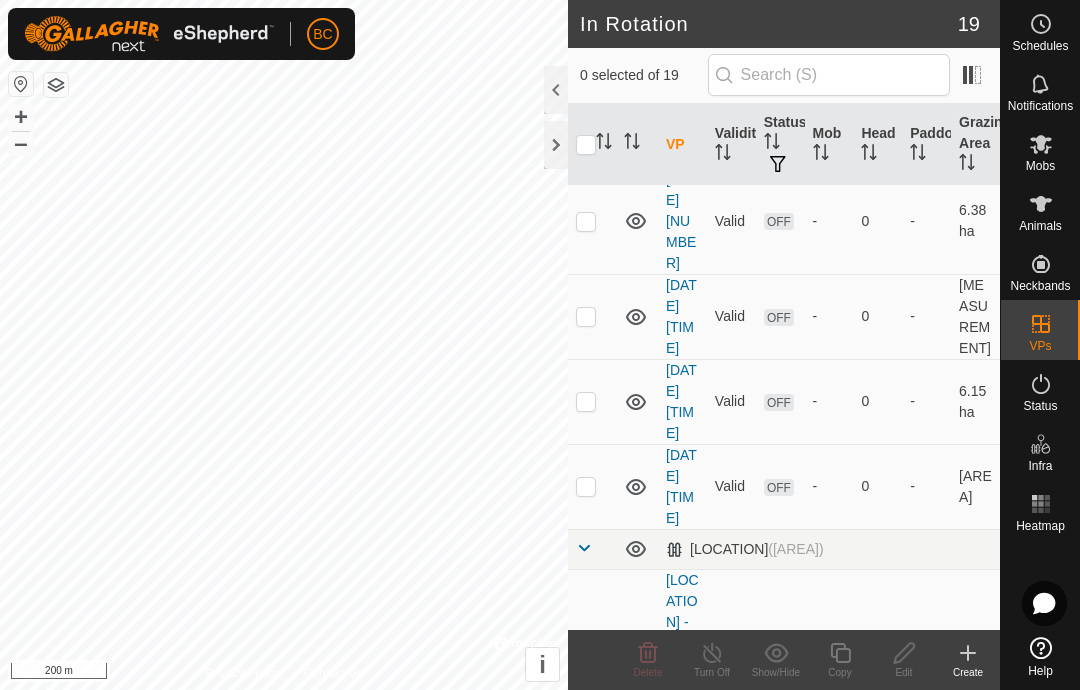 click on "[DATE] [NUMBER]" at bounding box center [681, 221] 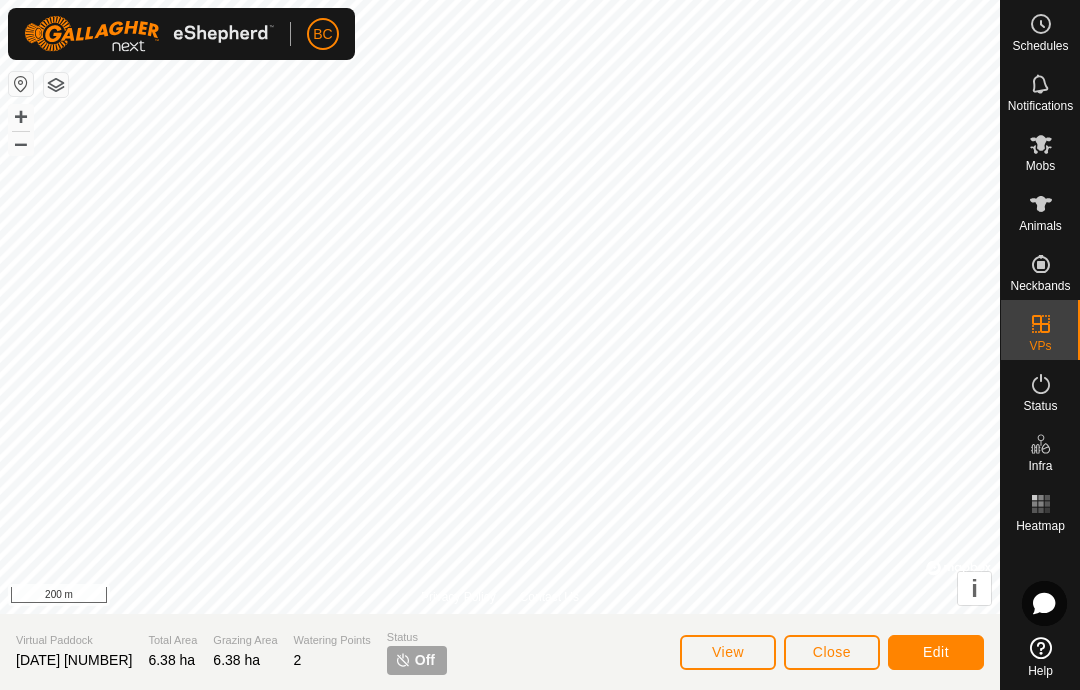 click on "View" 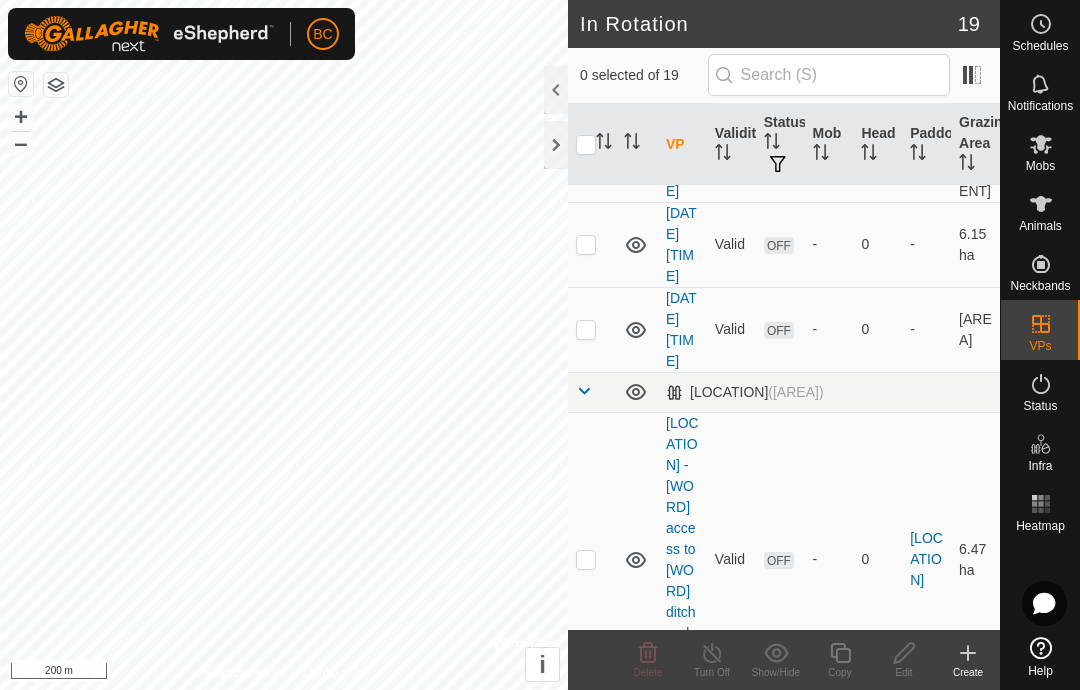 scroll, scrollTop: 642, scrollLeft: 0, axis: vertical 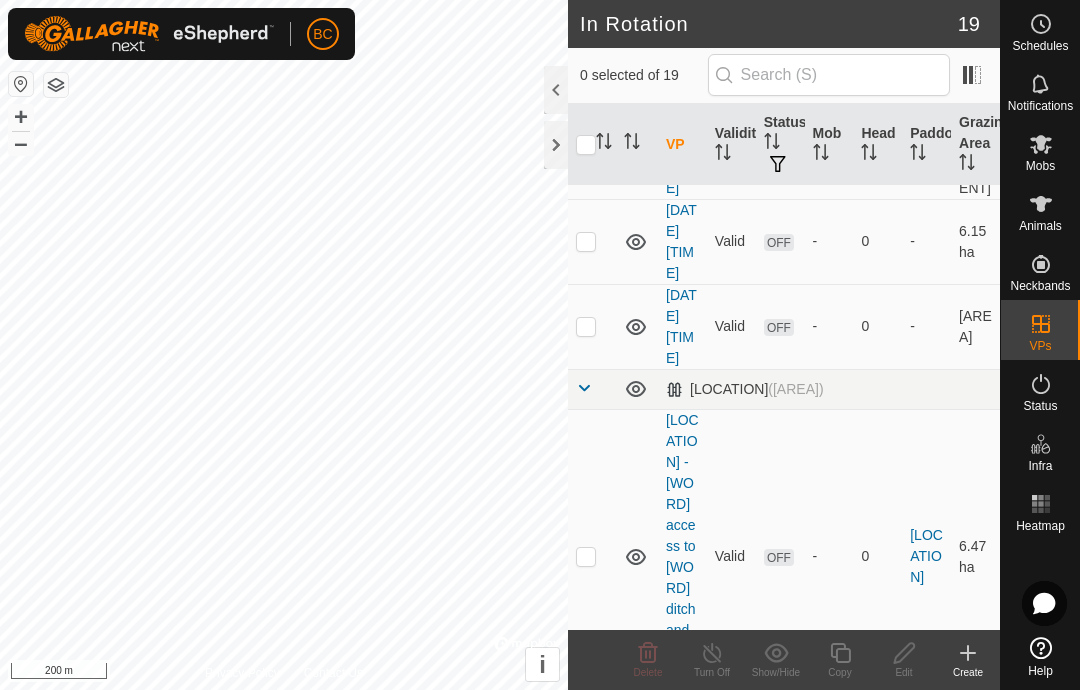 click on "[DATE] [TIME]" at bounding box center [681, 326] 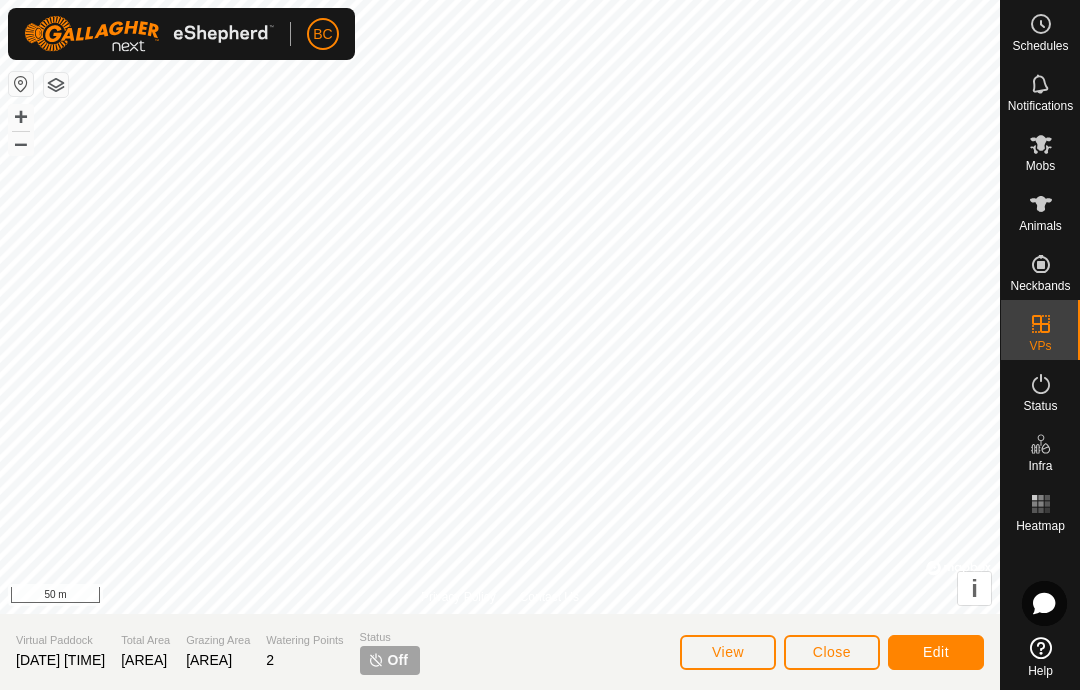click on "Edit" 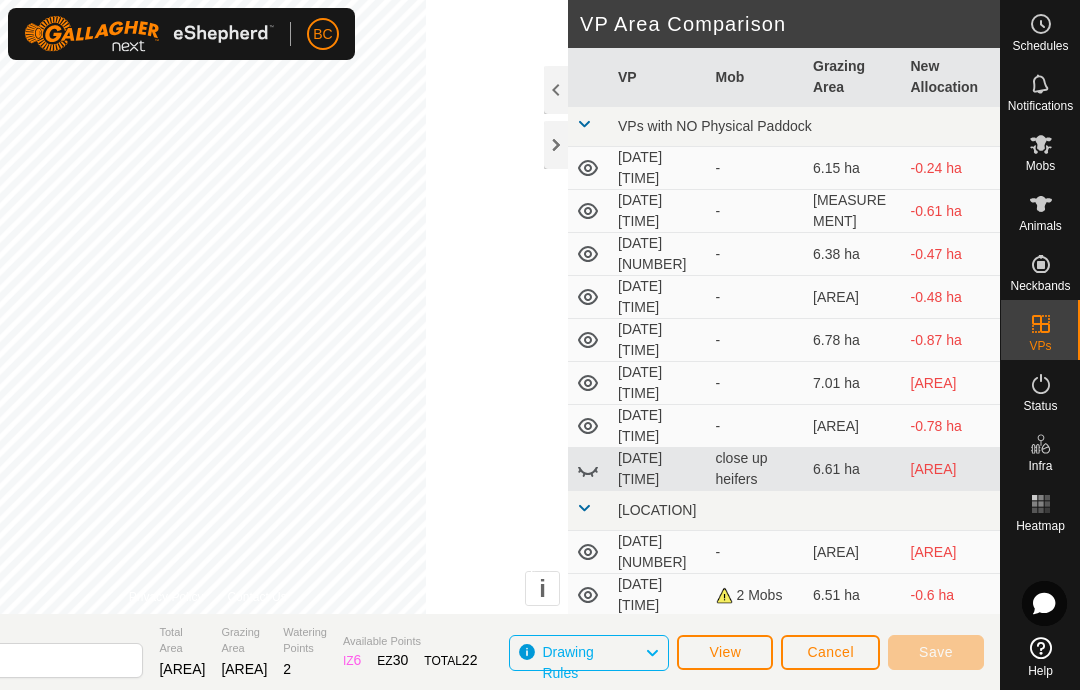 click on "[DATE] [TIME]" at bounding box center [659, 426] 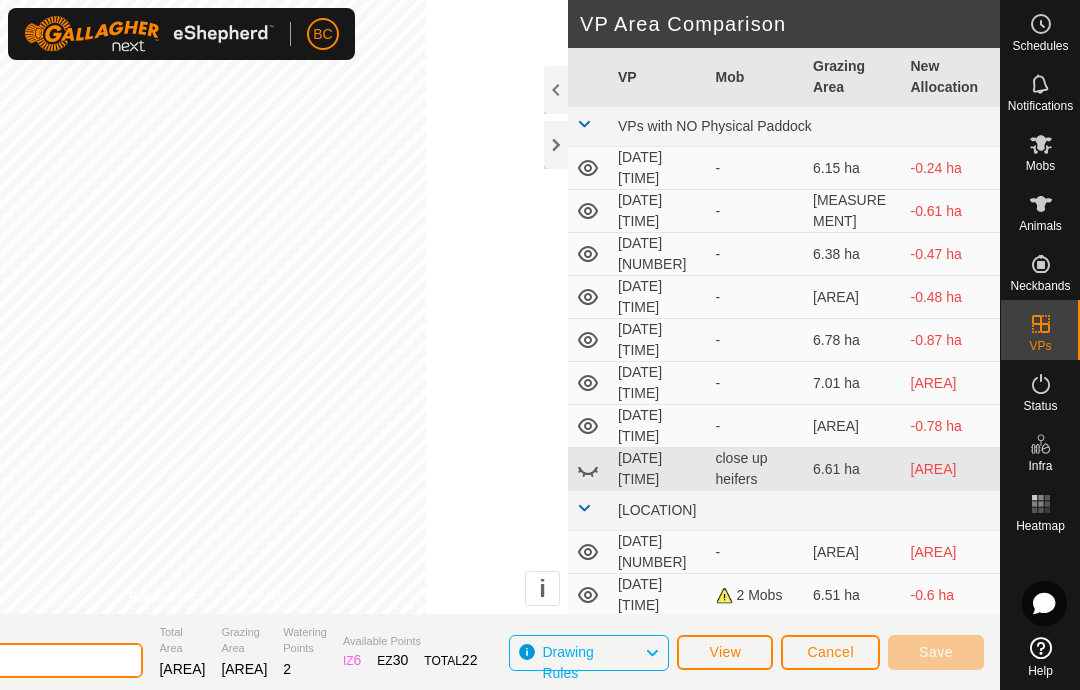 click on "[DATE] [TIME]" 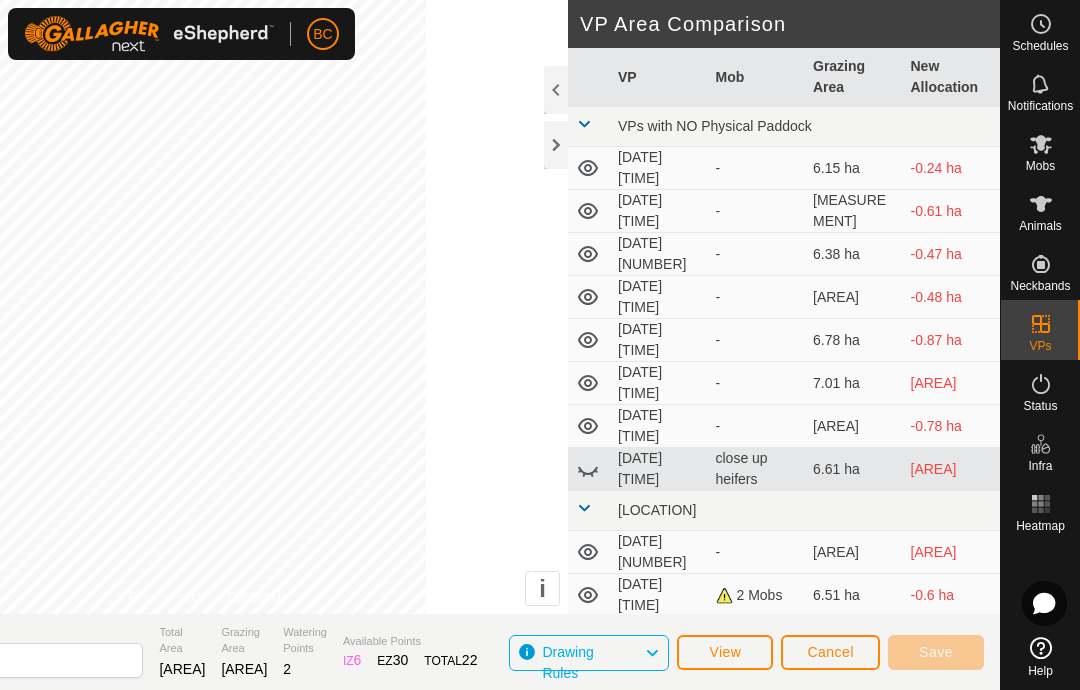 click on "Cancel" 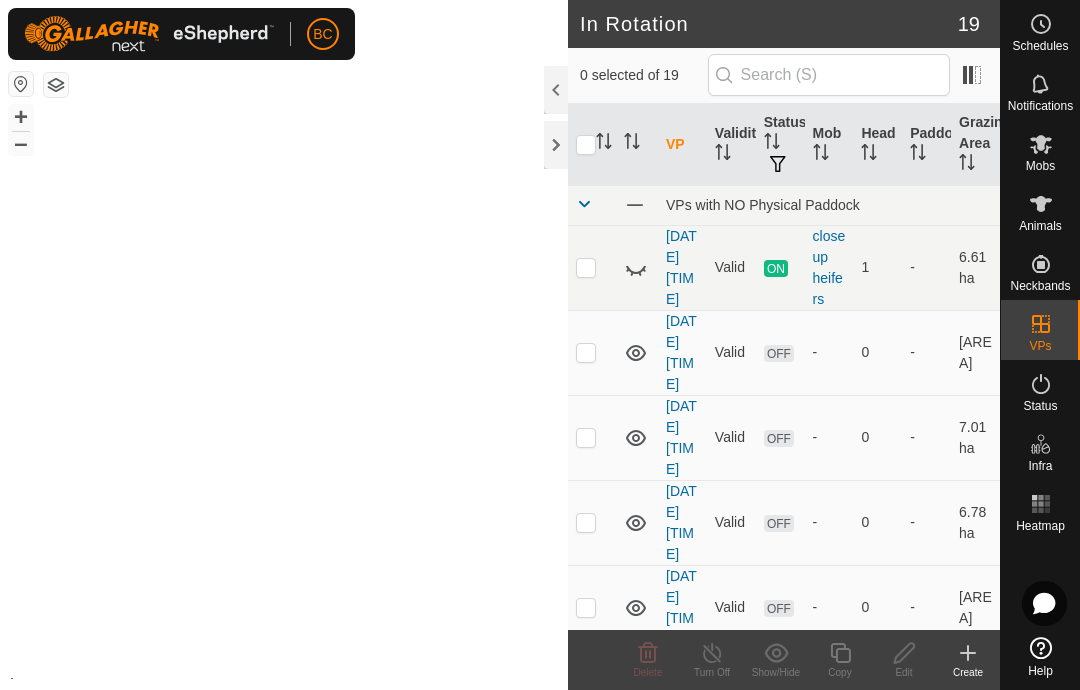 scroll, scrollTop: 0, scrollLeft: 0, axis: both 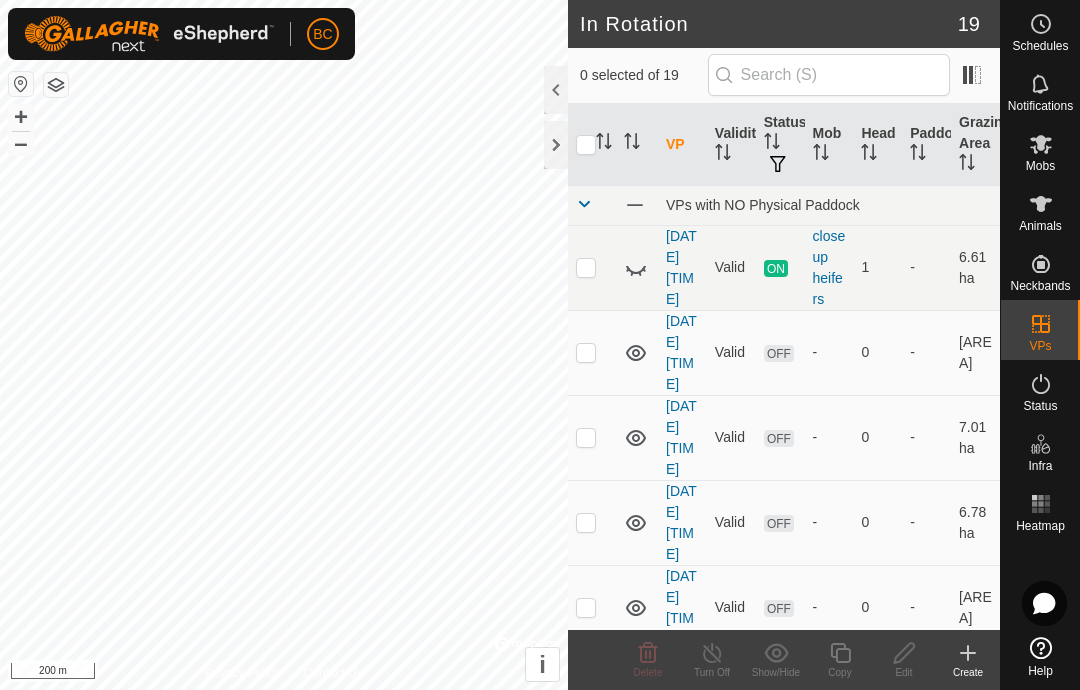 click on "[DATE] [TIME]" at bounding box center (681, 267) 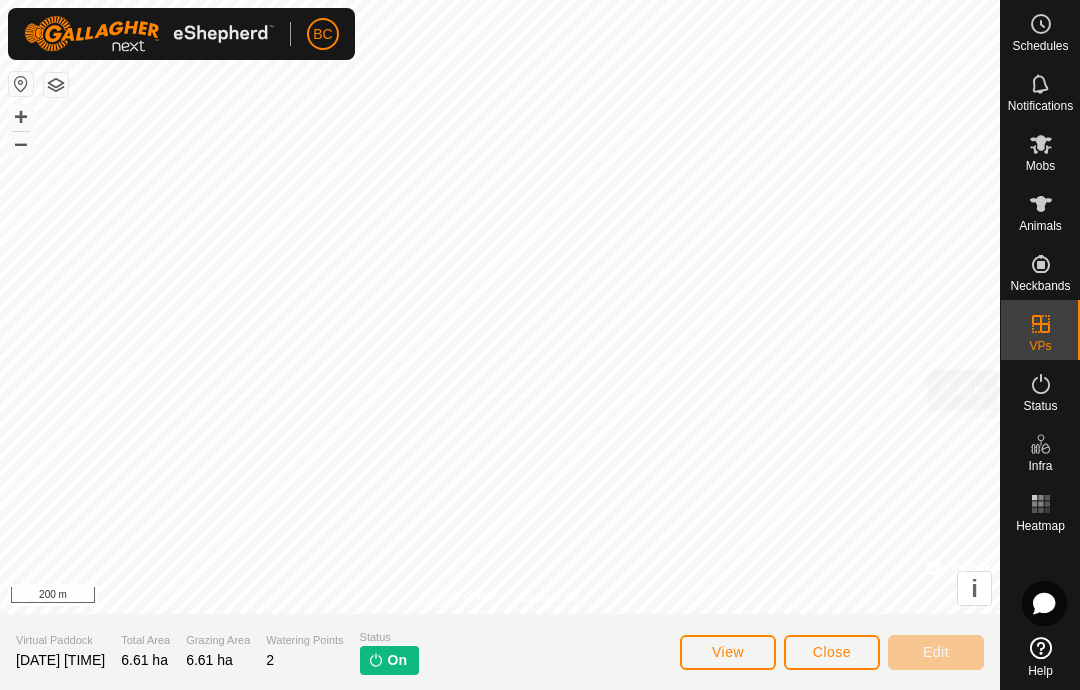 click at bounding box center [1041, 384] 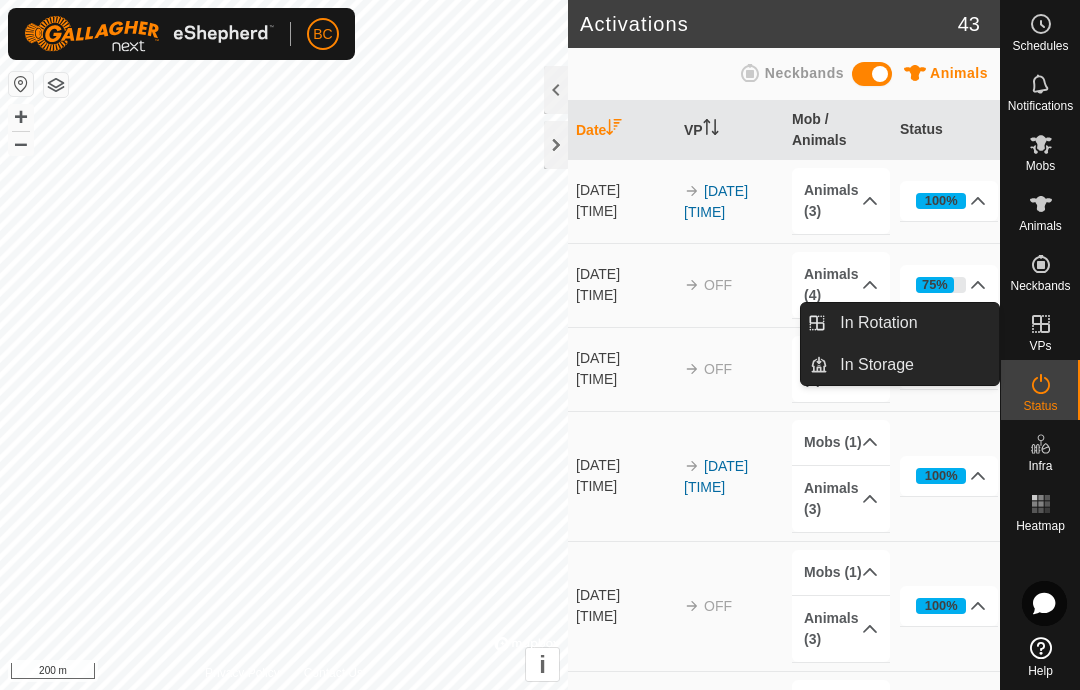click on "In Storage" at bounding box center [913, 365] 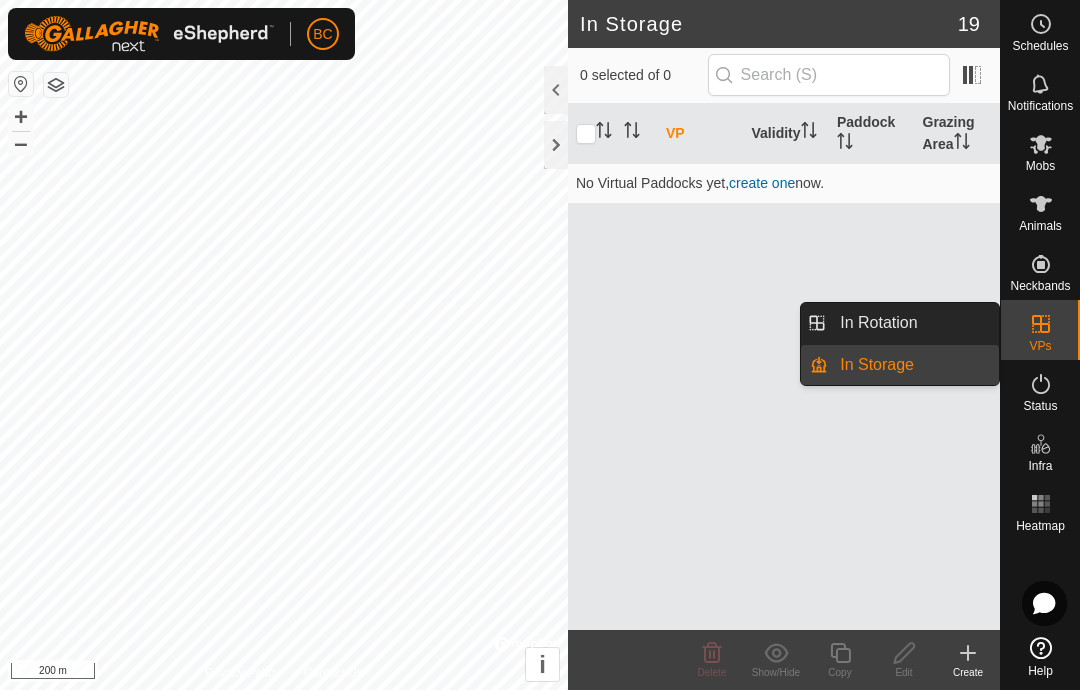 click on "In Rotation" at bounding box center (913, 323) 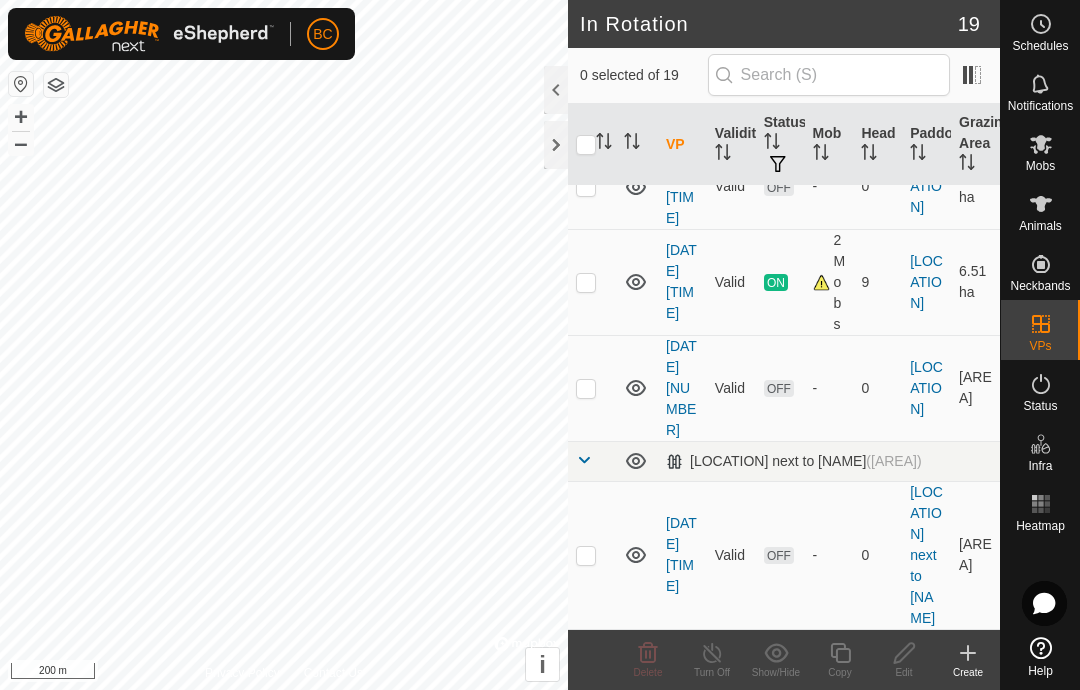 scroll, scrollTop: 1962, scrollLeft: 0, axis: vertical 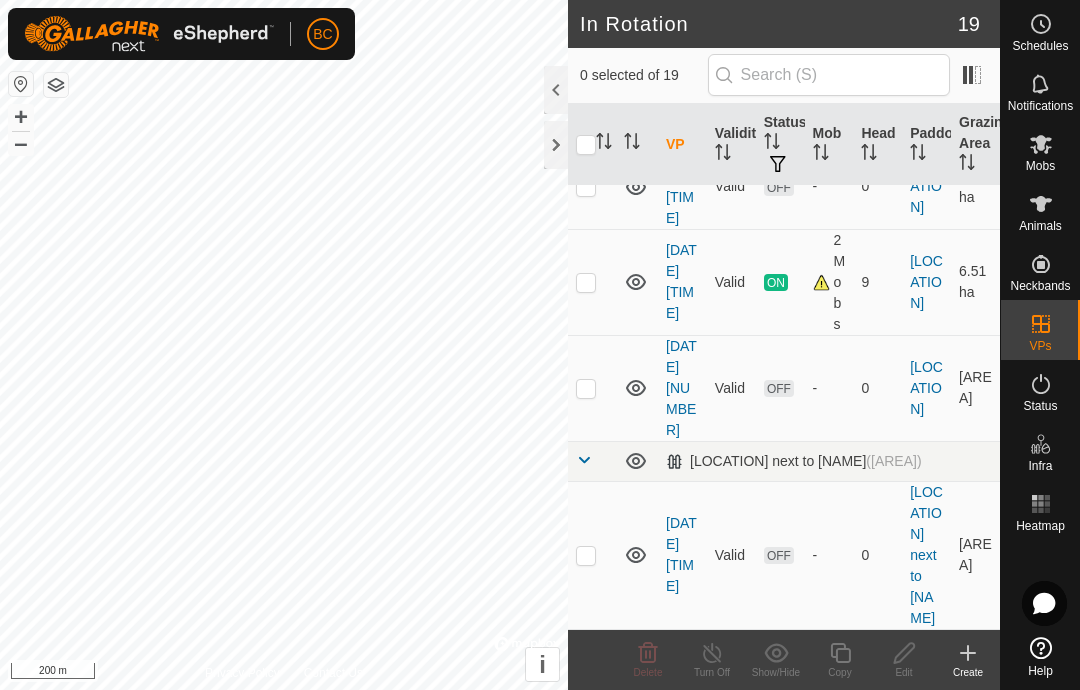 click on "[LOCATION] next to [NAME] ([AREA])" at bounding box center [794, 461] 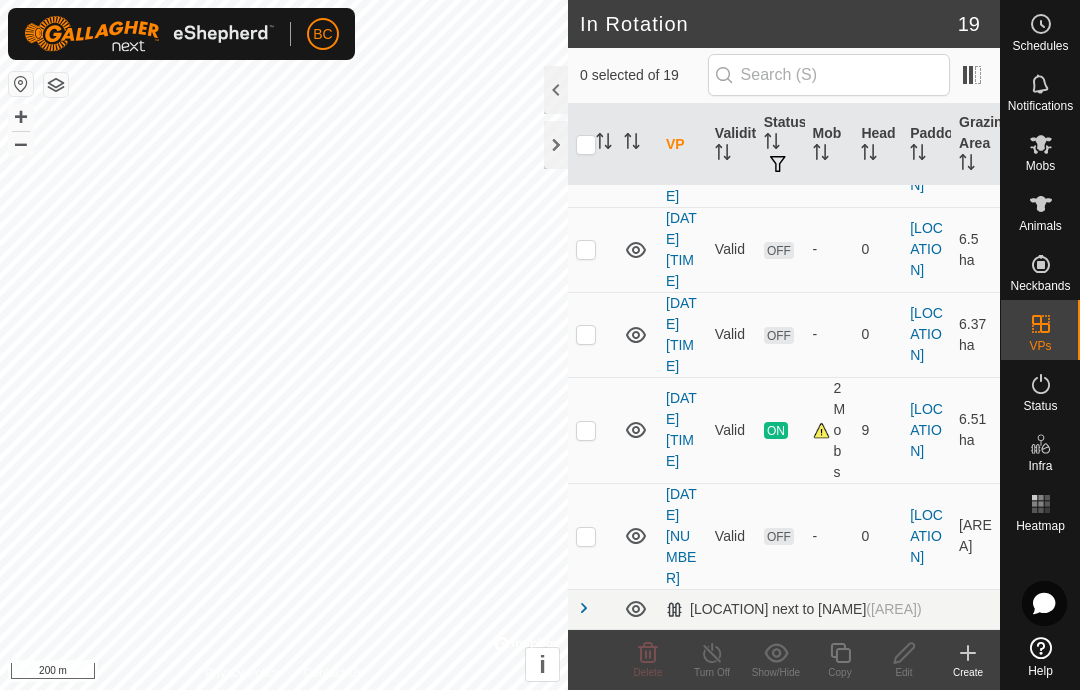 scroll, scrollTop: 1835, scrollLeft: 0, axis: vertical 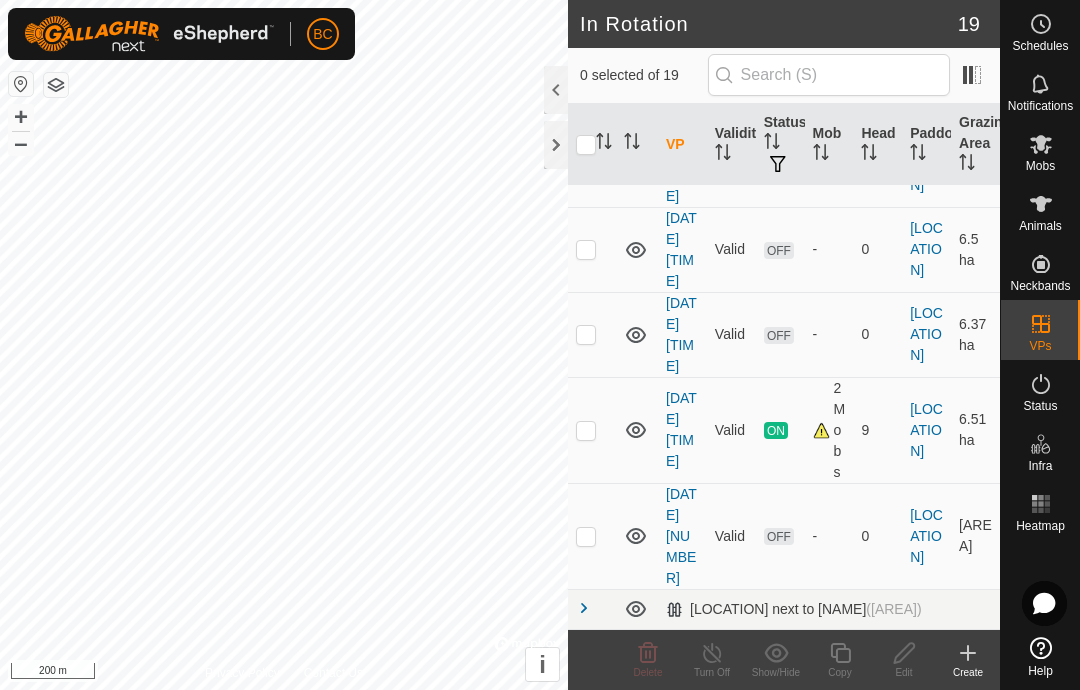 click on "[DATE] [NUMBER]" at bounding box center [681, 536] 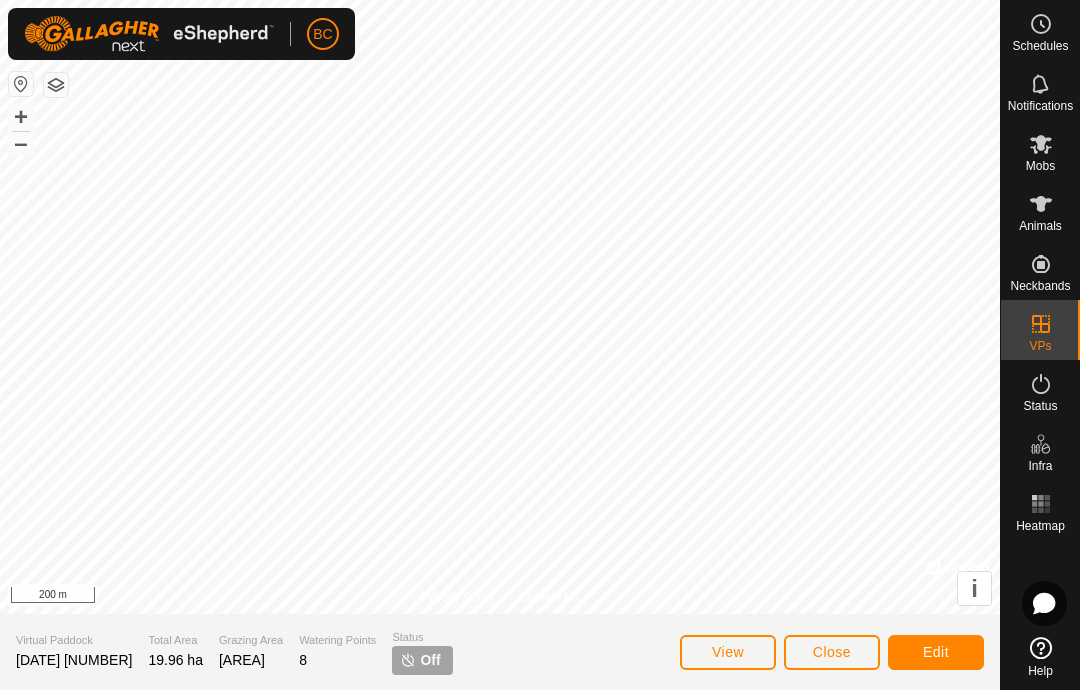 click on "Close" 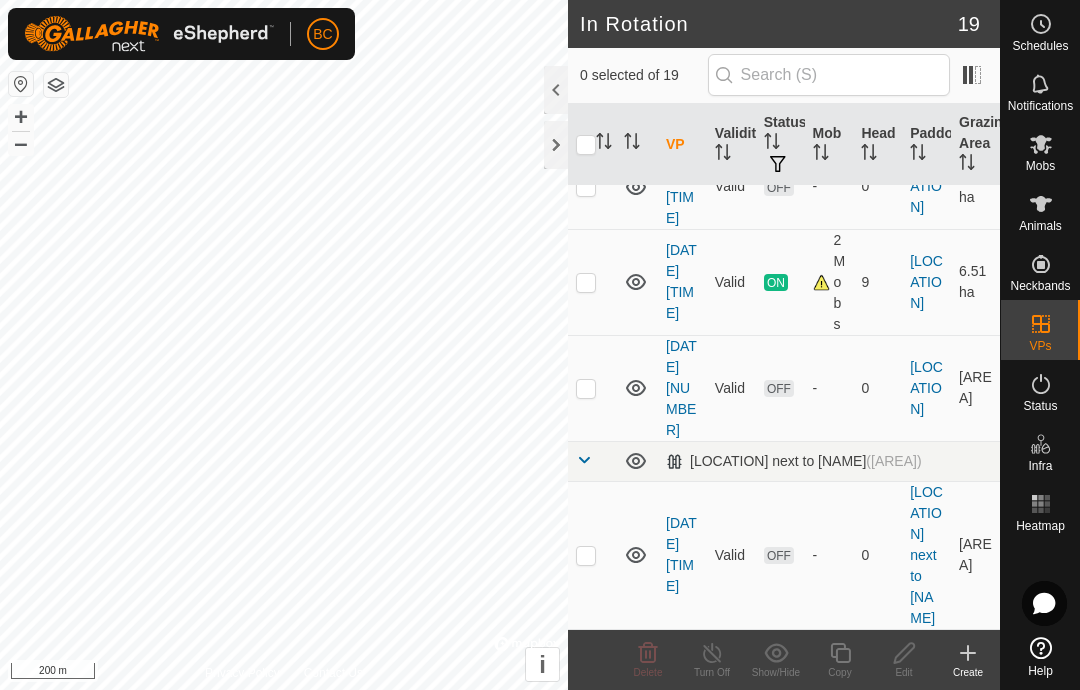 scroll, scrollTop: 1962, scrollLeft: 0, axis: vertical 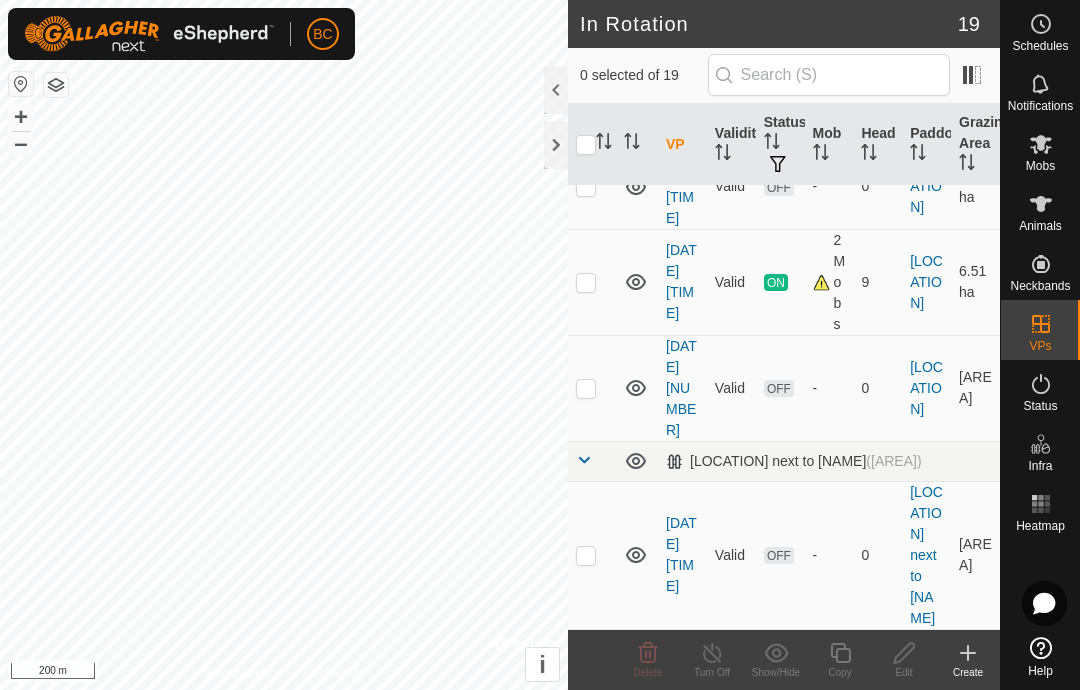 click on "[DATE] [NUMBER]" at bounding box center (681, 388) 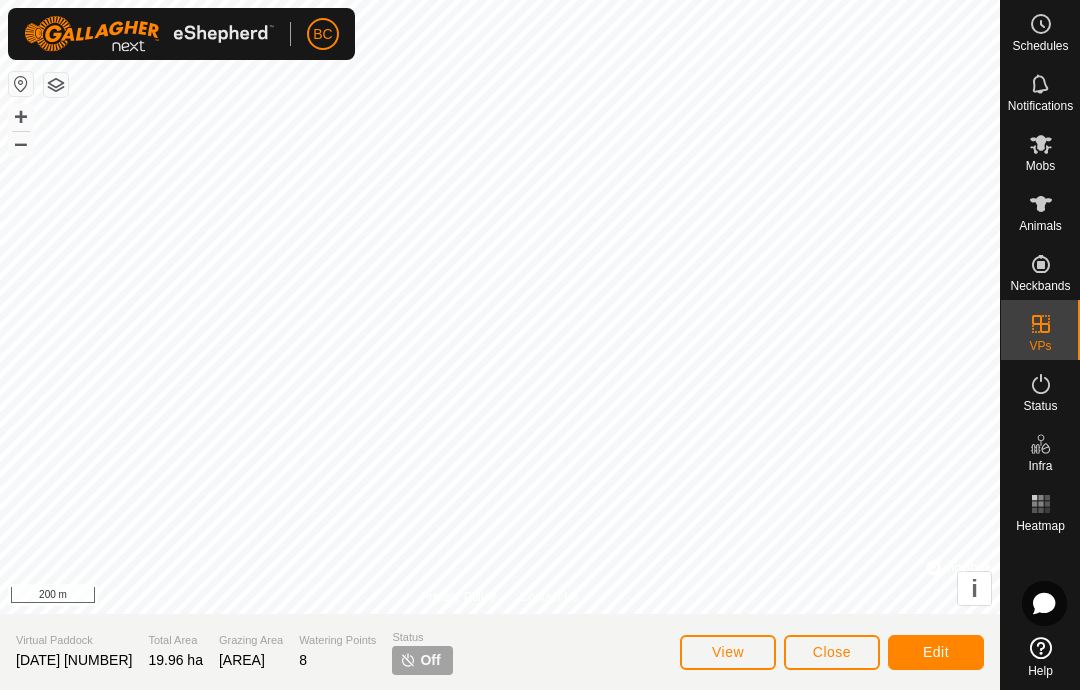 click on "Edit" 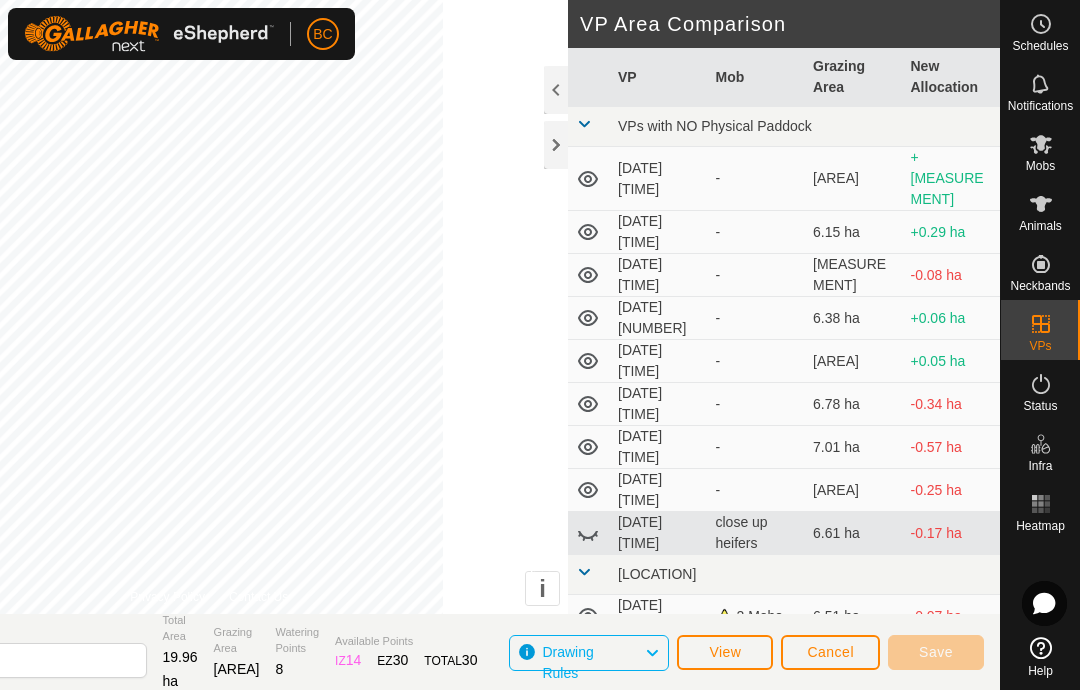 click 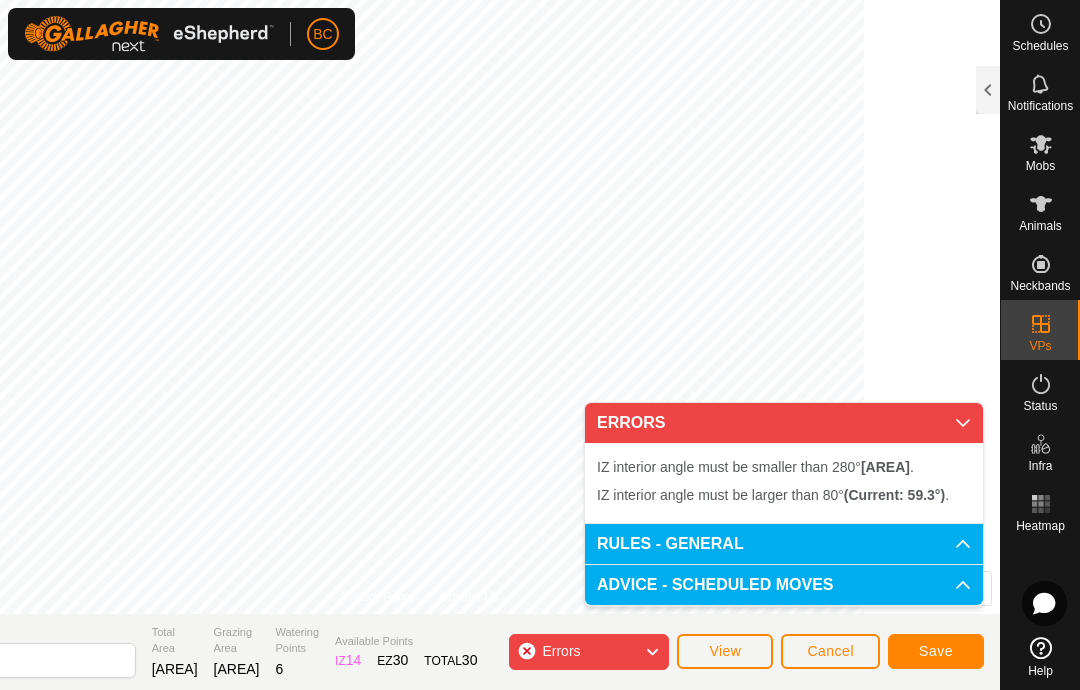 click 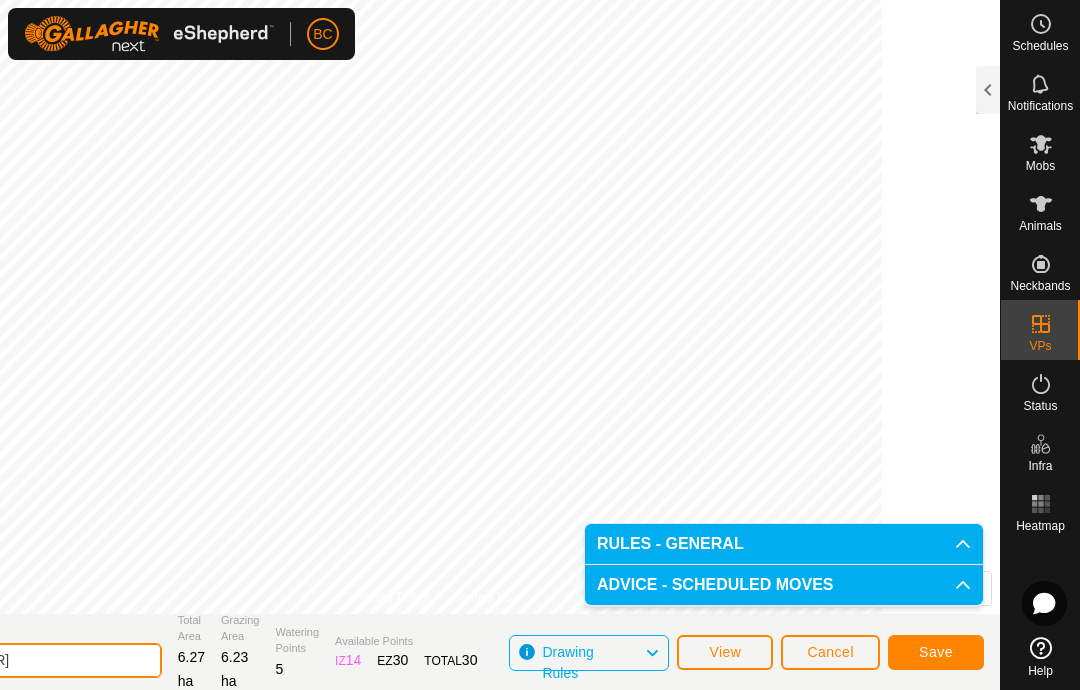 click on "[DATE] [NUMBER]" 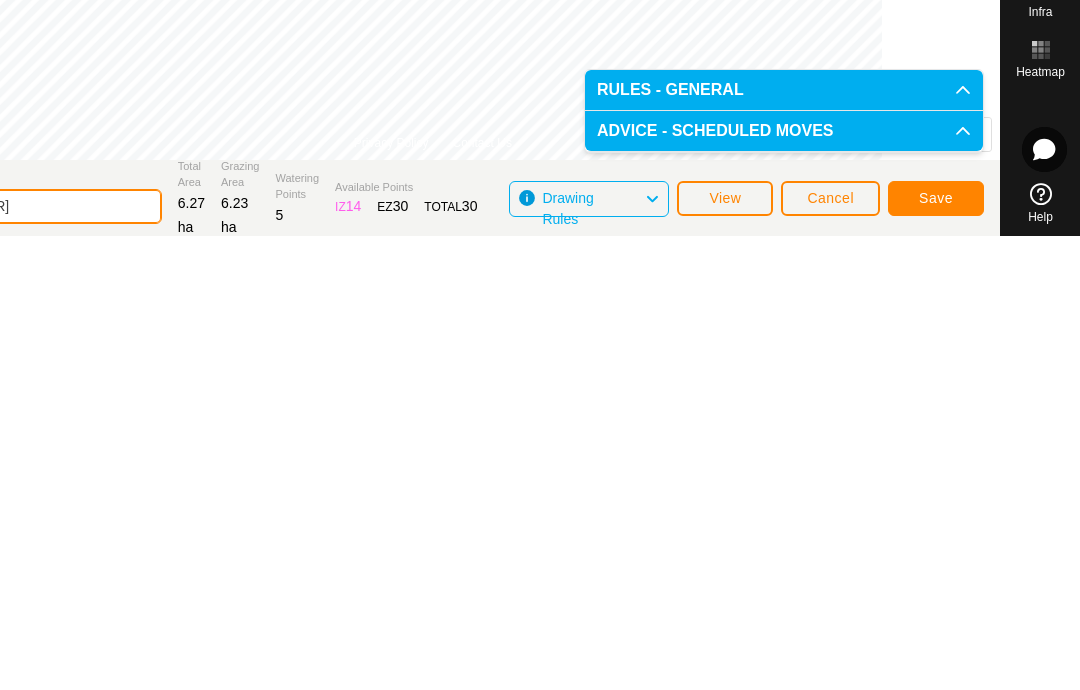 scroll, scrollTop: 2, scrollLeft: 0, axis: vertical 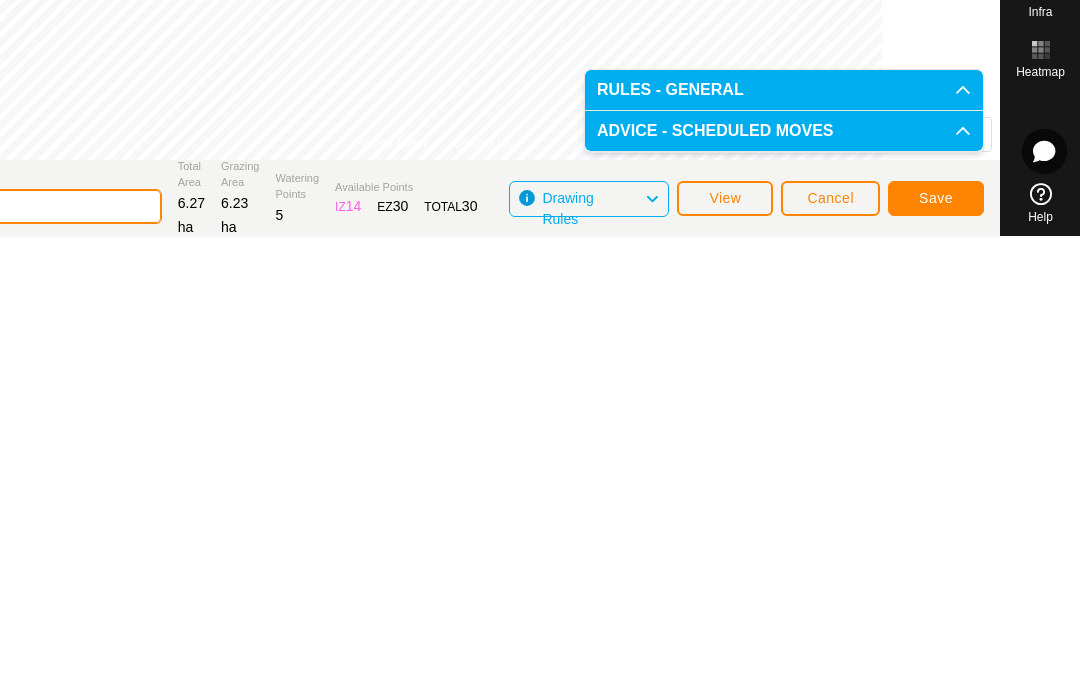 type on "2" 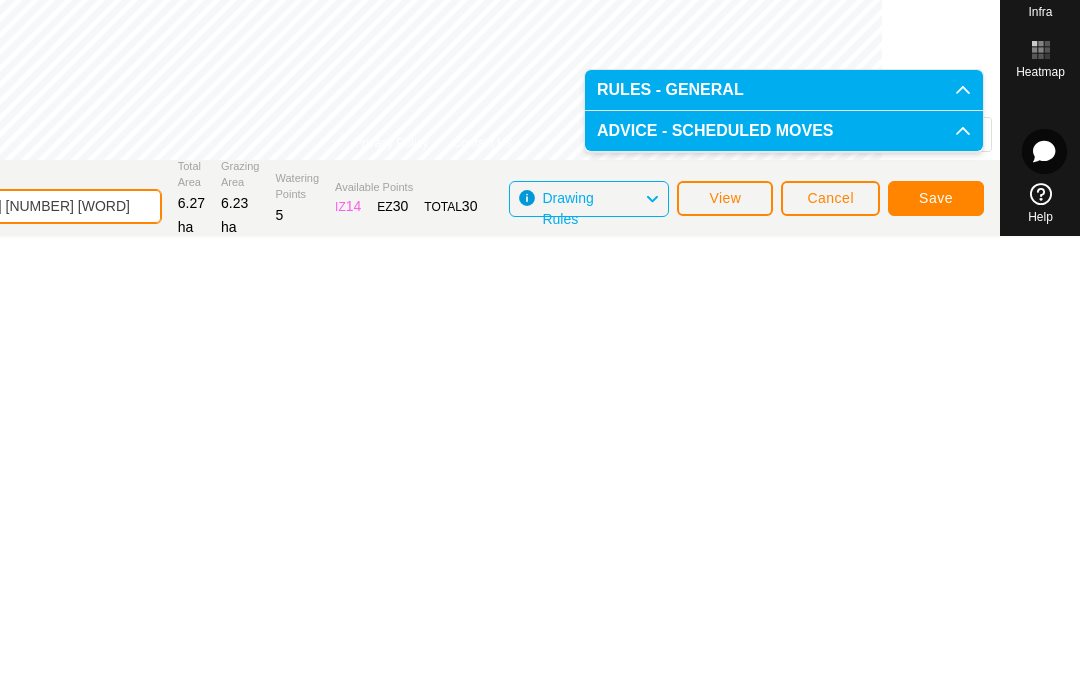 type on "[YEAR] [MONTH] [NUMBER] [WORD]" 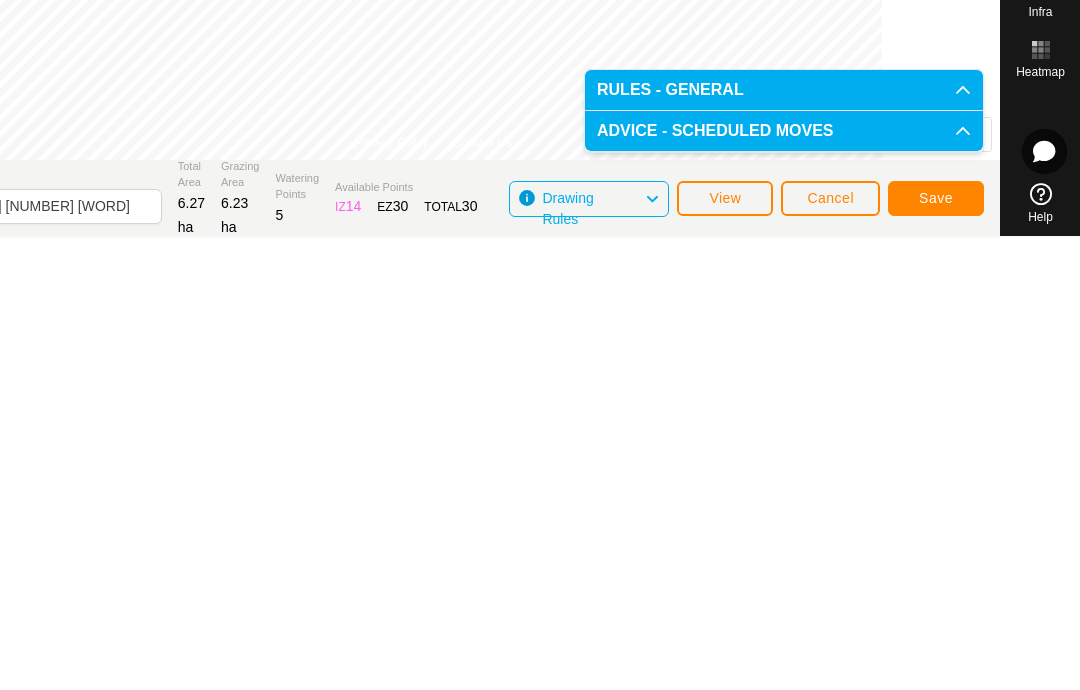 click on "Save" 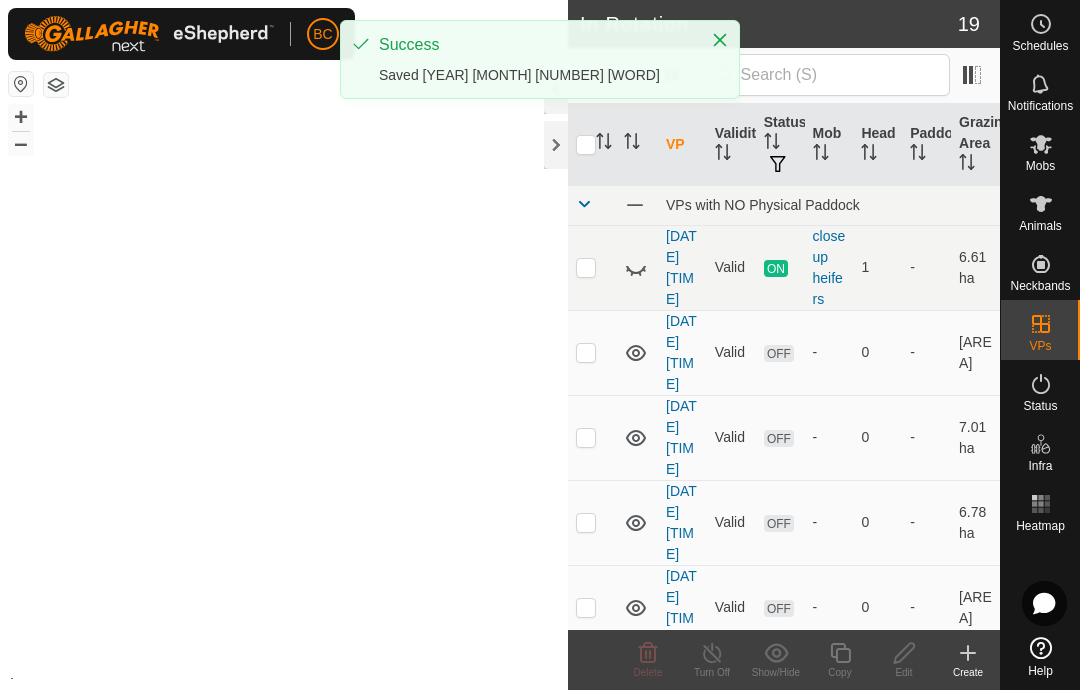 scroll, scrollTop: 0, scrollLeft: 0, axis: both 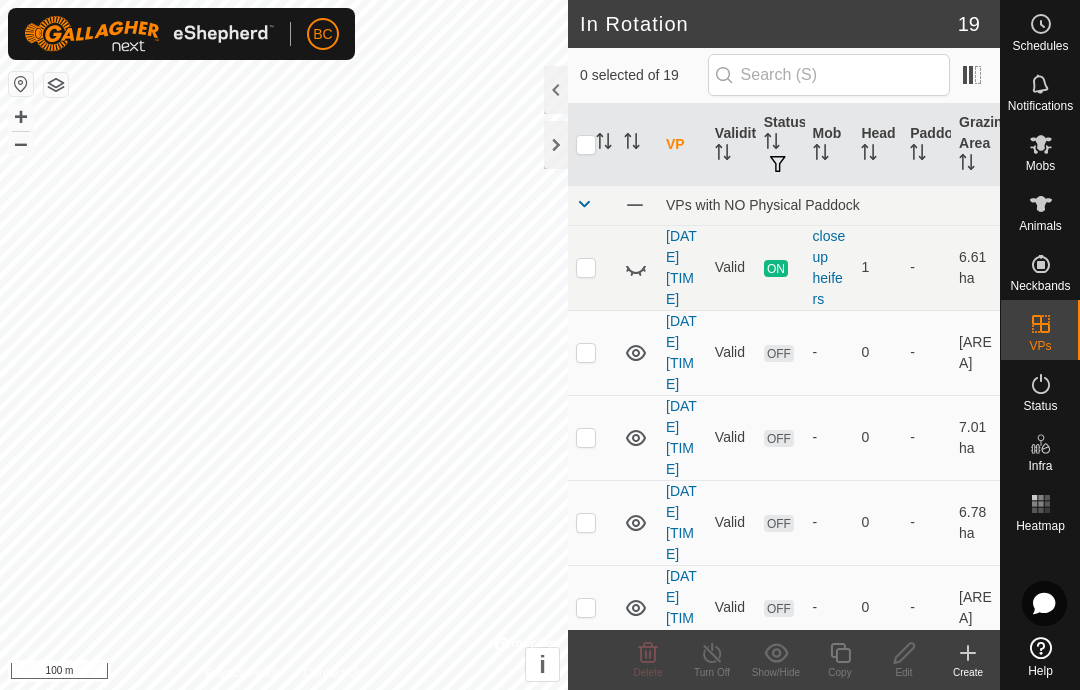 click on "Mobs" at bounding box center [1040, 150] 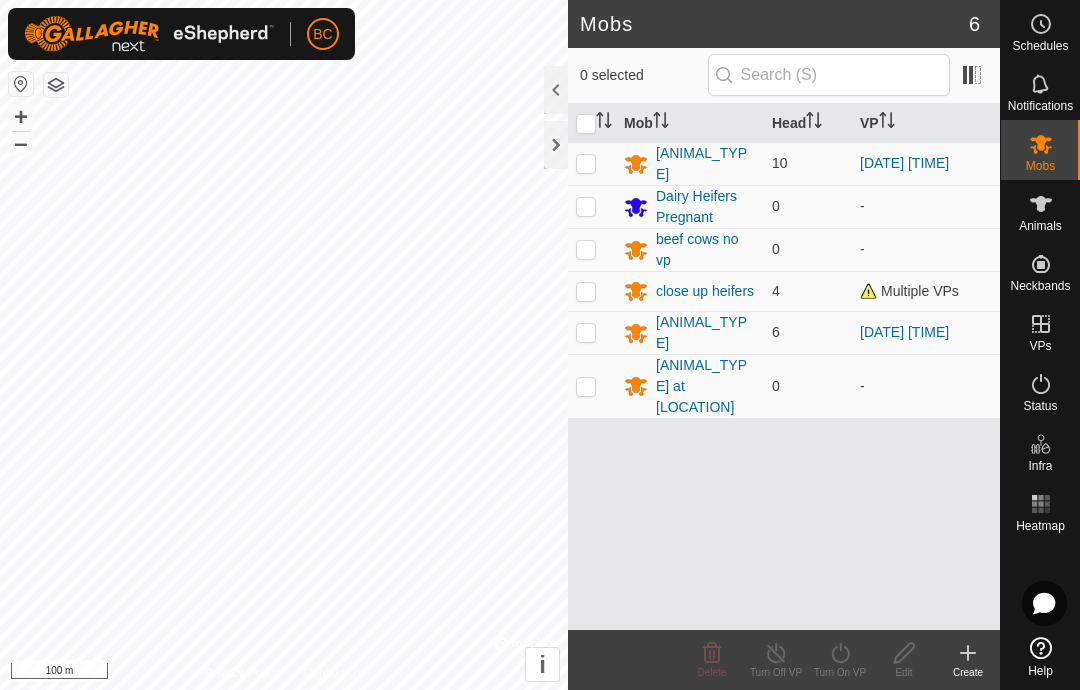 click at bounding box center (586, 163) 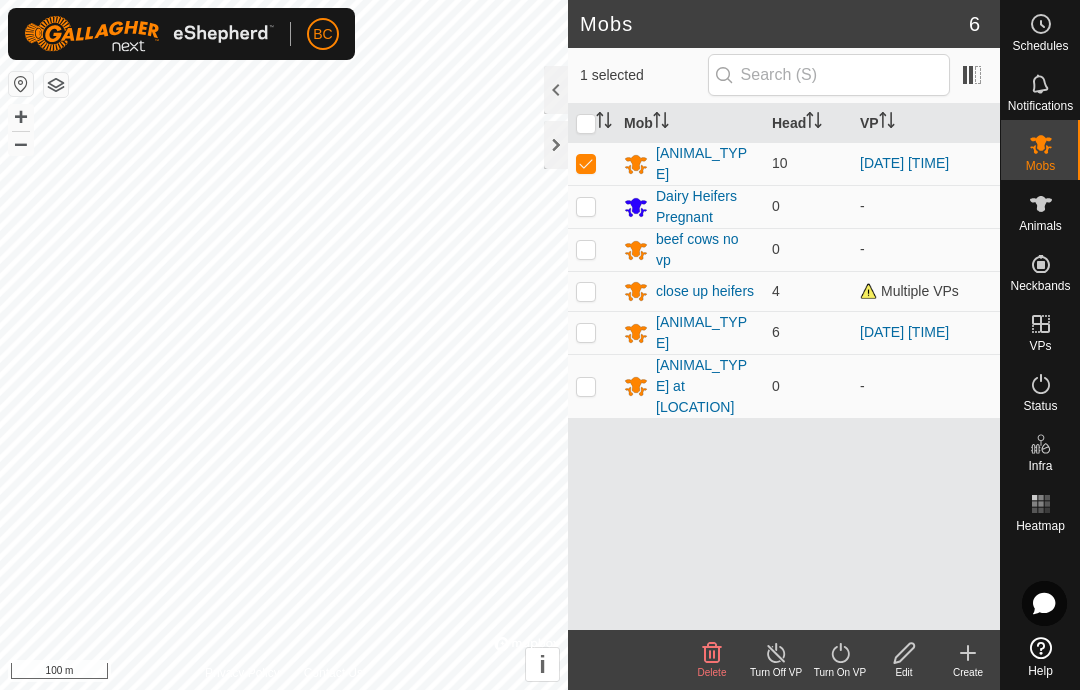 checkbox on "true" 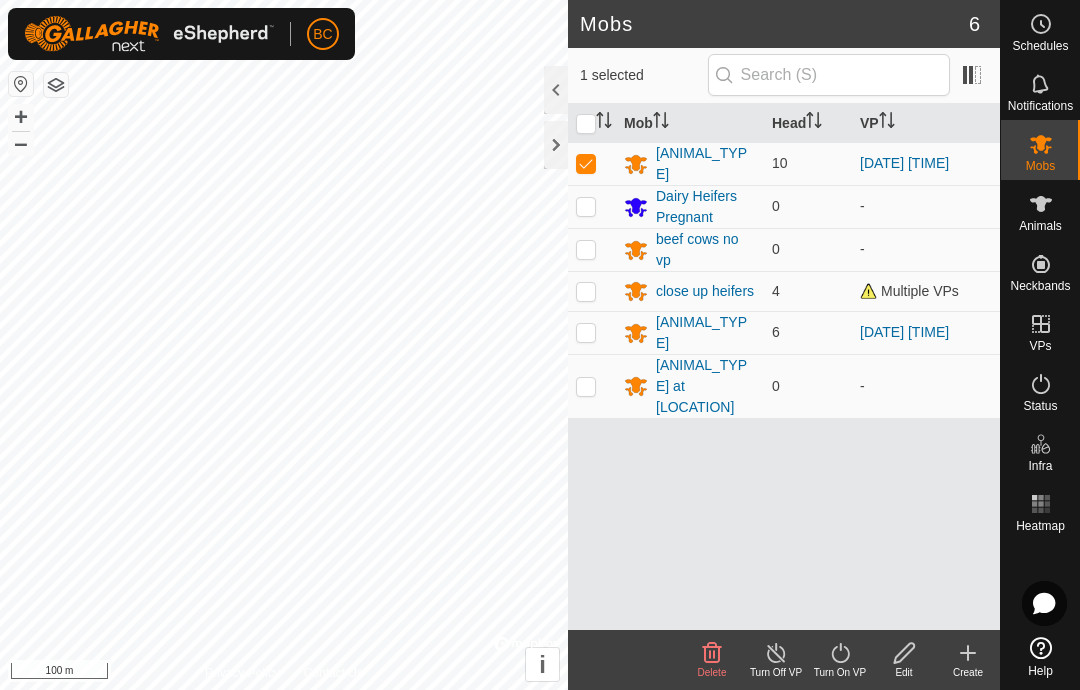 click 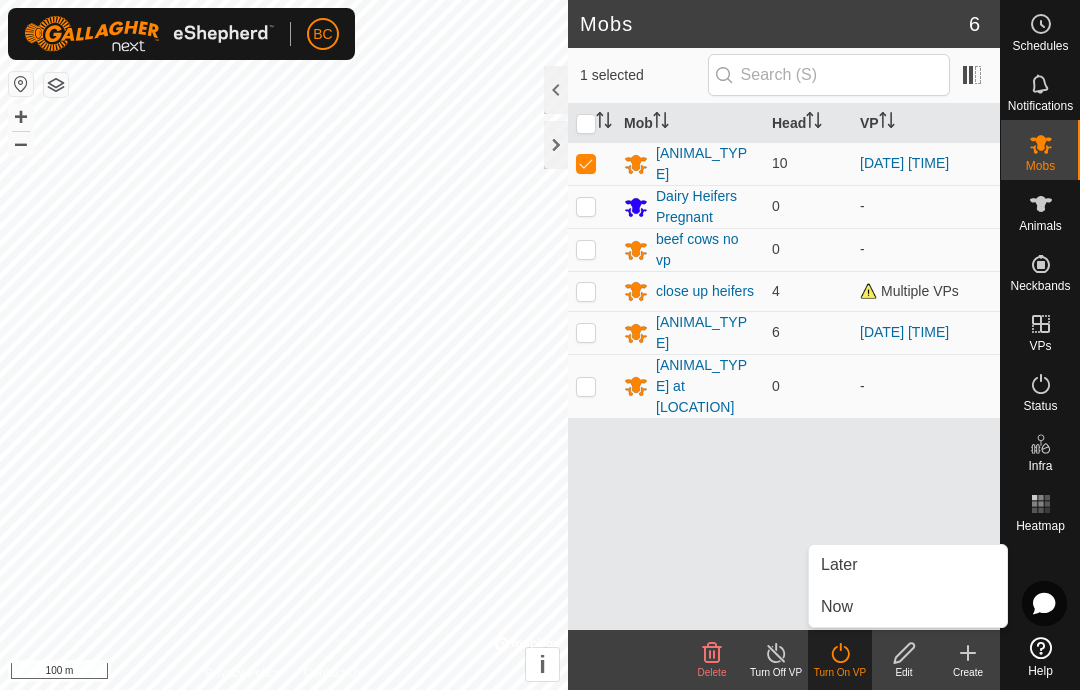 click on "Now" at bounding box center (837, 607) 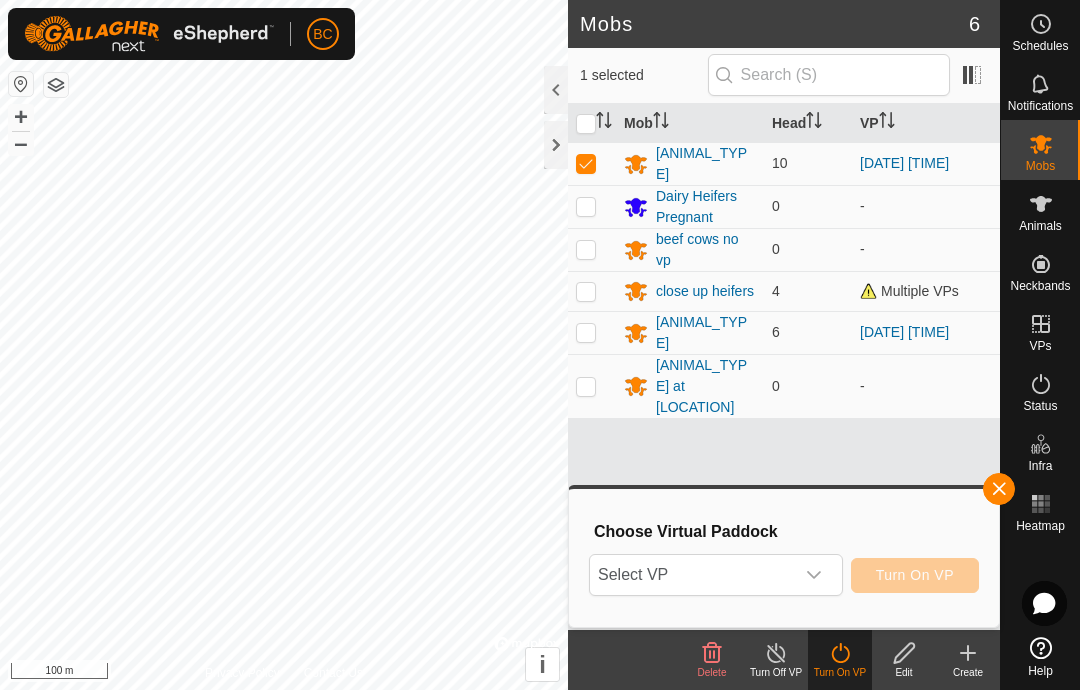 click on "Select VP" at bounding box center (692, 575) 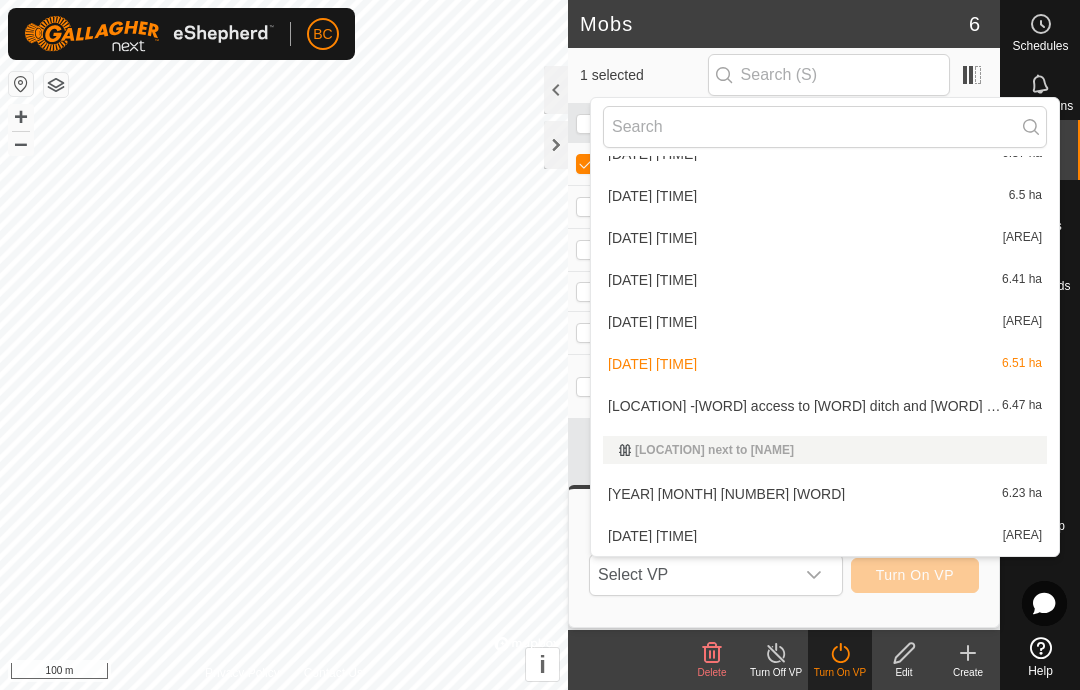 scroll, scrollTop: 534, scrollLeft: 0, axis: vertical 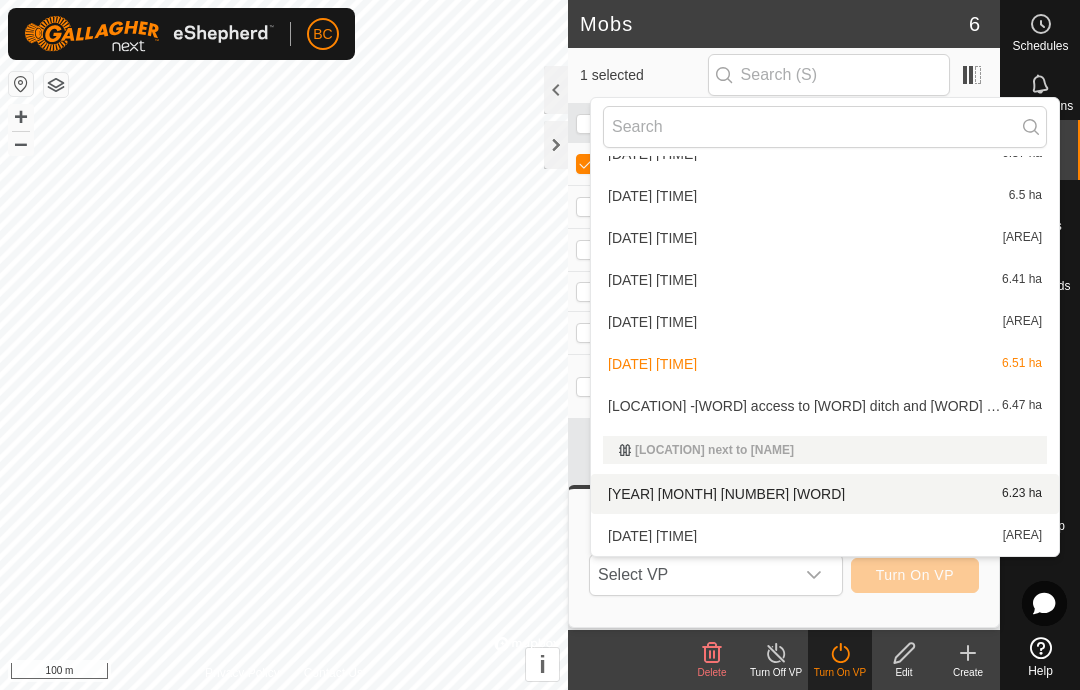 click on "[YEAR] [MONTH] [NUMBER] [WORD]" at bounding box center [726, 494] 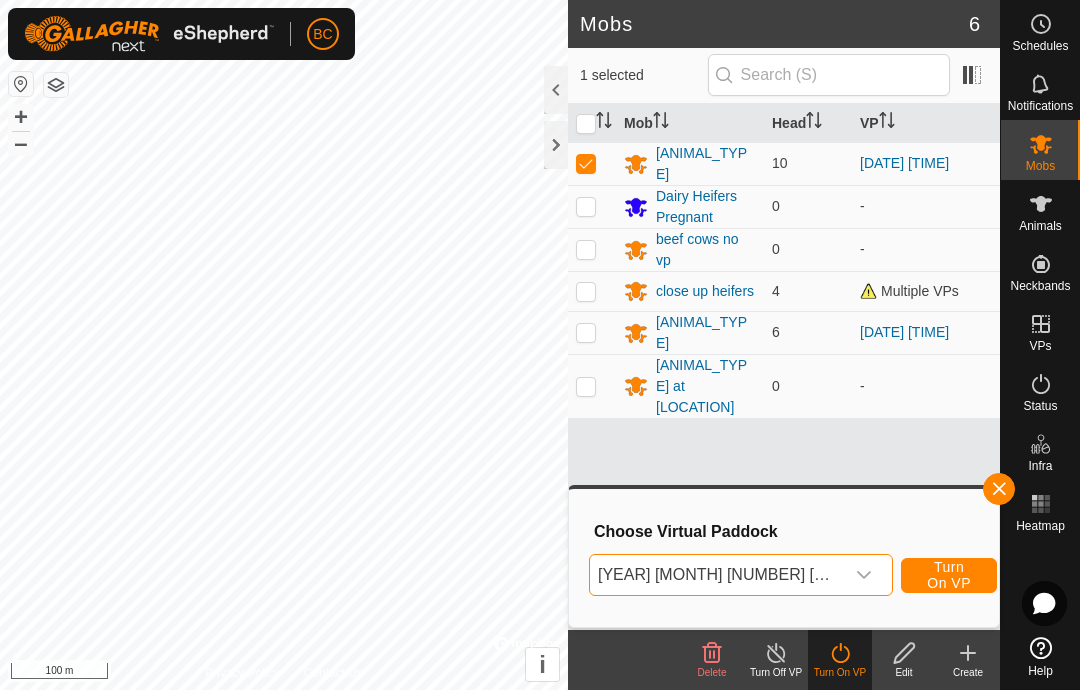 click on "Turn On VP" at bounding box center [949, 575] 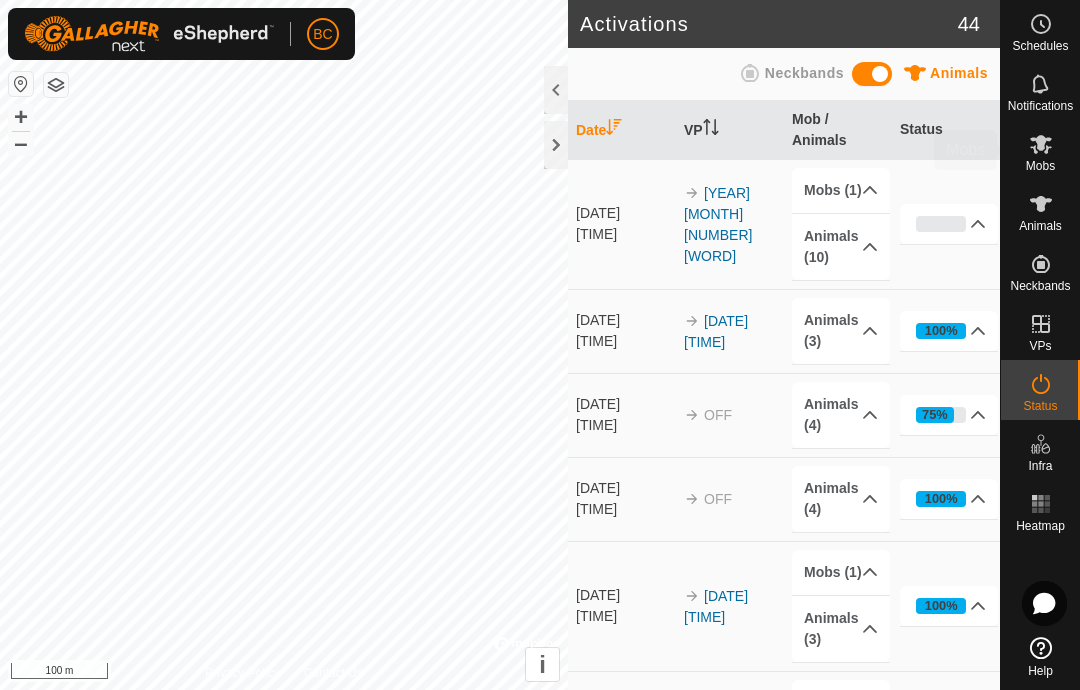 click on "Mobs" at bounding box center (1040, 166) 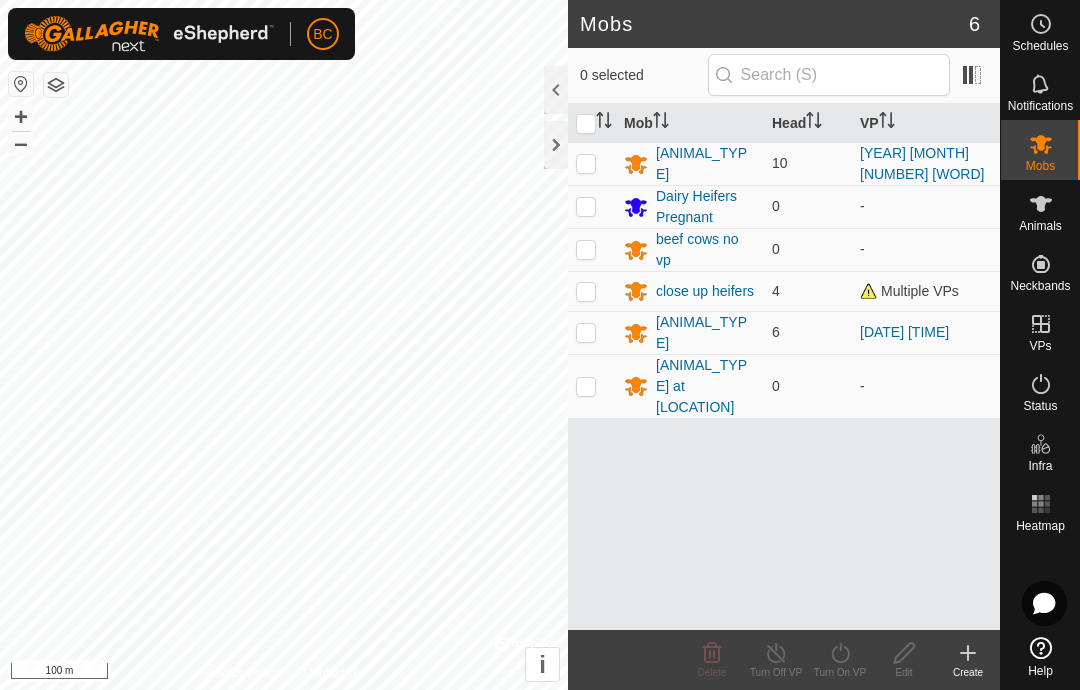 click at bounding box center (586, 332) 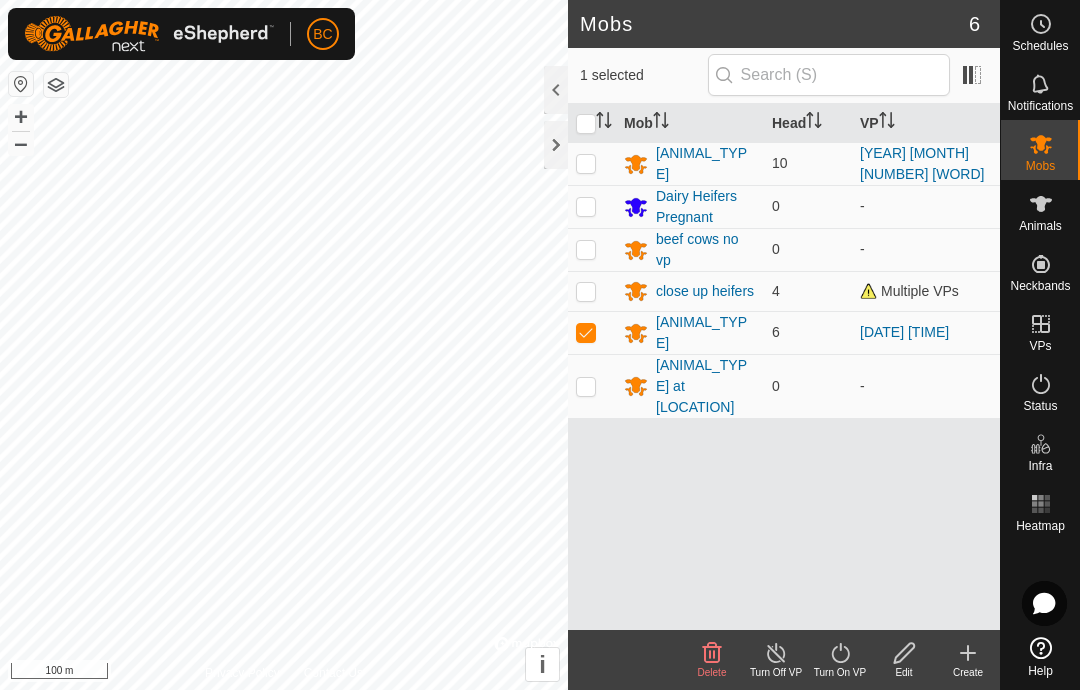 click 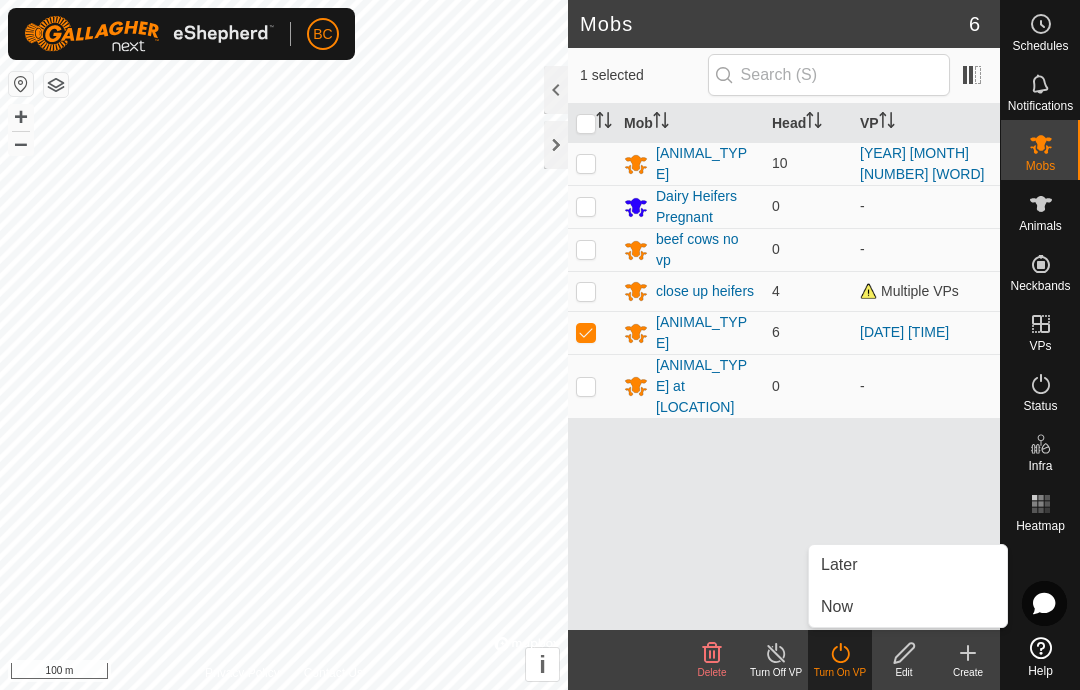 click on "Now" at bounding box center (908, 607) 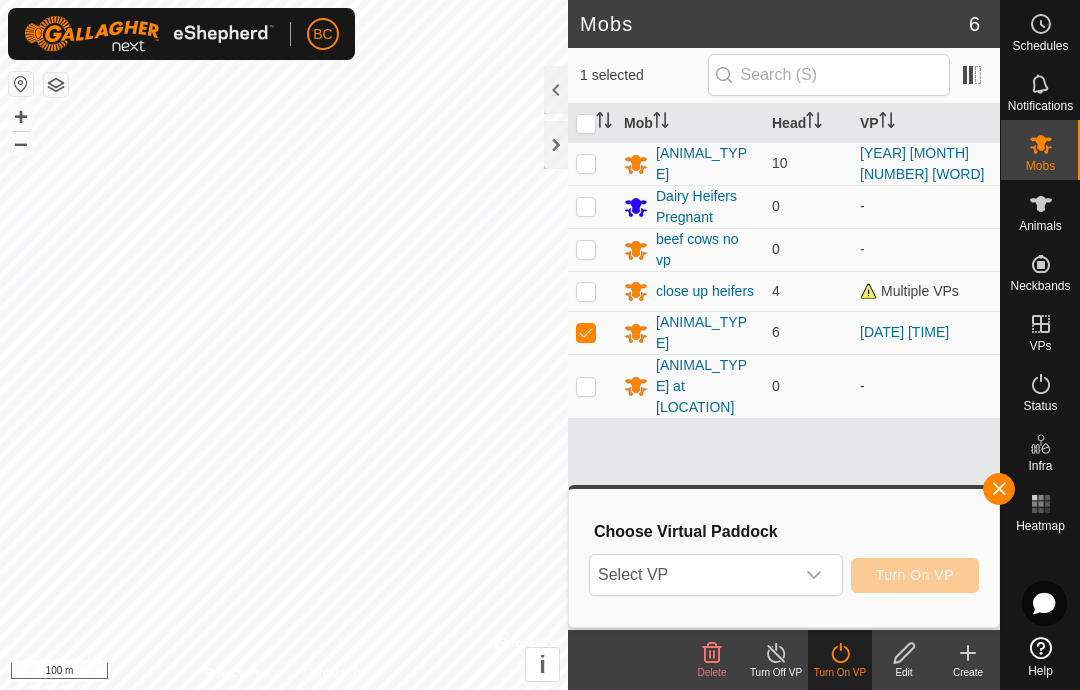 click on "Select VP" at bounding box center (692, 575) 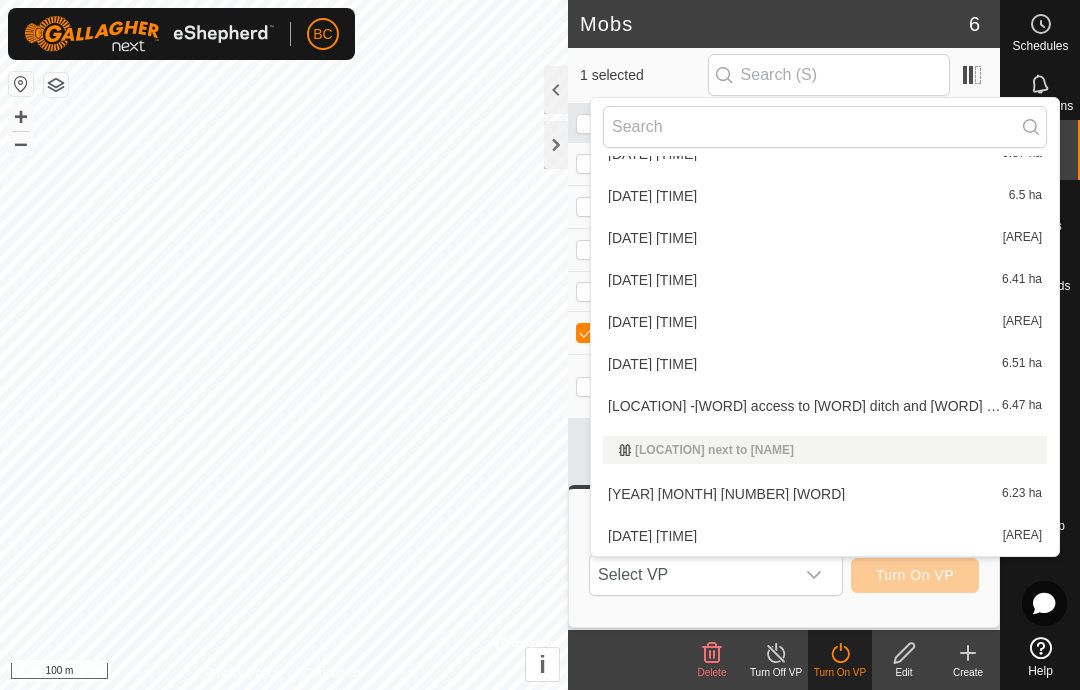 scroll, scrollTop: 534, scrollLeft: 0, axis: vertical 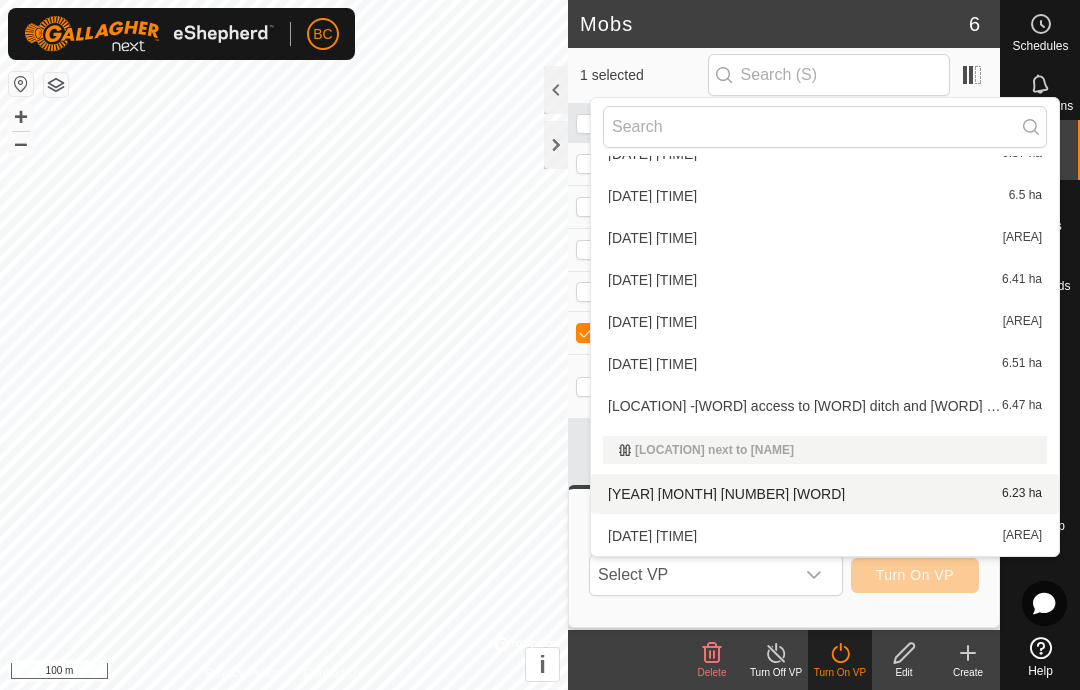 click on "[YEAR] [MONTH] [NUMBER] [WORD]" at bounding box center (726, 494) 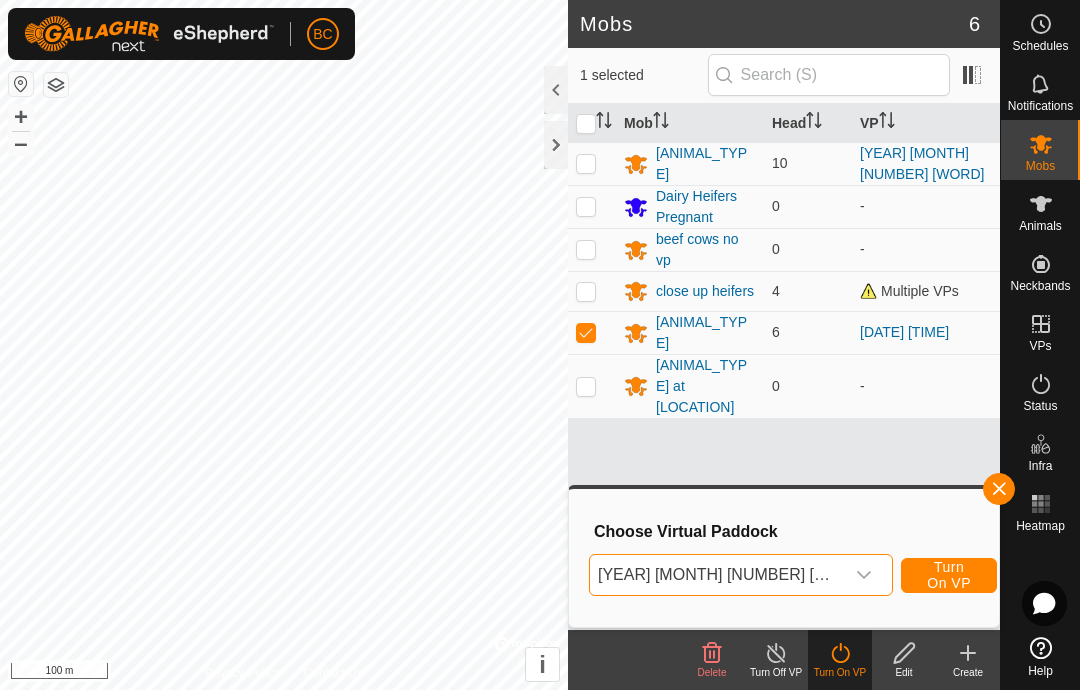 click on "Turn On VP" at bounding box center (949, 575) 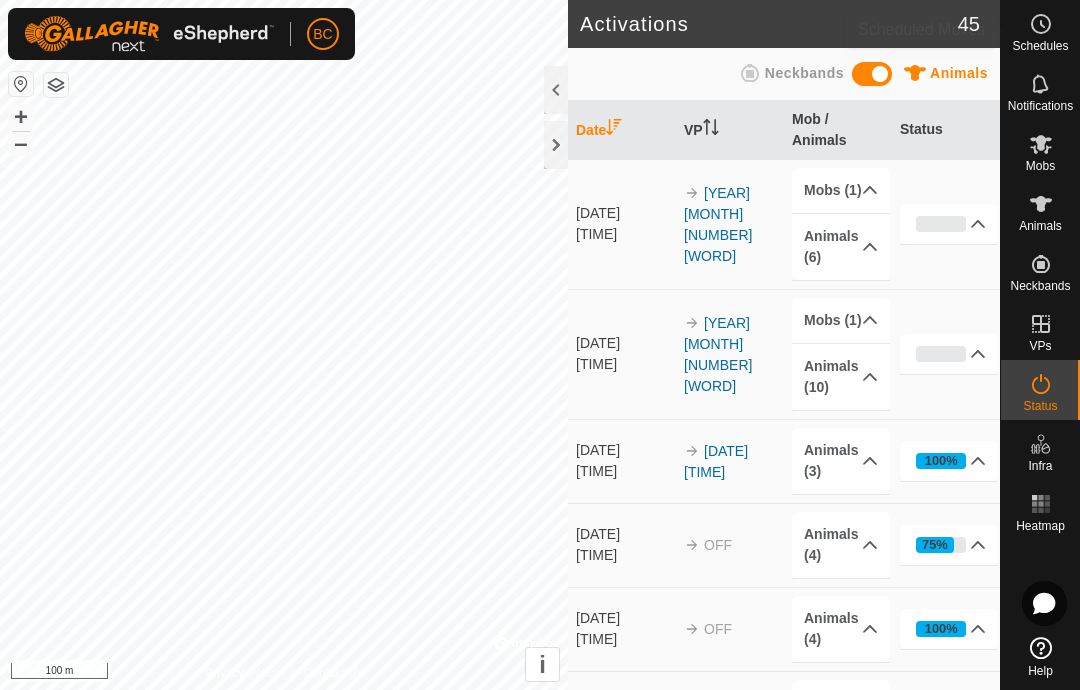 click 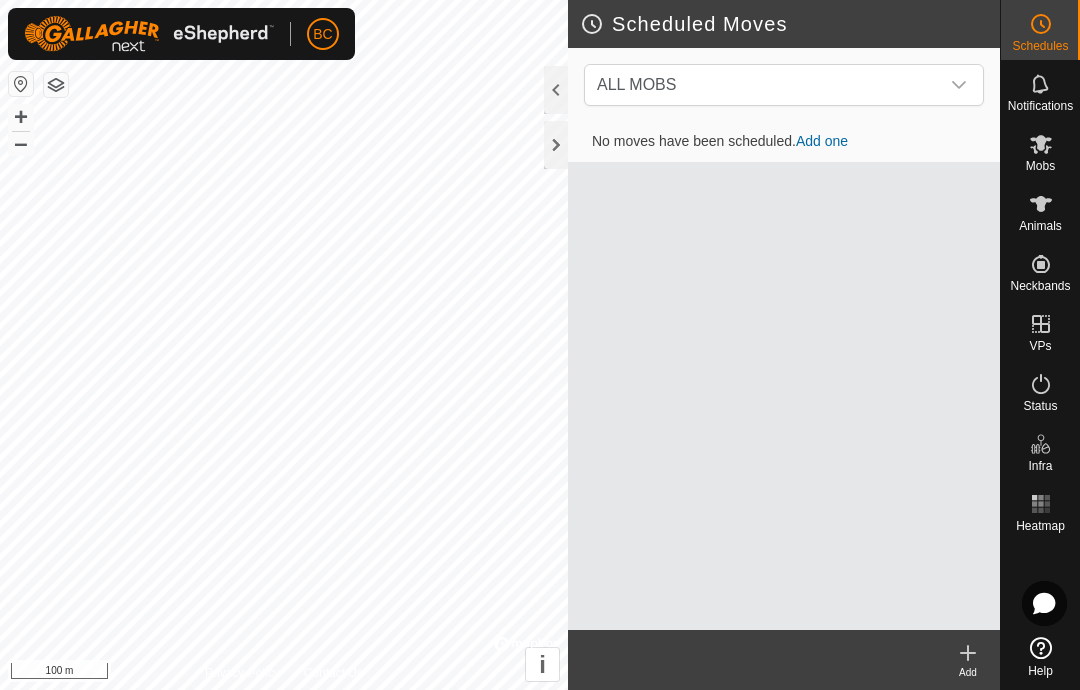click 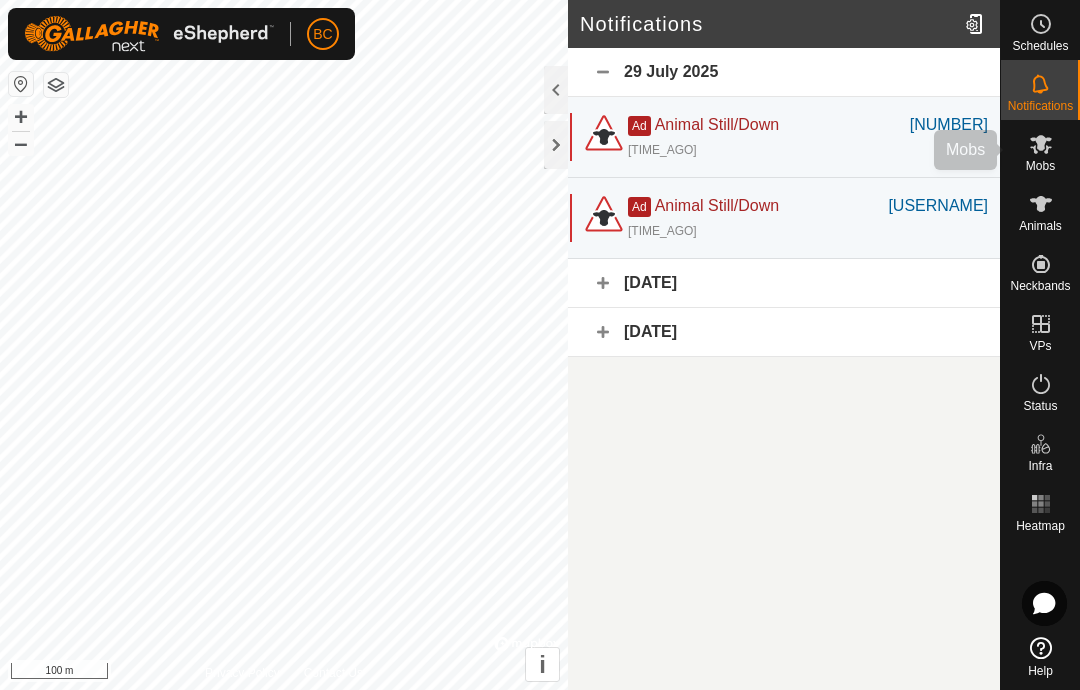 click at bounding box center [1041, 144] 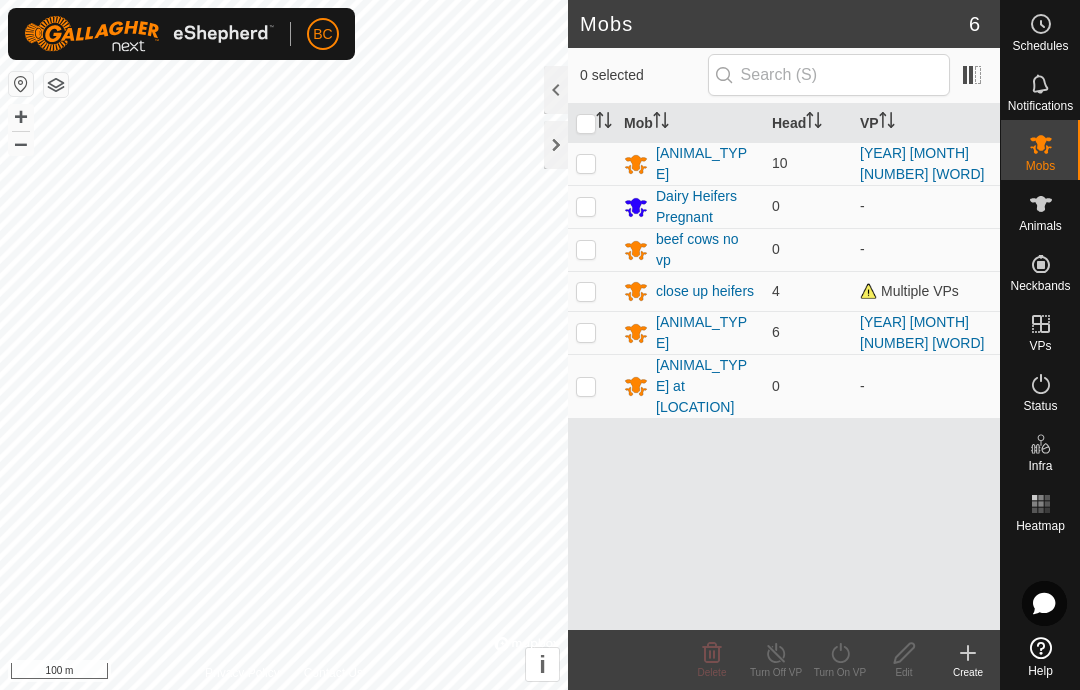 click on "[ANIMAL_TYPE]" at bounding box center (706, 164) 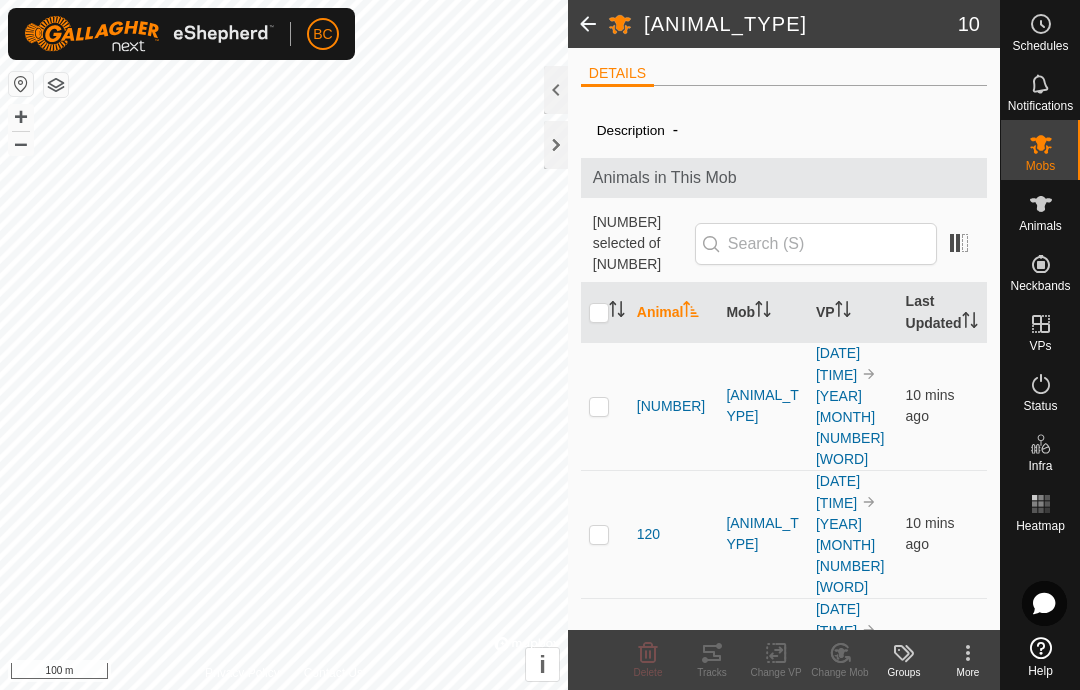 scroll, scrollTop: 0, scrollLeft: 0, axis: both 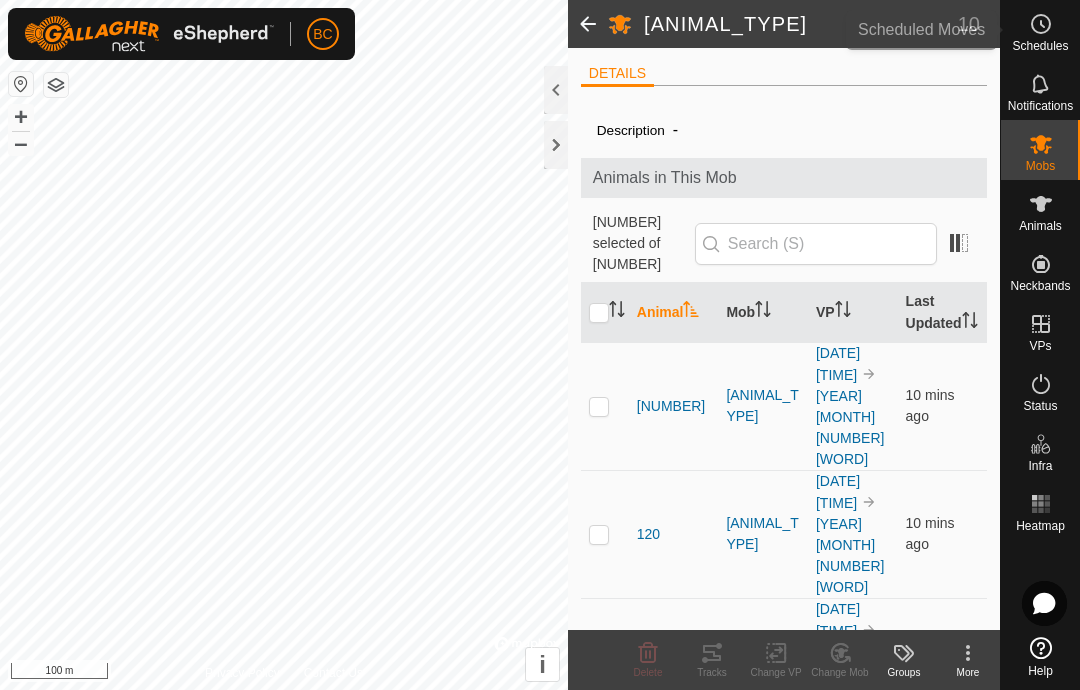 click 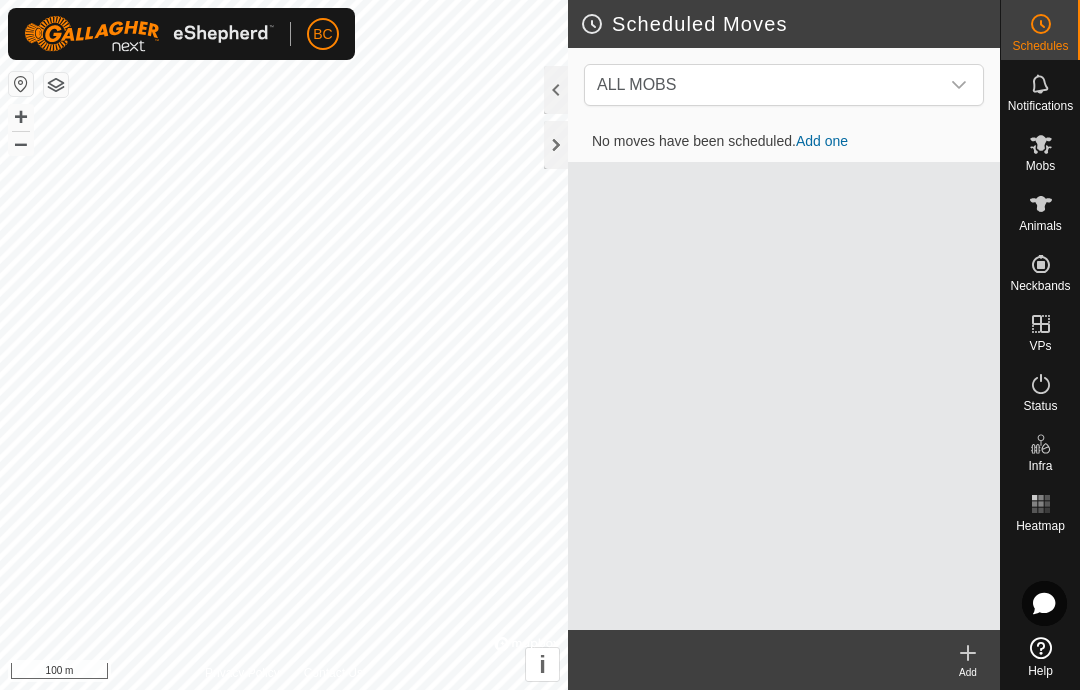 click at bounding box center [1041, 24] 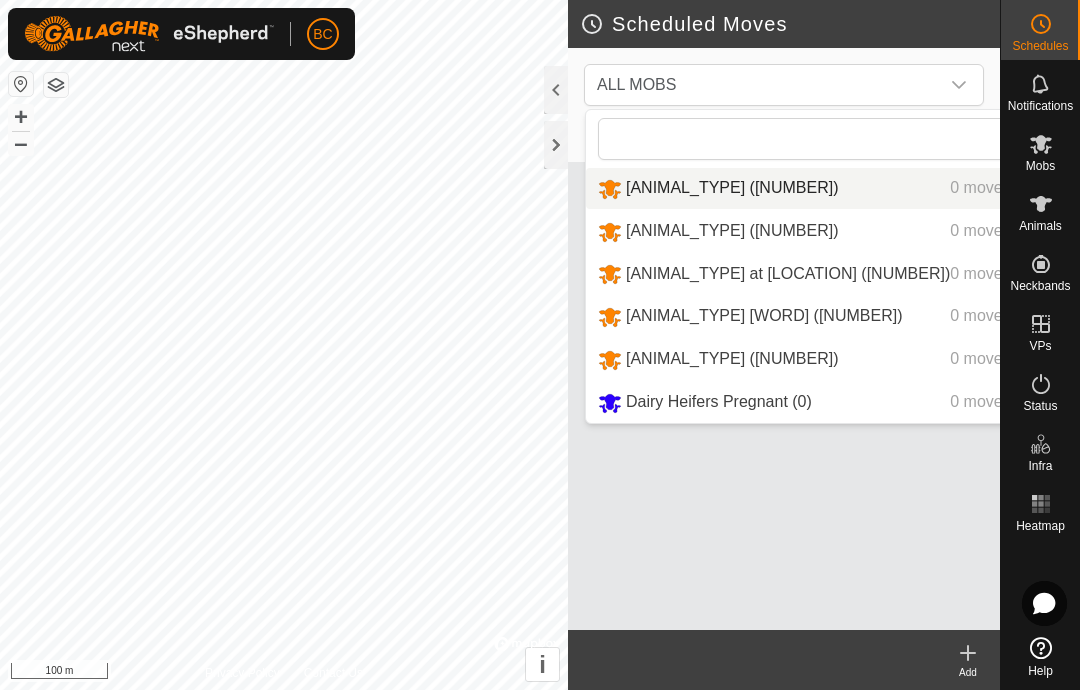 click on "[ANIMAL_TYPE] ([NUMBER])" at bounding box center [732, 187] 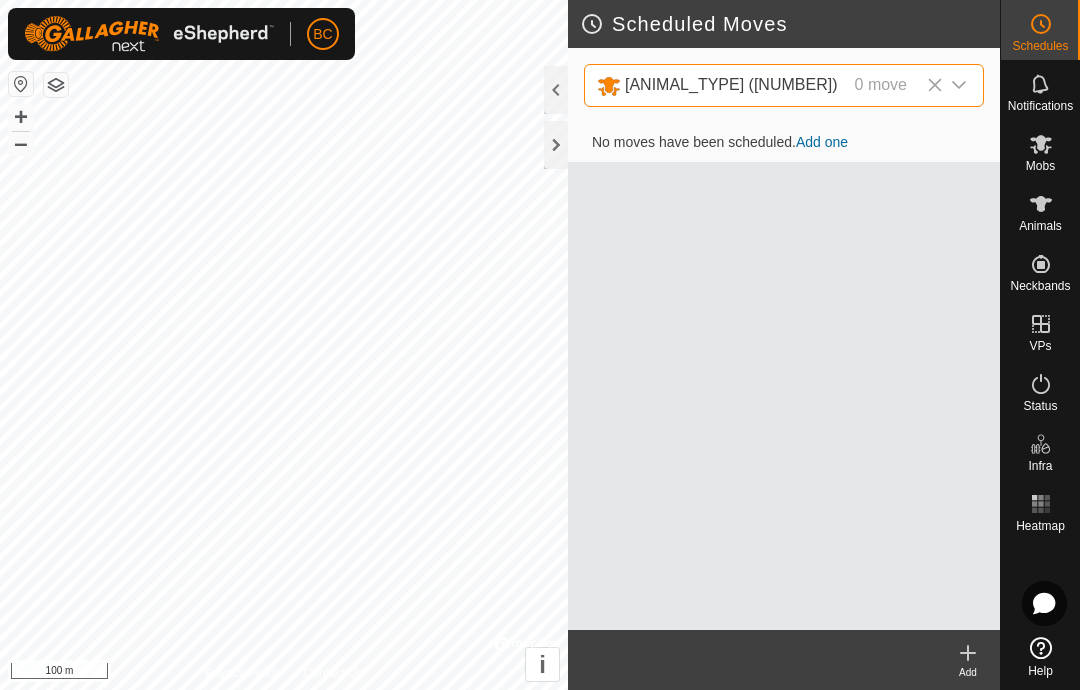 click on "Add one" at bounding box center [822, 142] 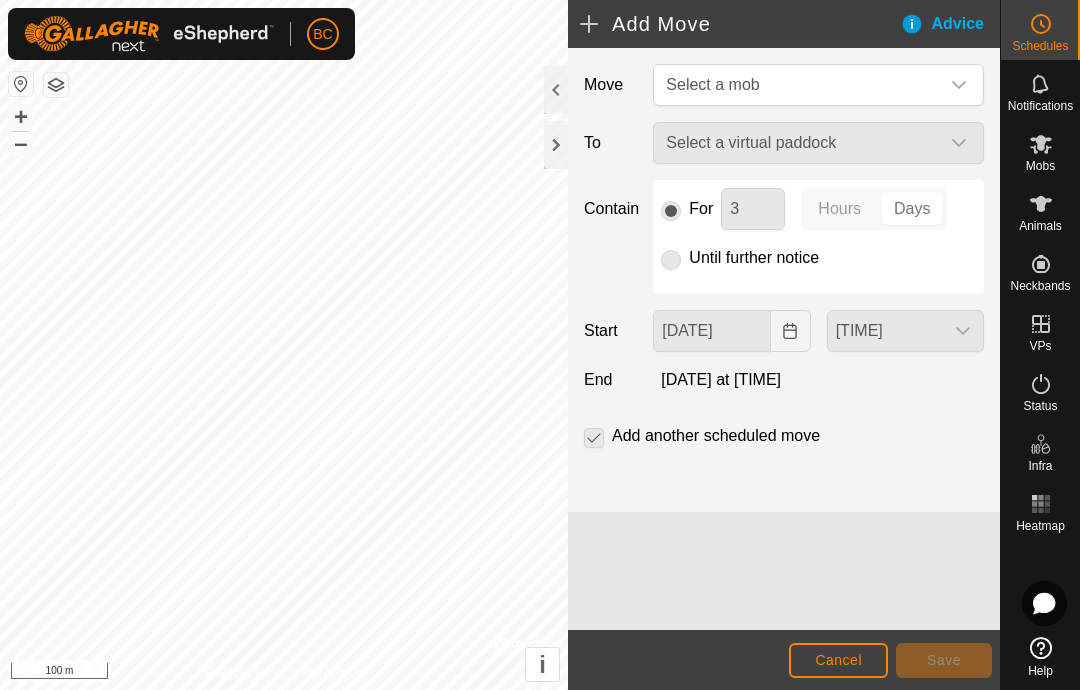 click 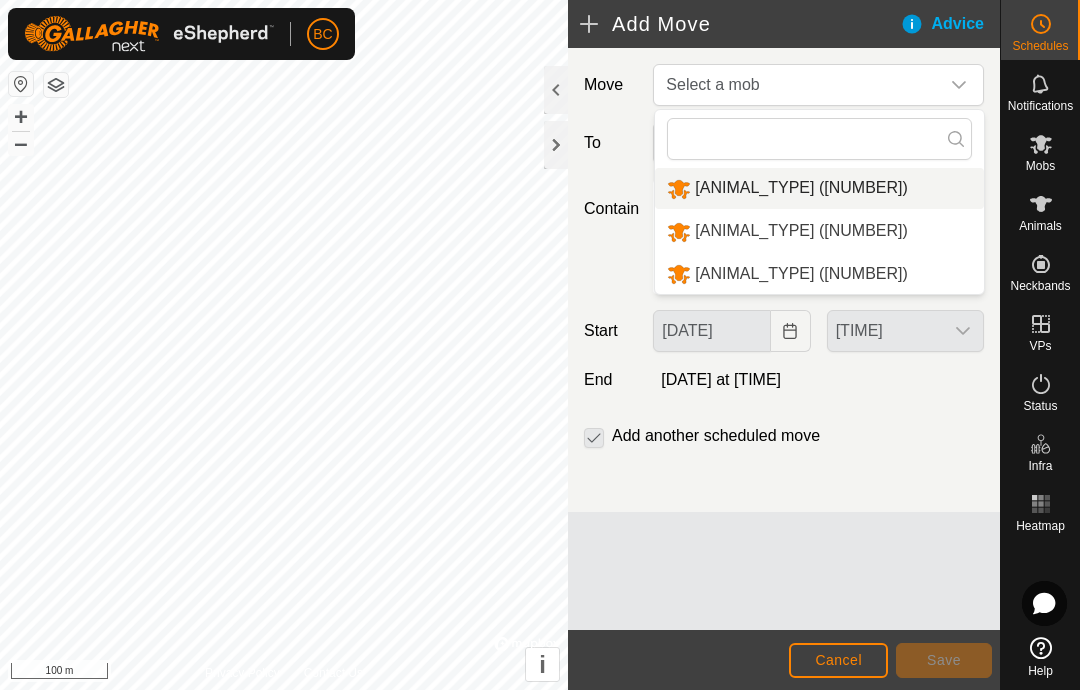 click on "[ANIMAL_TYPE] ([NUMBER])" at bounding box center [787, 188] 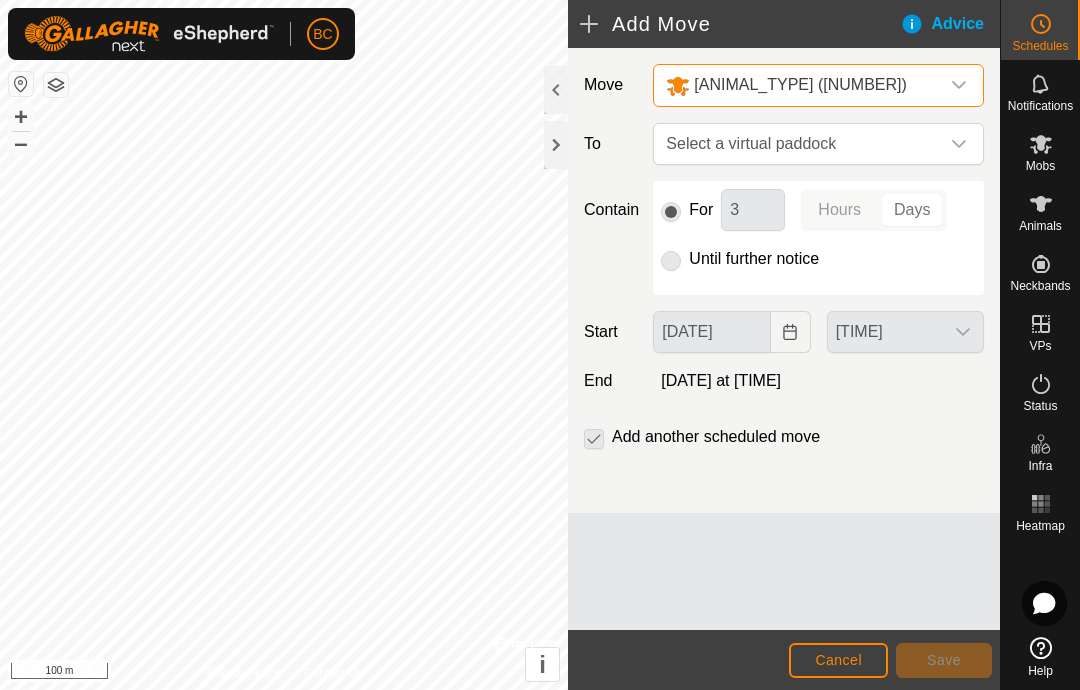 click 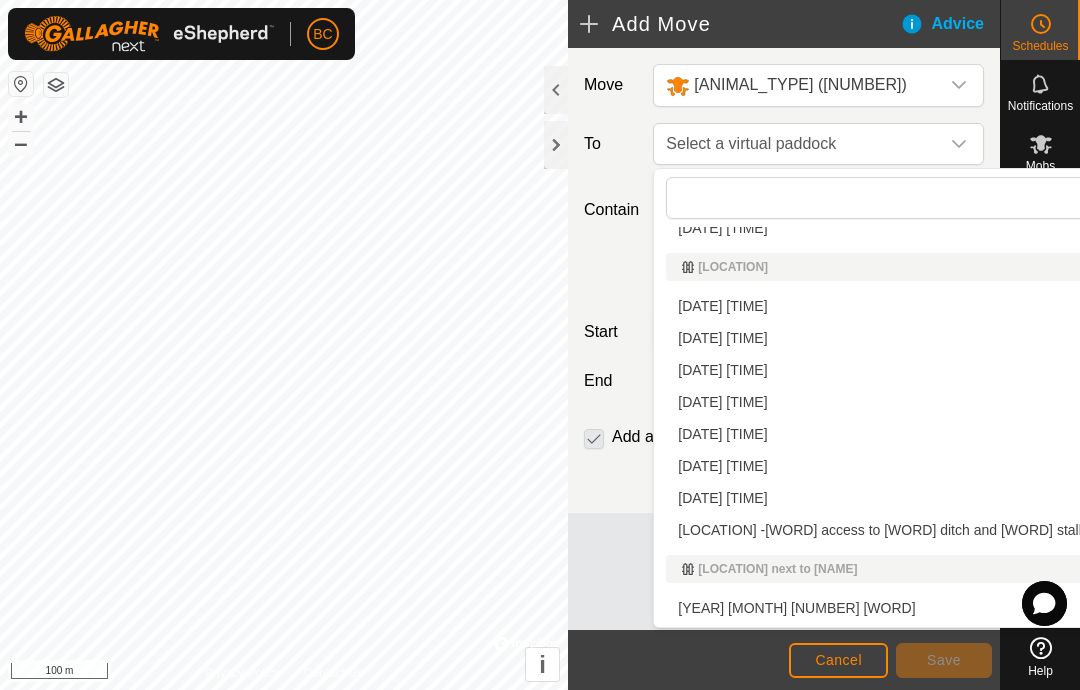 scroll, scrollTop: 315, scrollLeft: 0, axis: vertical 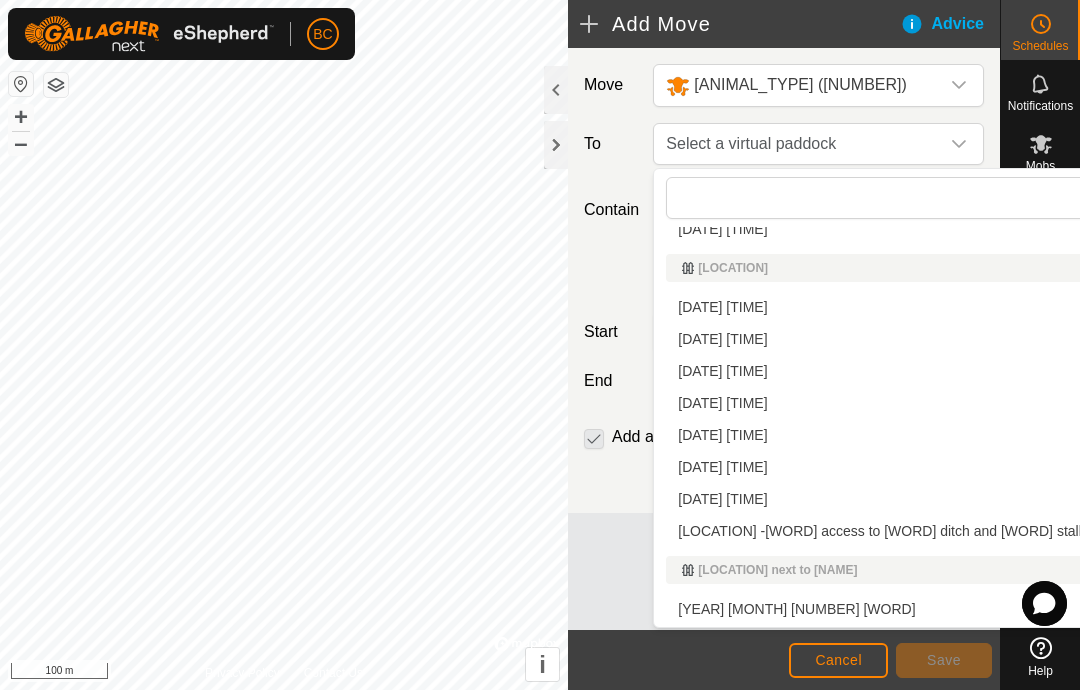 click on "[DATE] [TIME]" at bounding box center (722, 499) 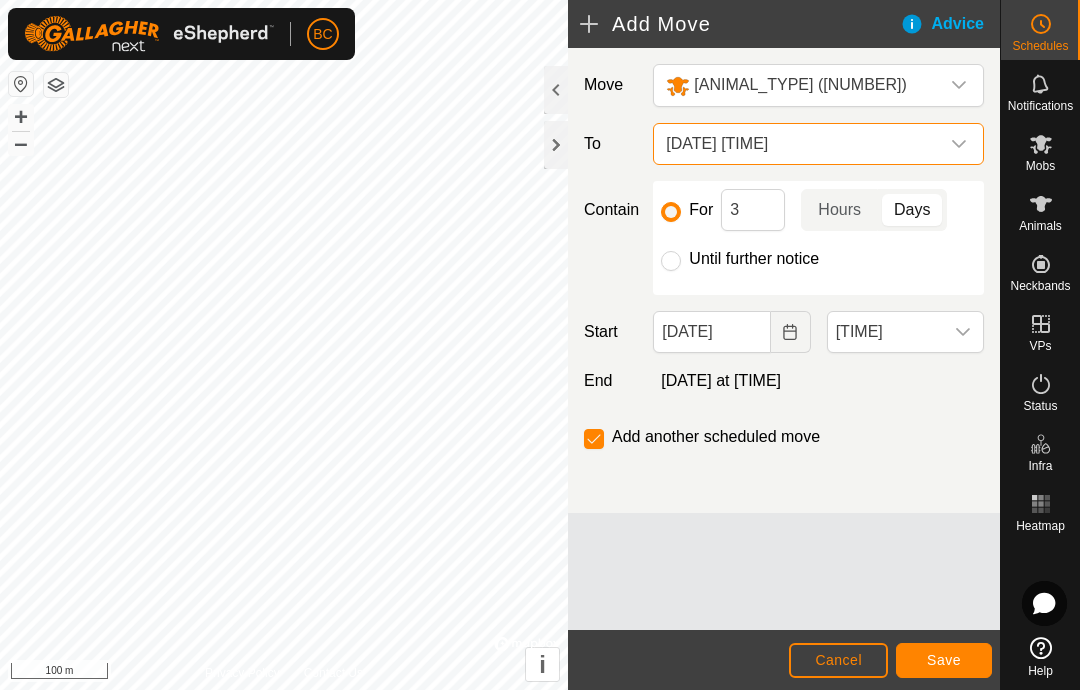 click 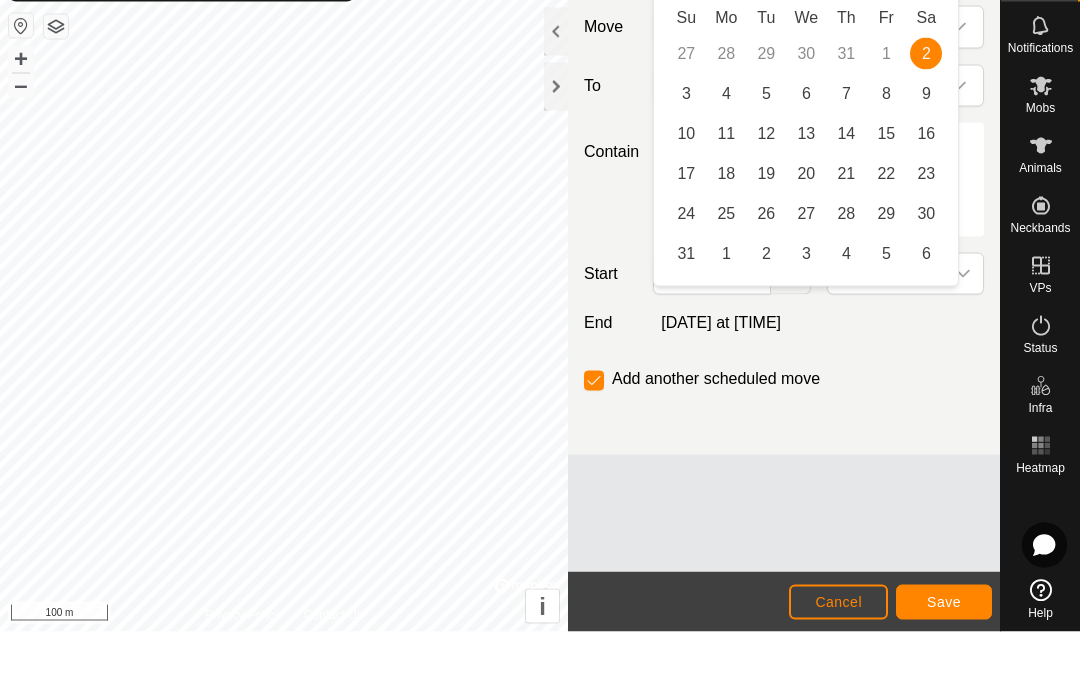 click on "3" at bounding box center (686, 152) 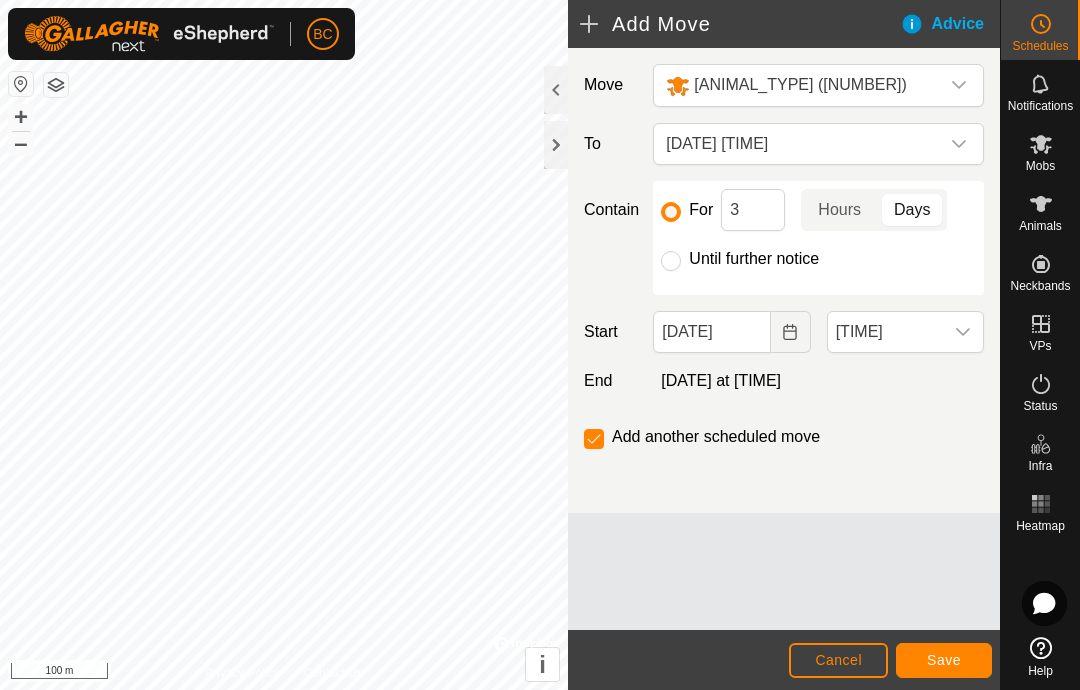 click 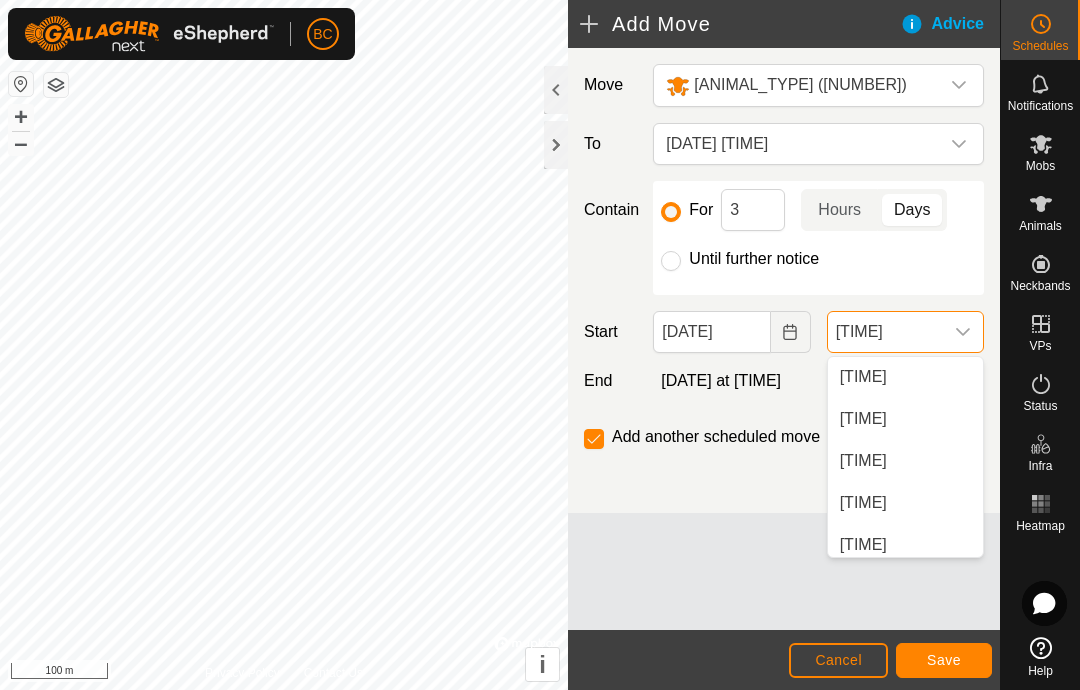 scroll, scrollTop: 1730, scrollLeft: 0, axis: vertical 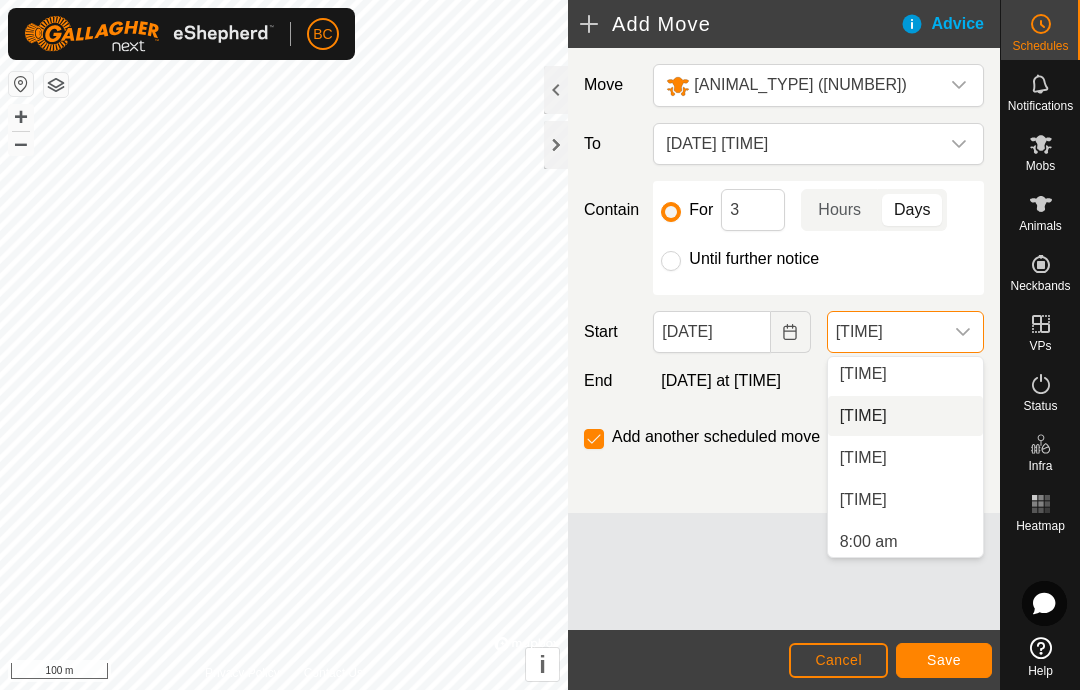 click on "[TIME]" at bounding box center [863, 416] 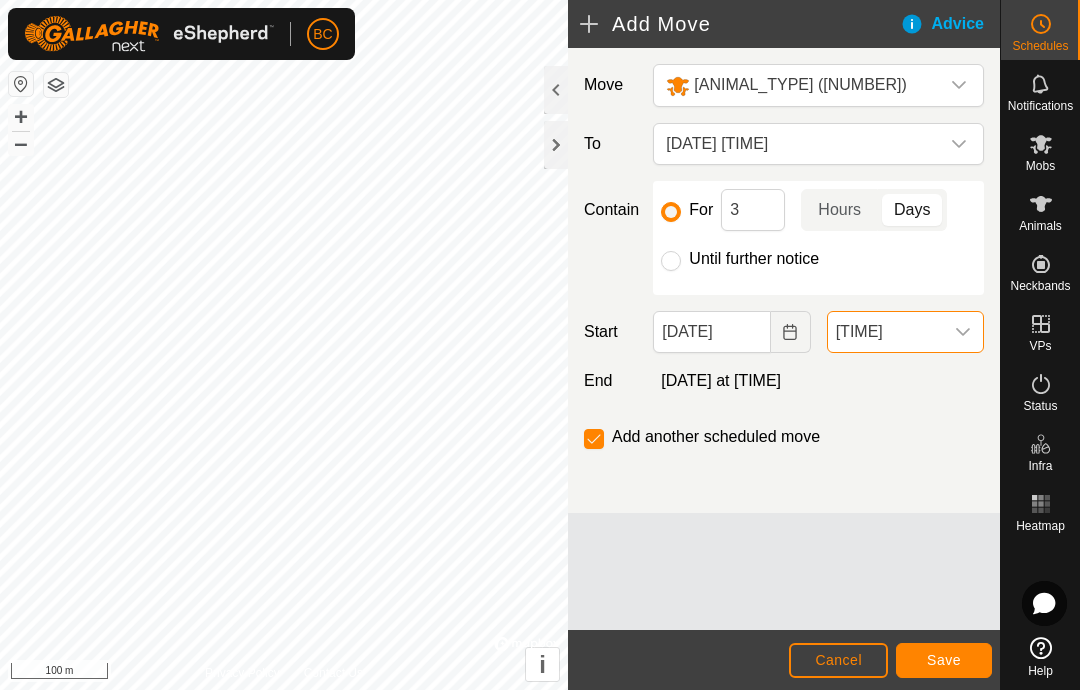scroll, scrollTop: 1730, scrollLeft: 0, axis: vertical 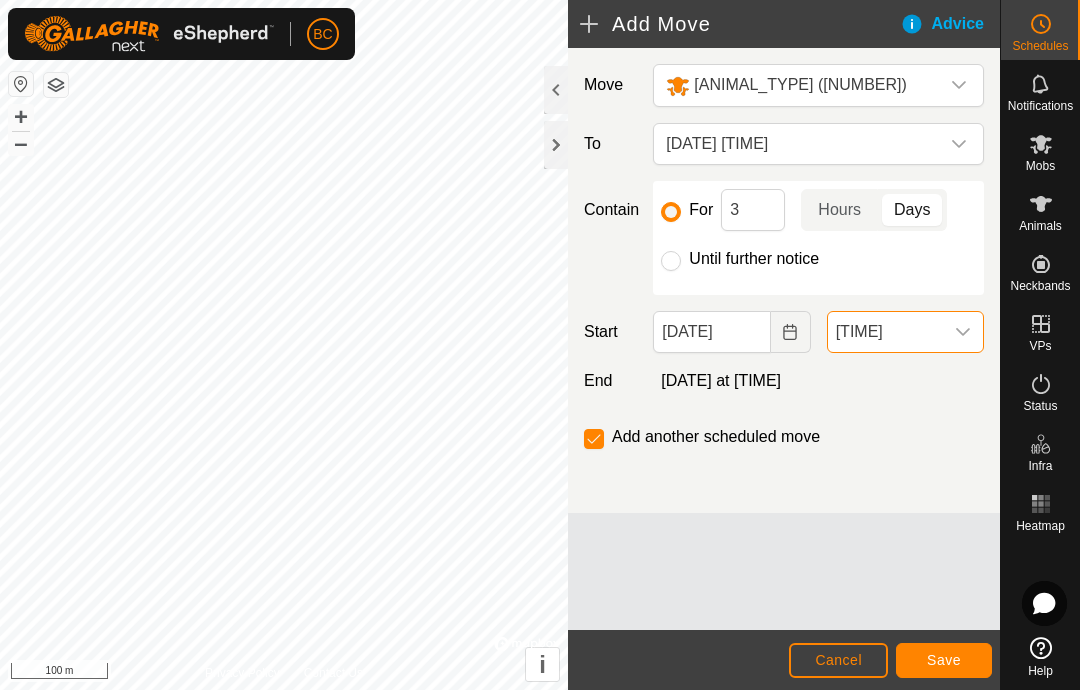 click on "Until further notice" at bounding box center (671, 261) 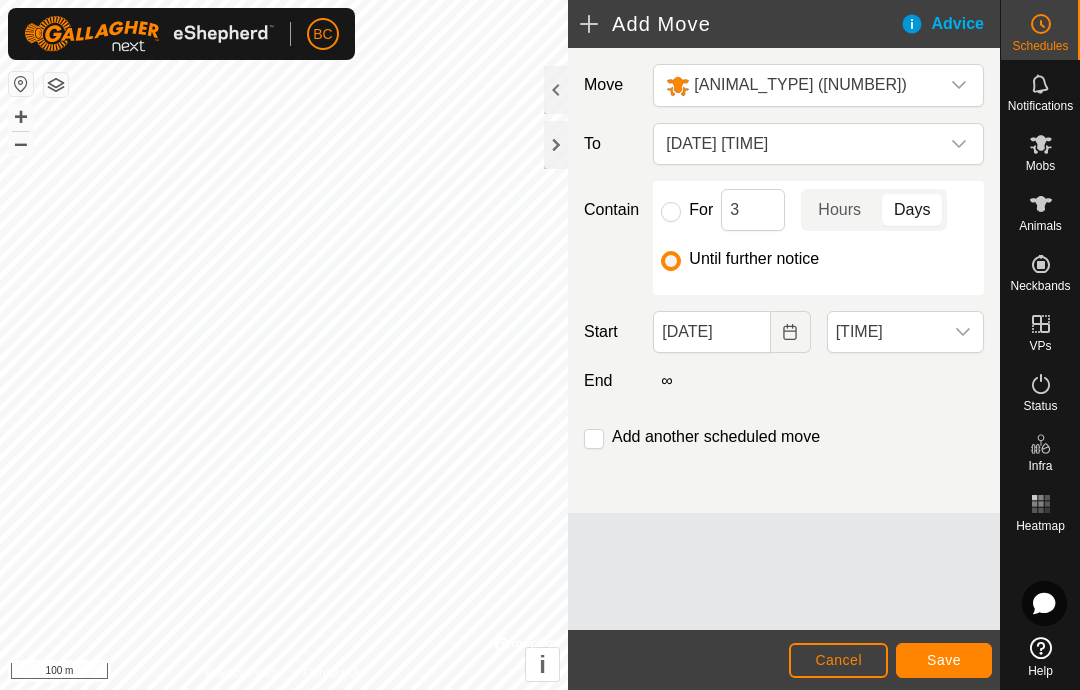 click on "Save" 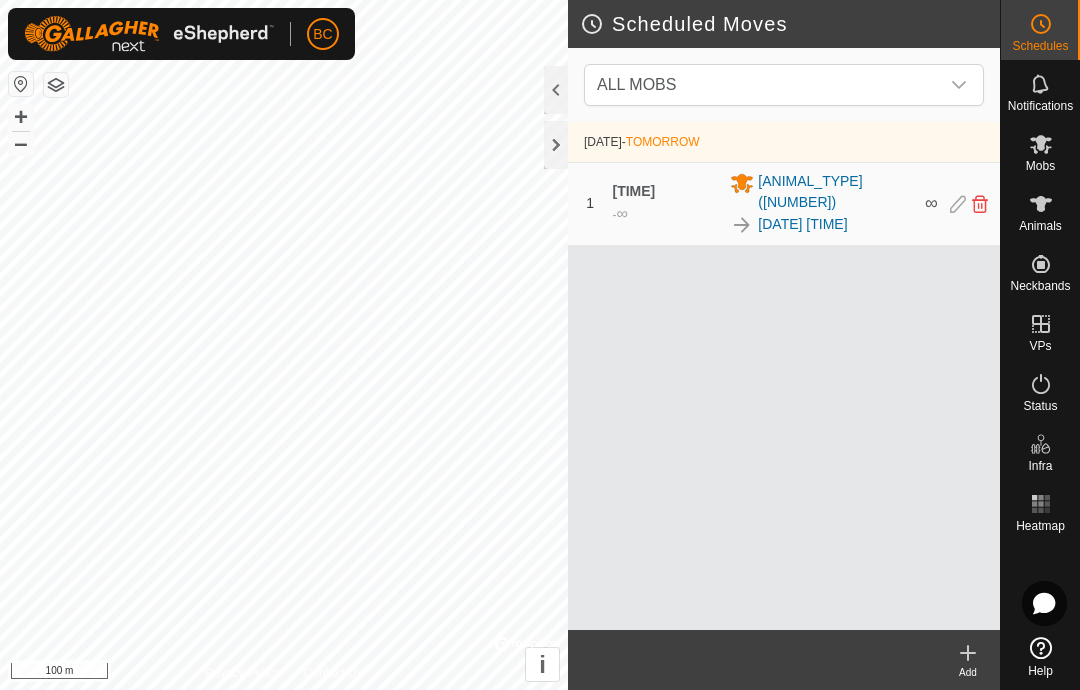 click 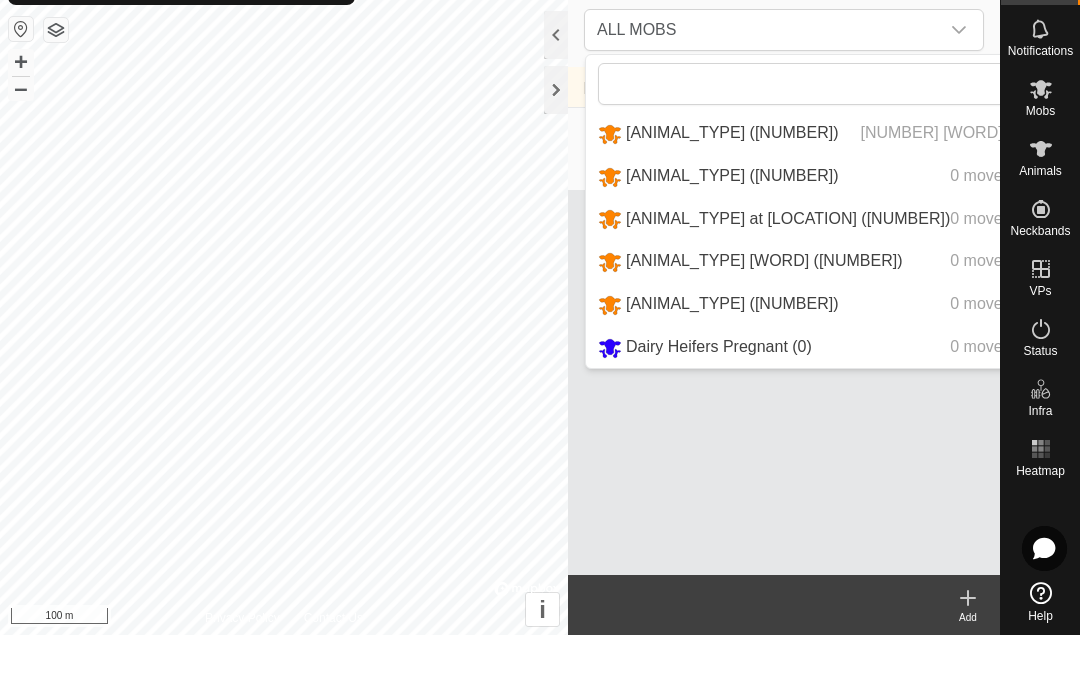 click on "[ANIMAL_TYPE] ([NUMBER])" at bounding box center [732, 230] 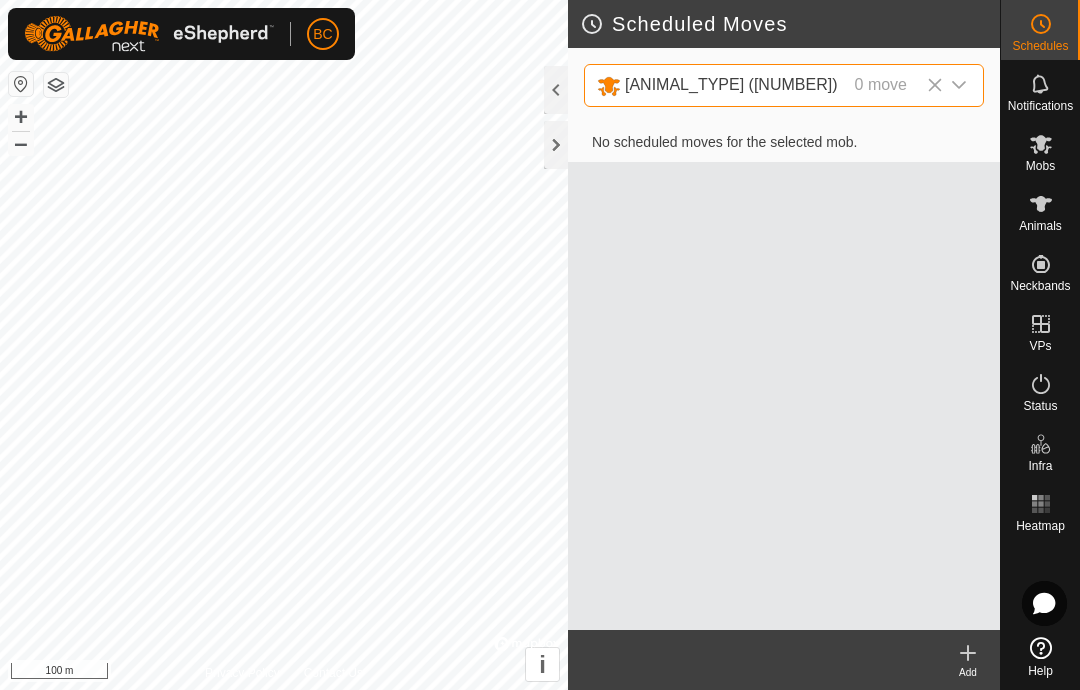 click on "Add" 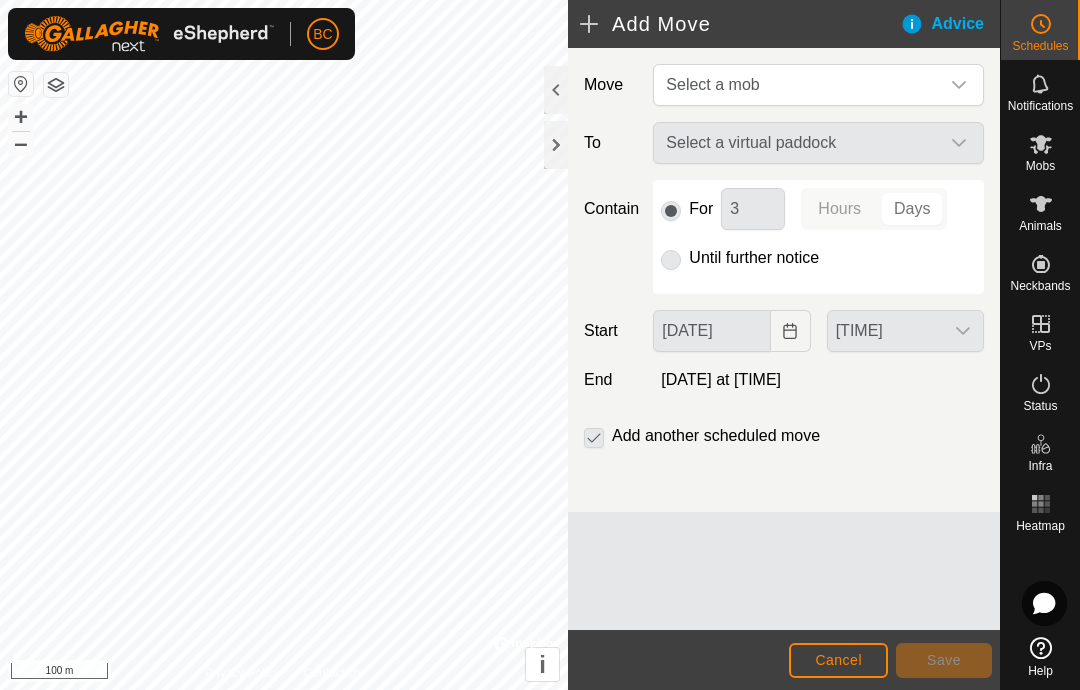 click at bounding box center (959, 85) 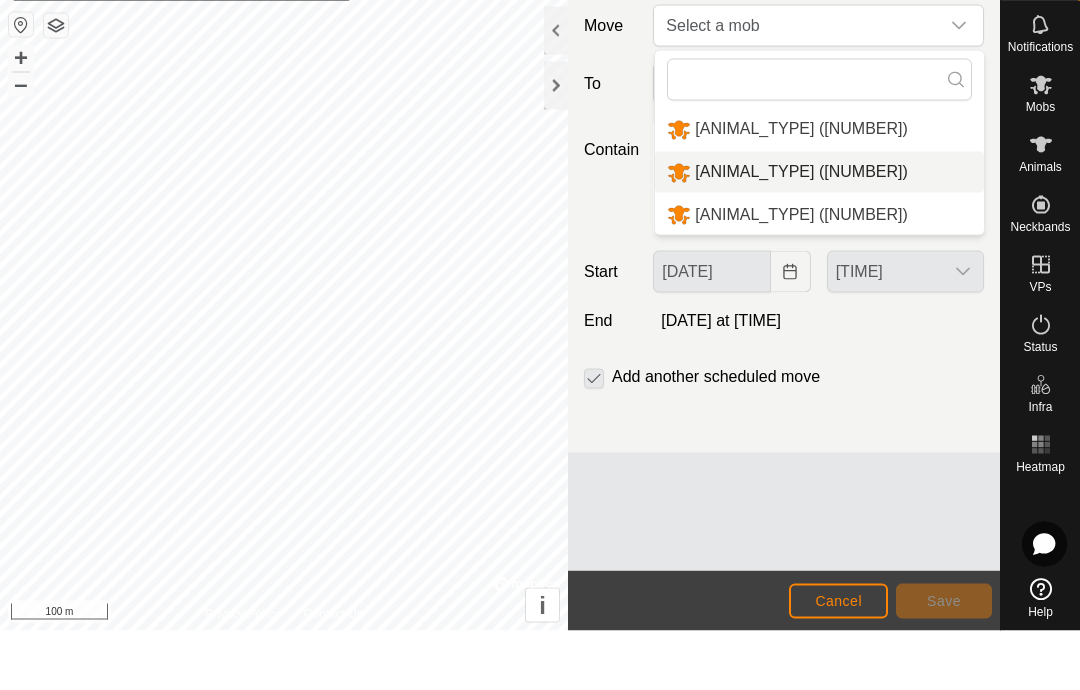 click on "[ANIMAL_TYPE] ([NUMBER])" at bounding box center [801, 230] 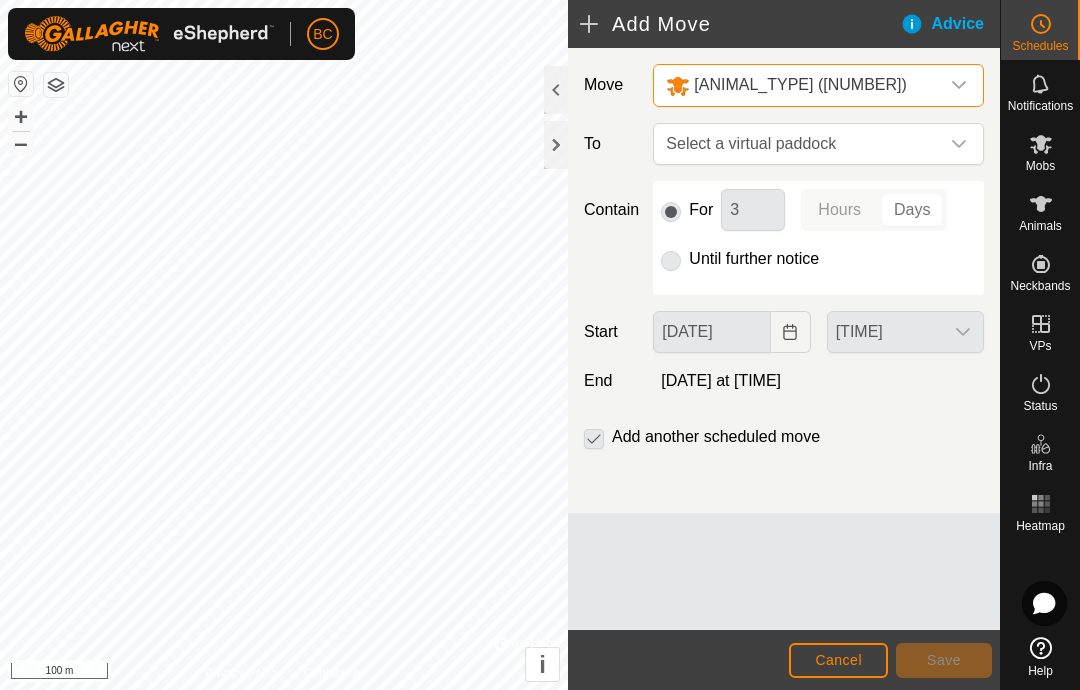 click 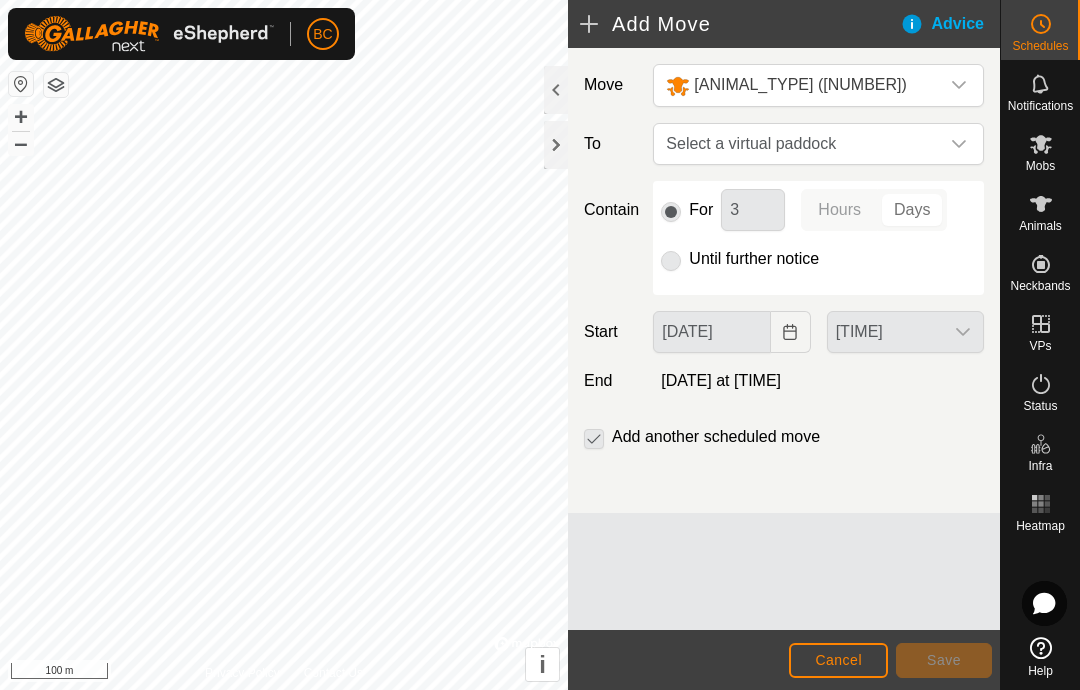 click 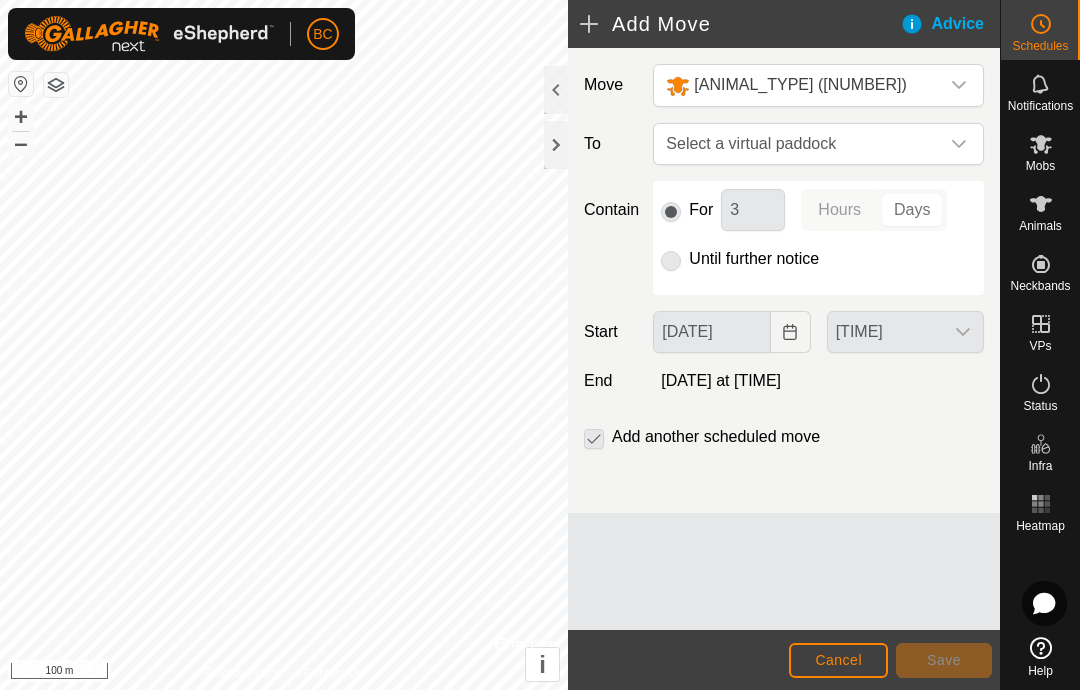 click 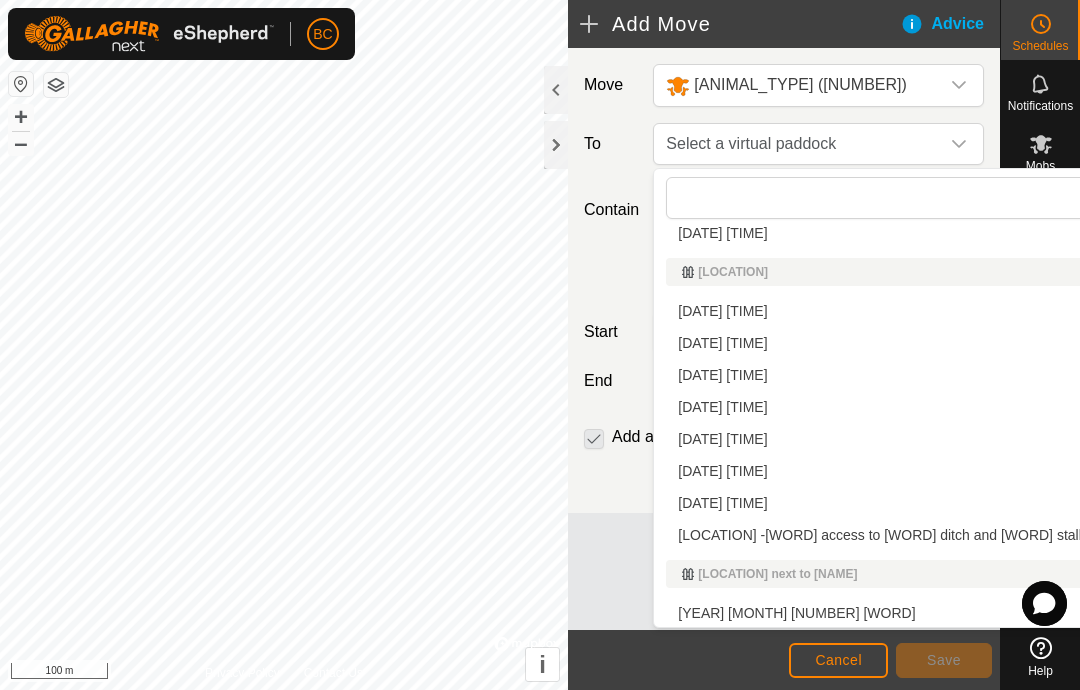 scroll, scrollTop: 319, scrollLeft: 0, axis: vertical 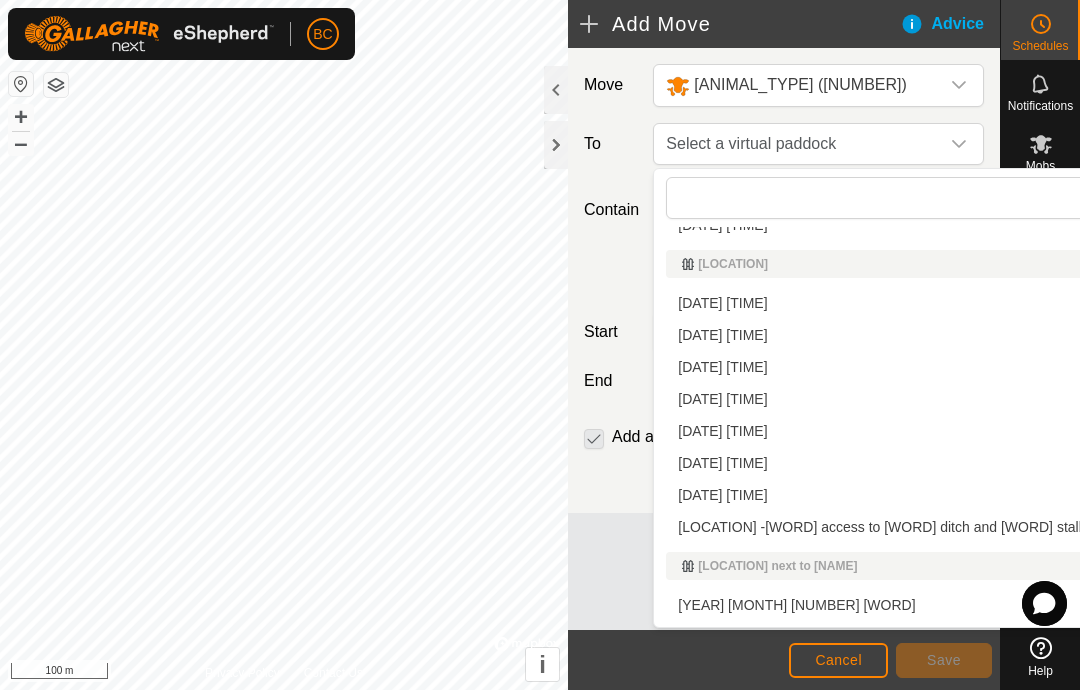 click on "[DATE] [TIME]" at bounding box center [722, 495] 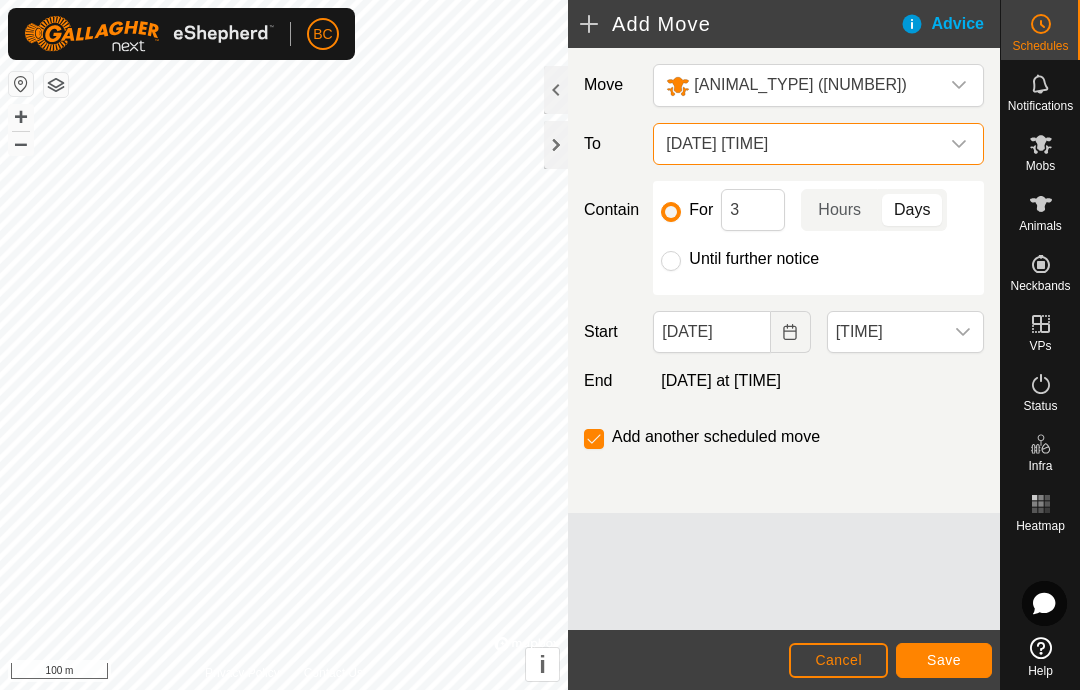 click on "Until further notice" at bounding box center [671, 261] 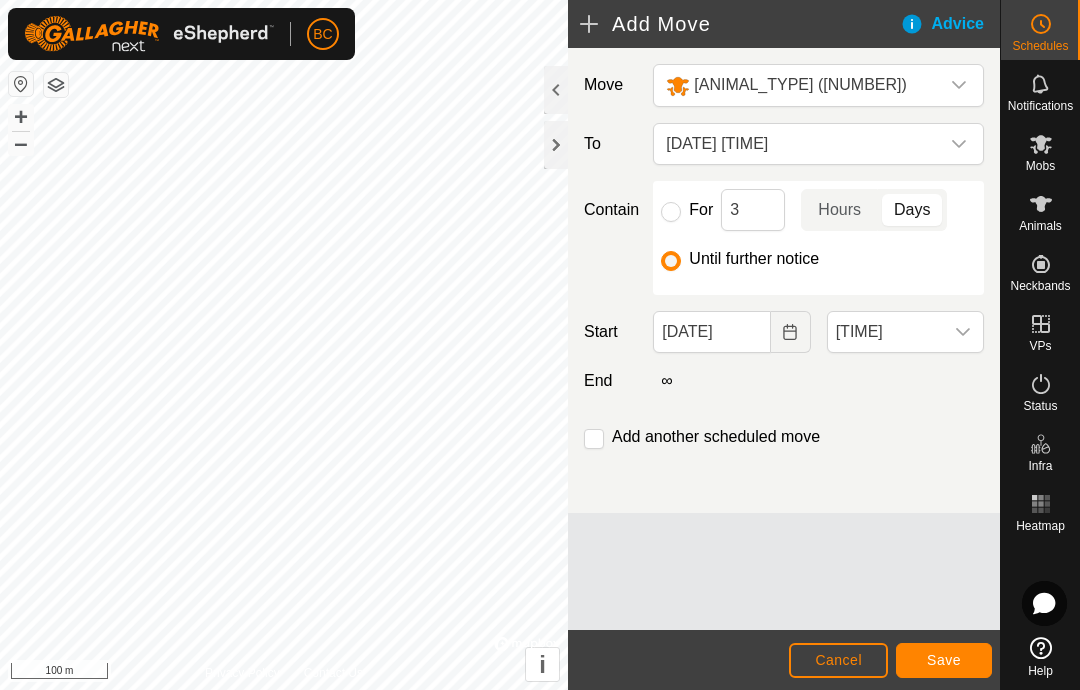 click 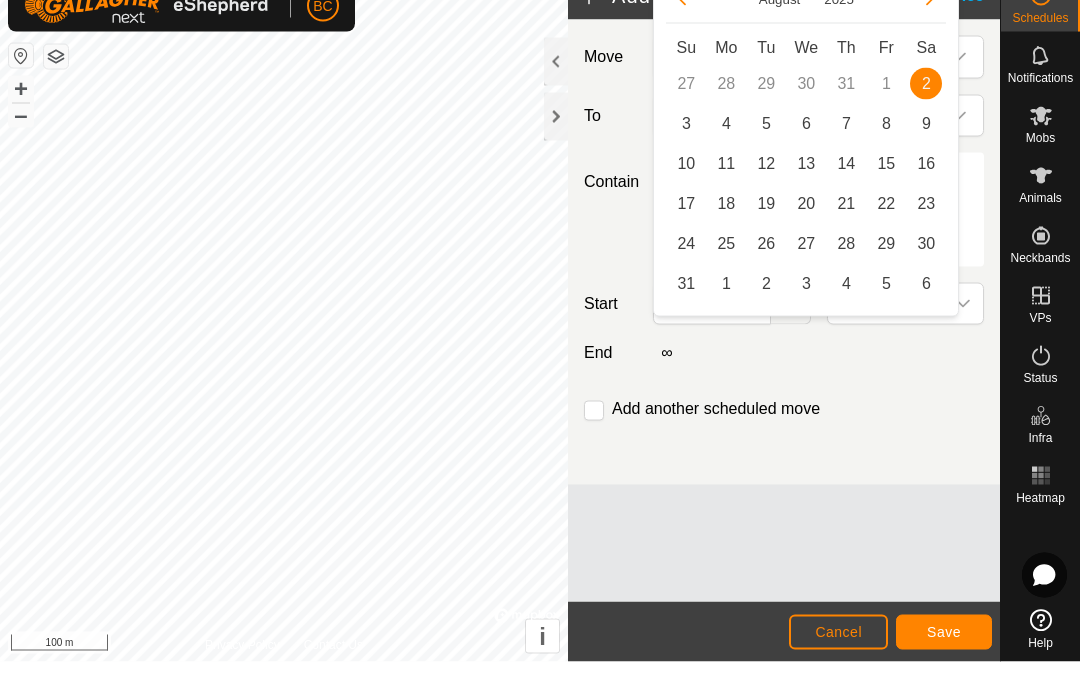 click on "3" at bounding box center (686, 152) 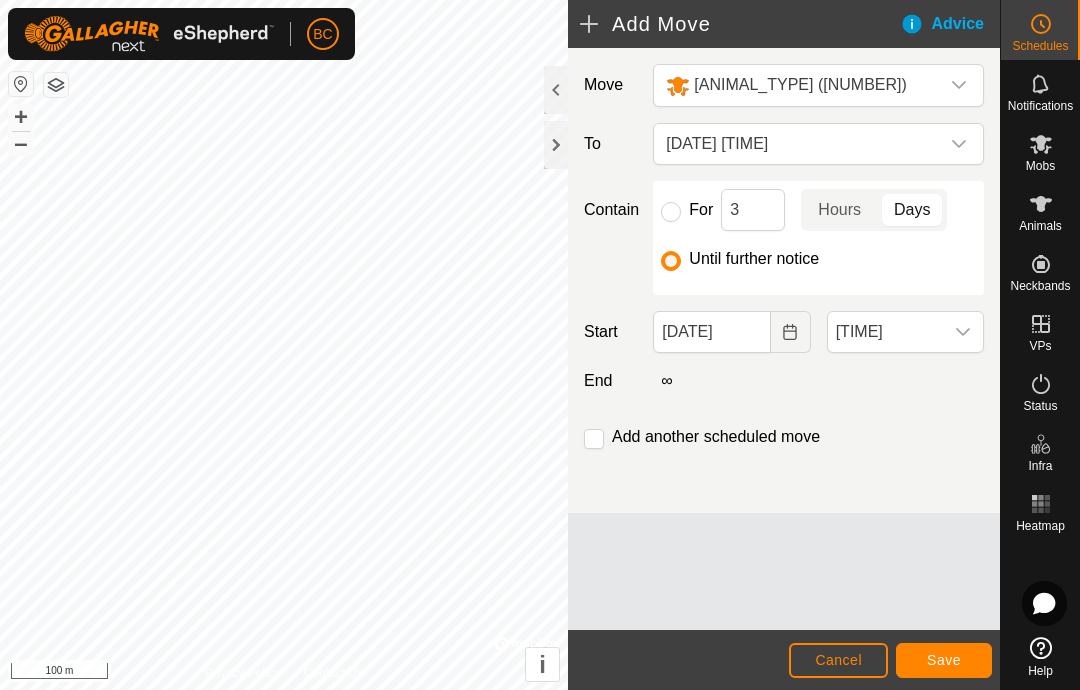 click on "[TIME]" at bounding box center [885, 332] 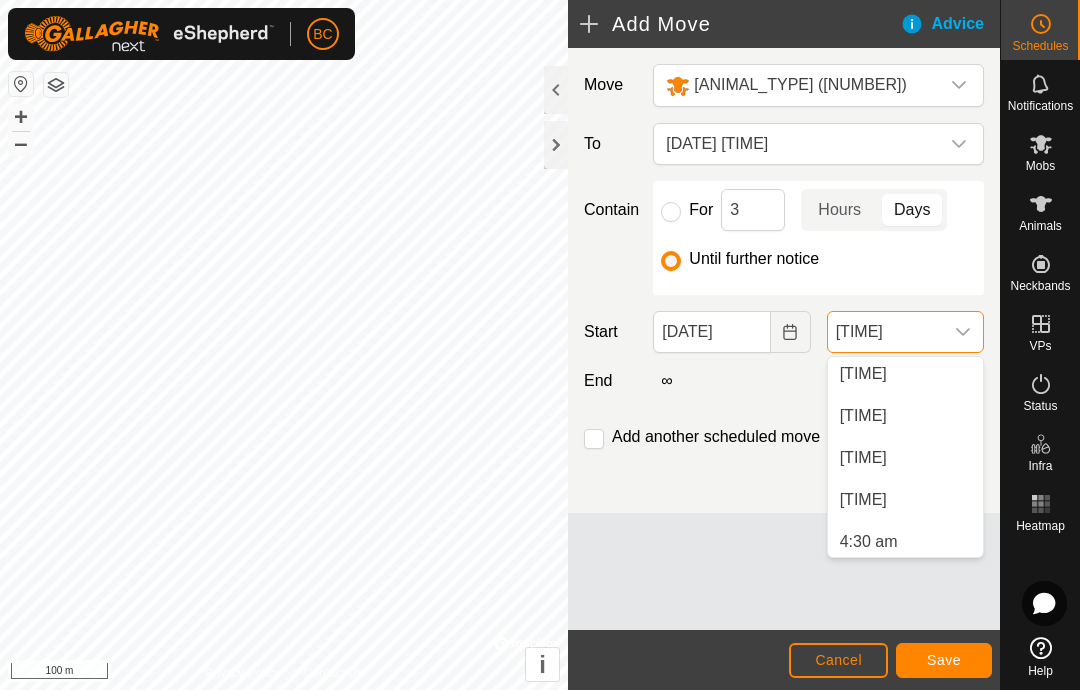 click on "[TIME]" at bounding box center [905, 416] 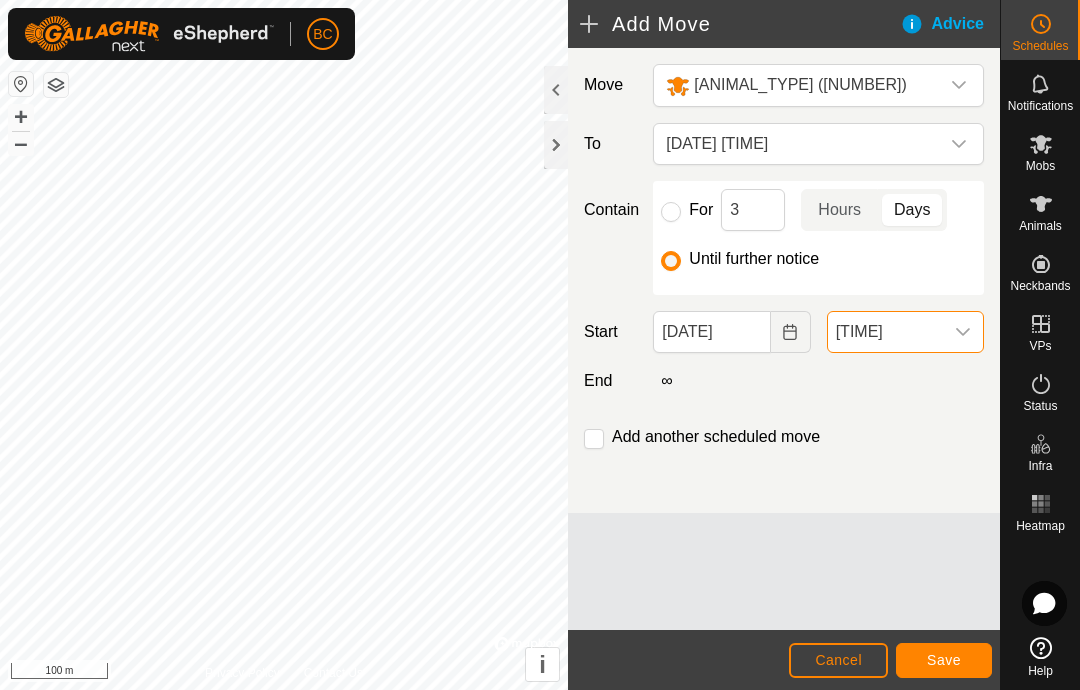 scroll, scrollTop: 1730, scrollLeft: 0, axis: vertical 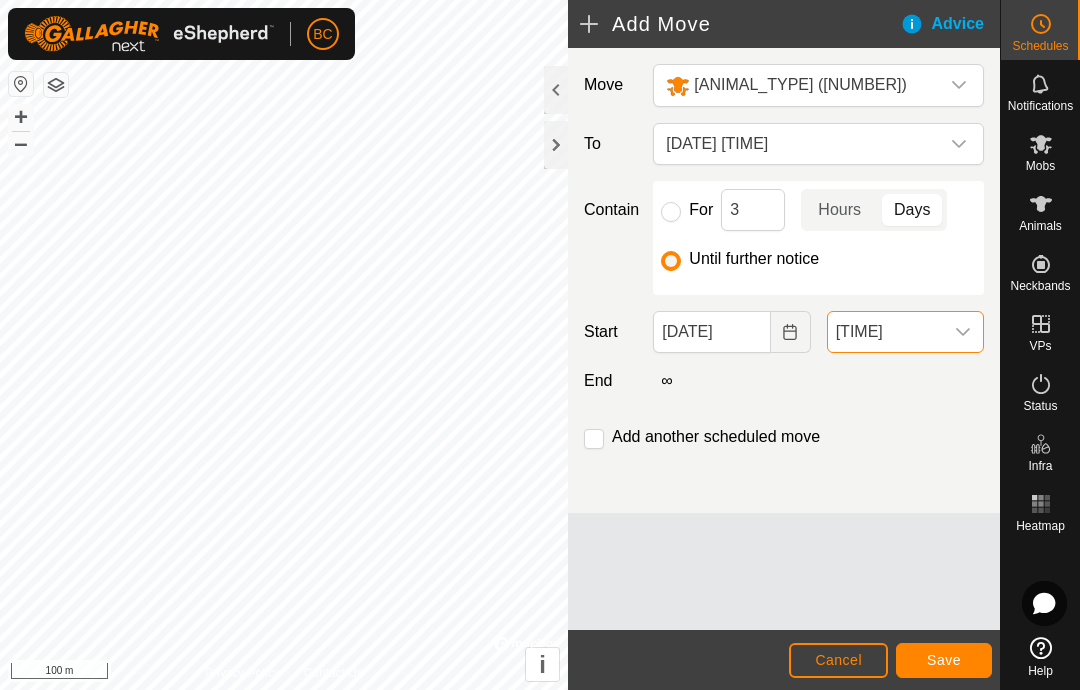 click at bounding box center (963, 332) 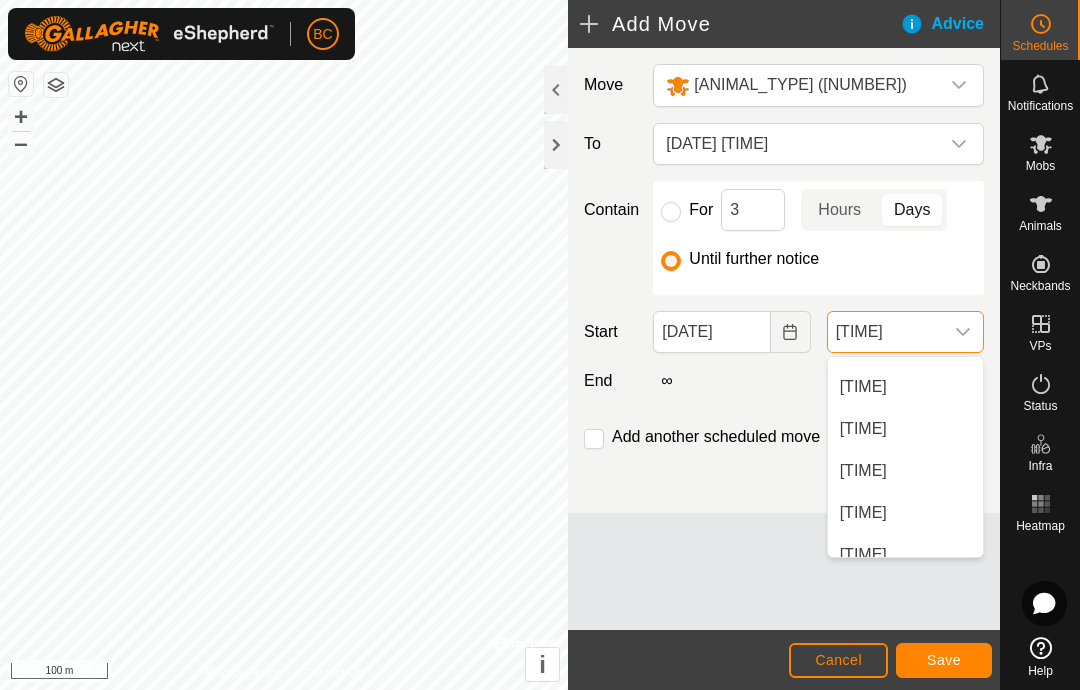 scroll, scrollTop: 455, scrollLeft: 0, axis: vertical 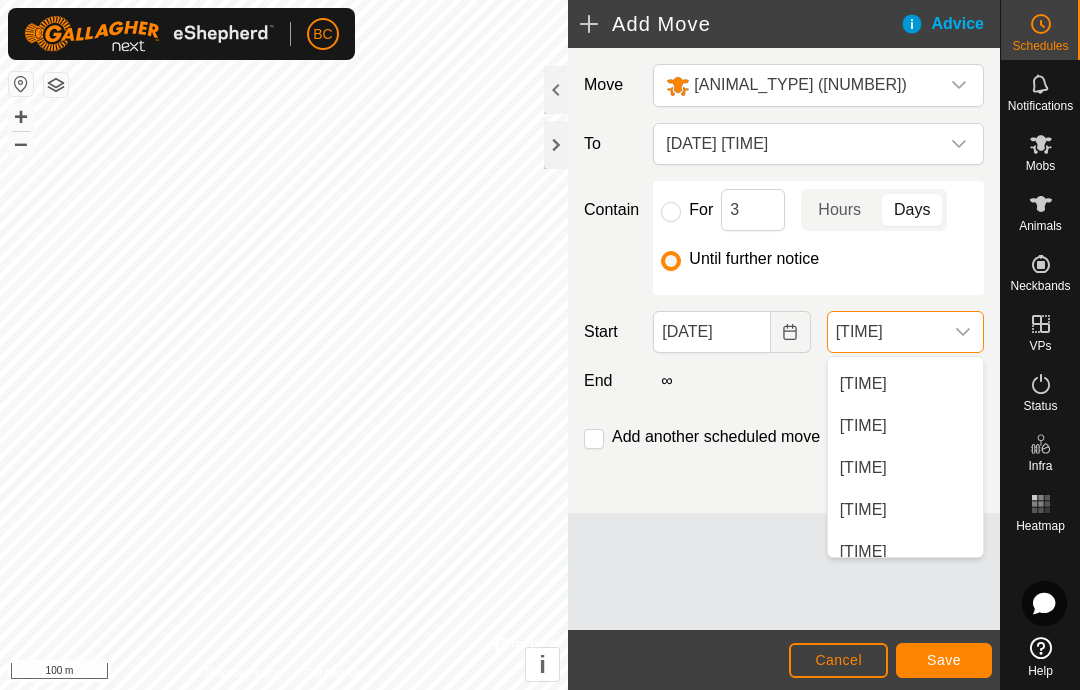 click on "[TIME]" at bounding box center [863, 468] 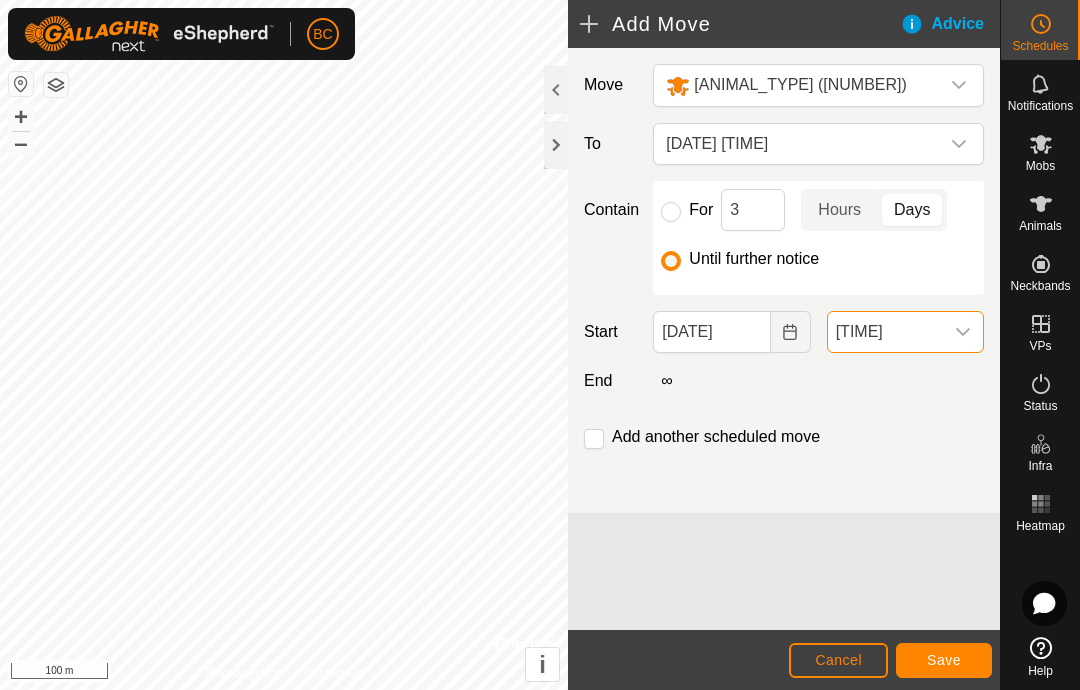 scroll, scrollTop: 252, scrollLeft: 0, axis: vertical 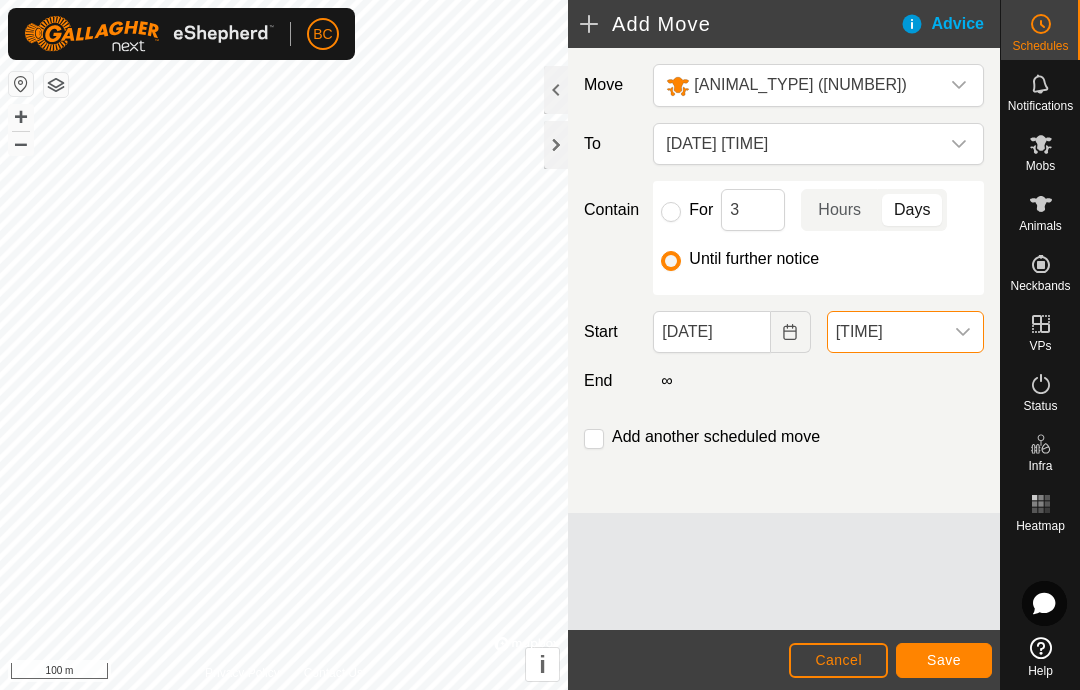 click on "Save" 